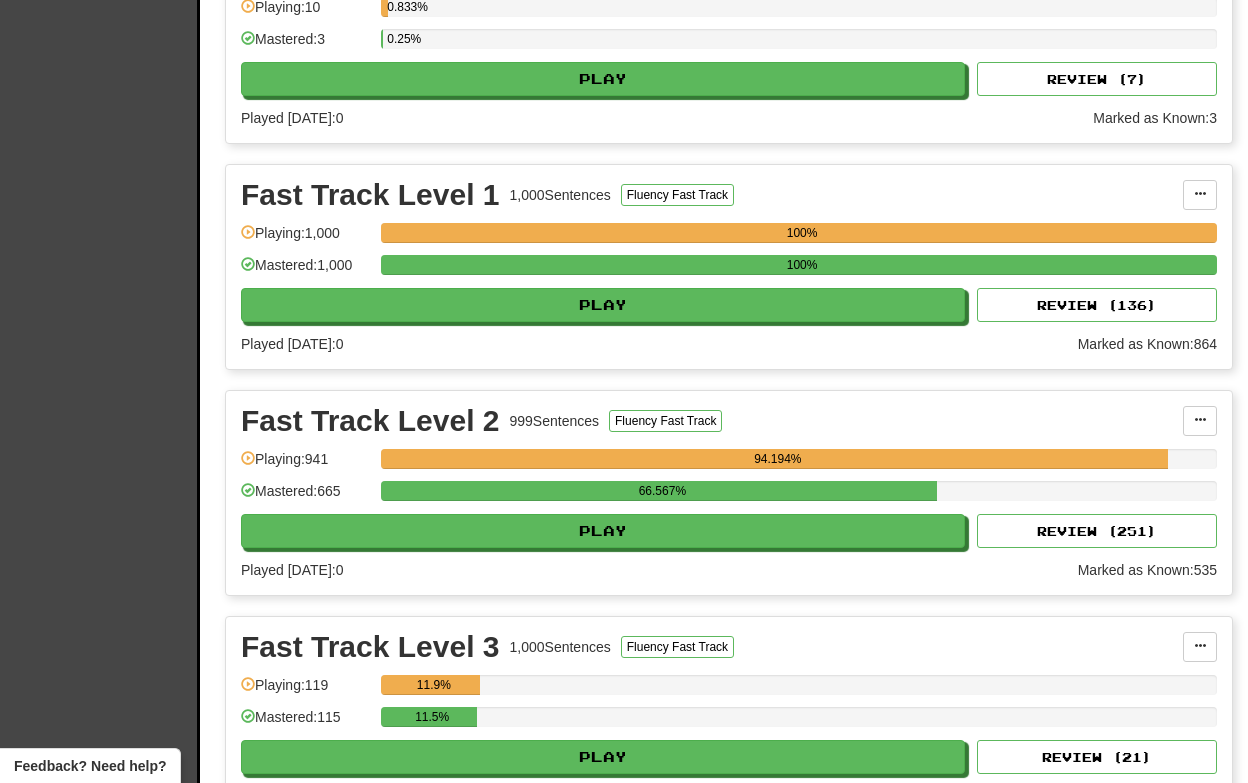 scroll, scrollTop: 847, scrollLeft: 0, axis: vertical 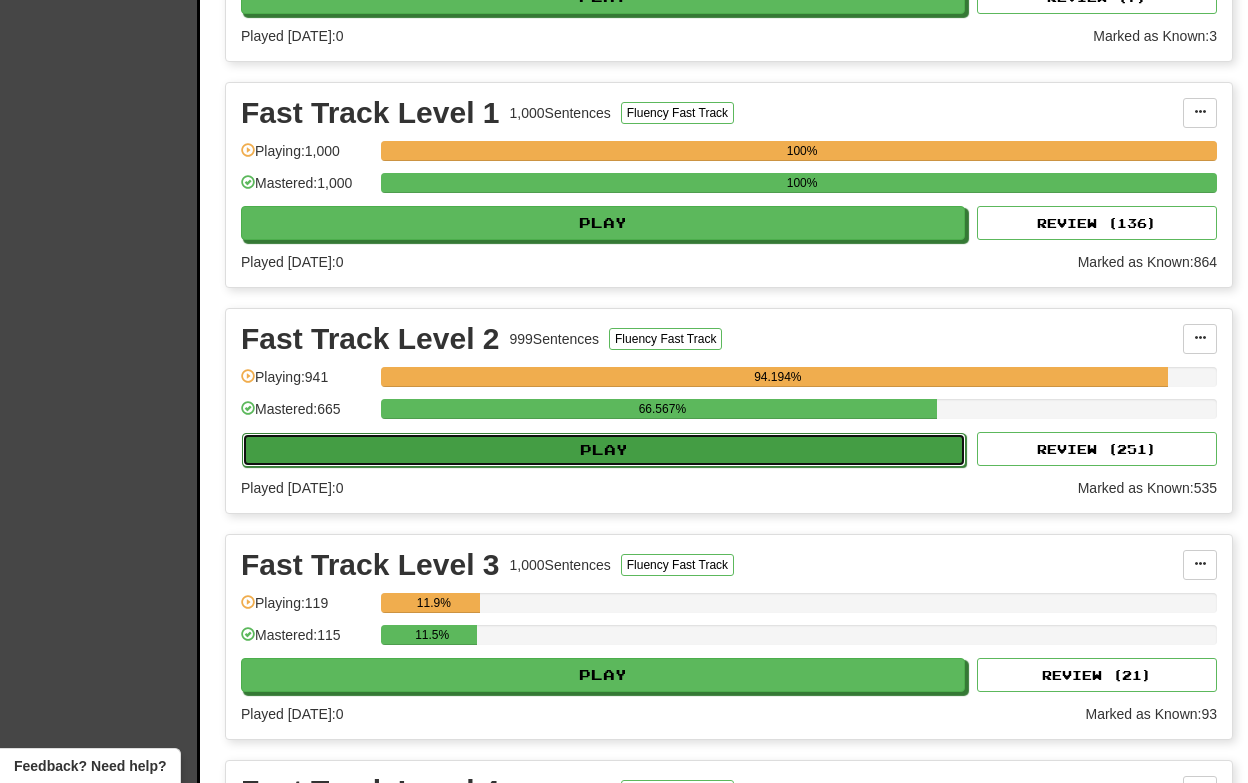 click on "Play" at bounding box center [604, 450] 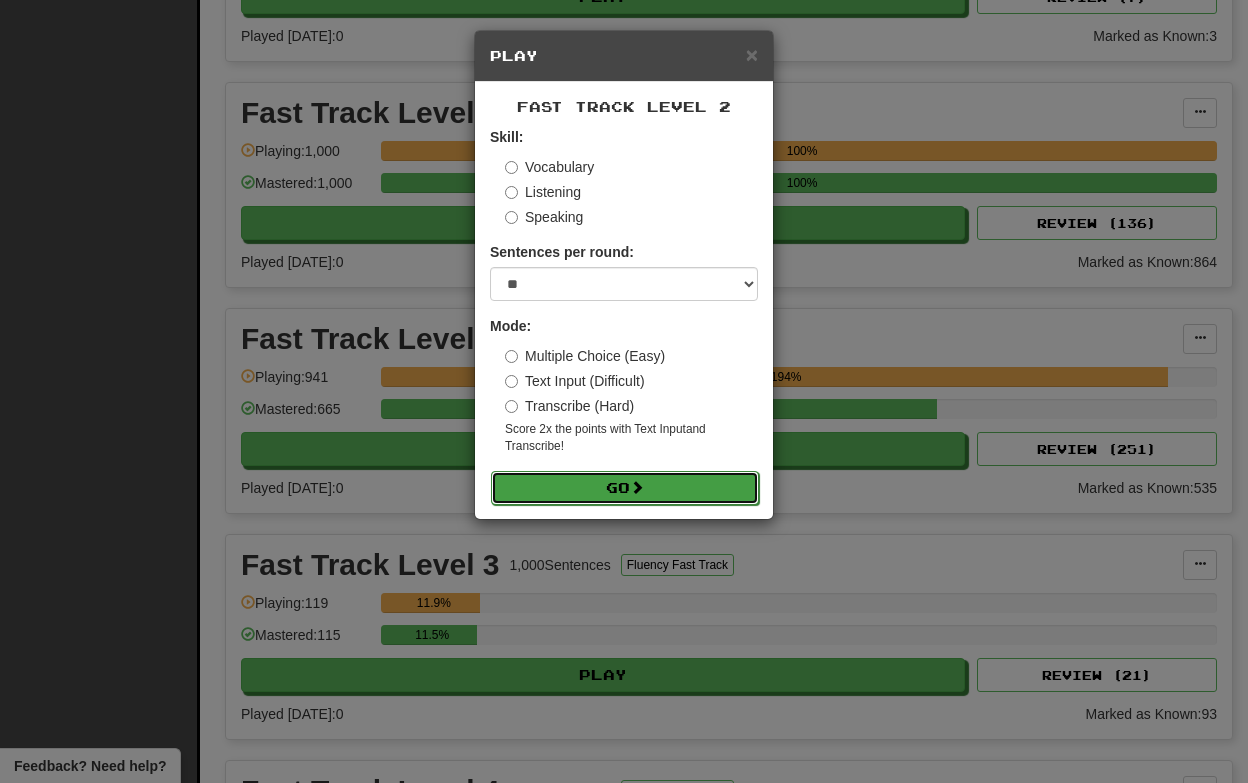 click on "Go" at bounding box center [625, 488] 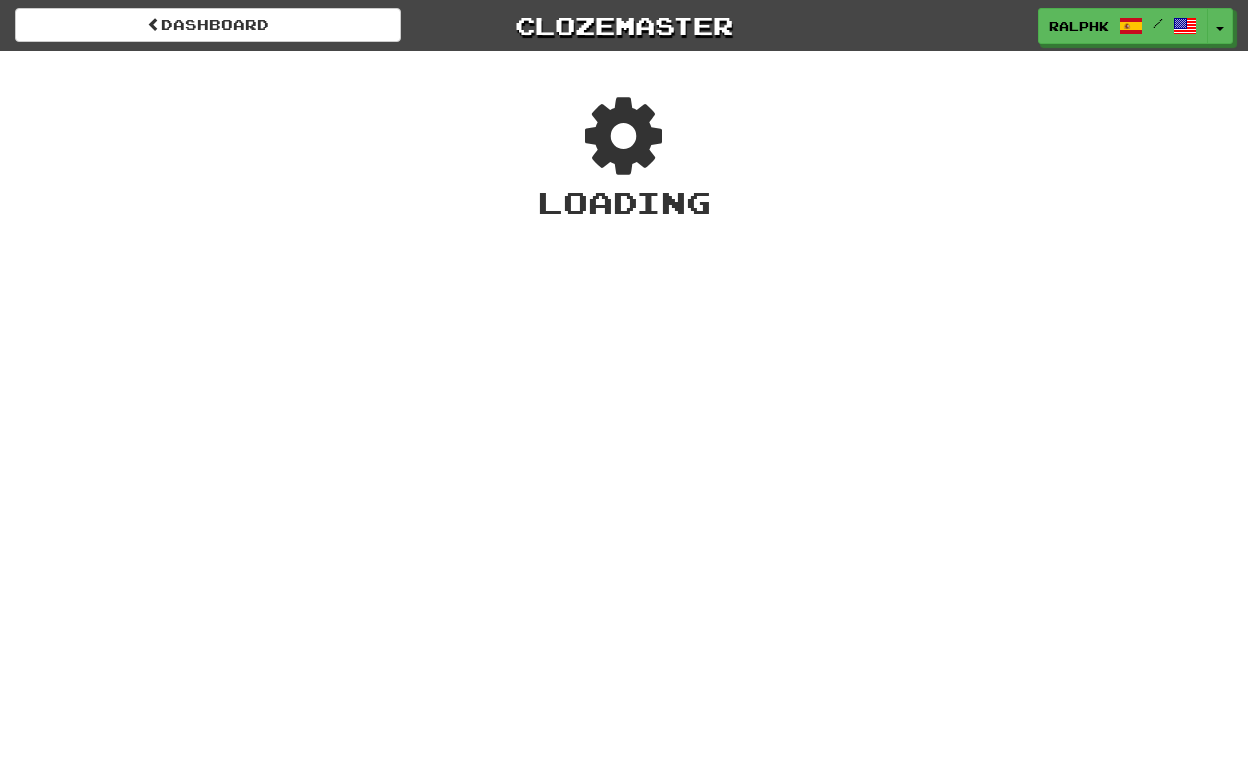 scroll, scrollTop: 0, scrollLeft: 0, axis: both 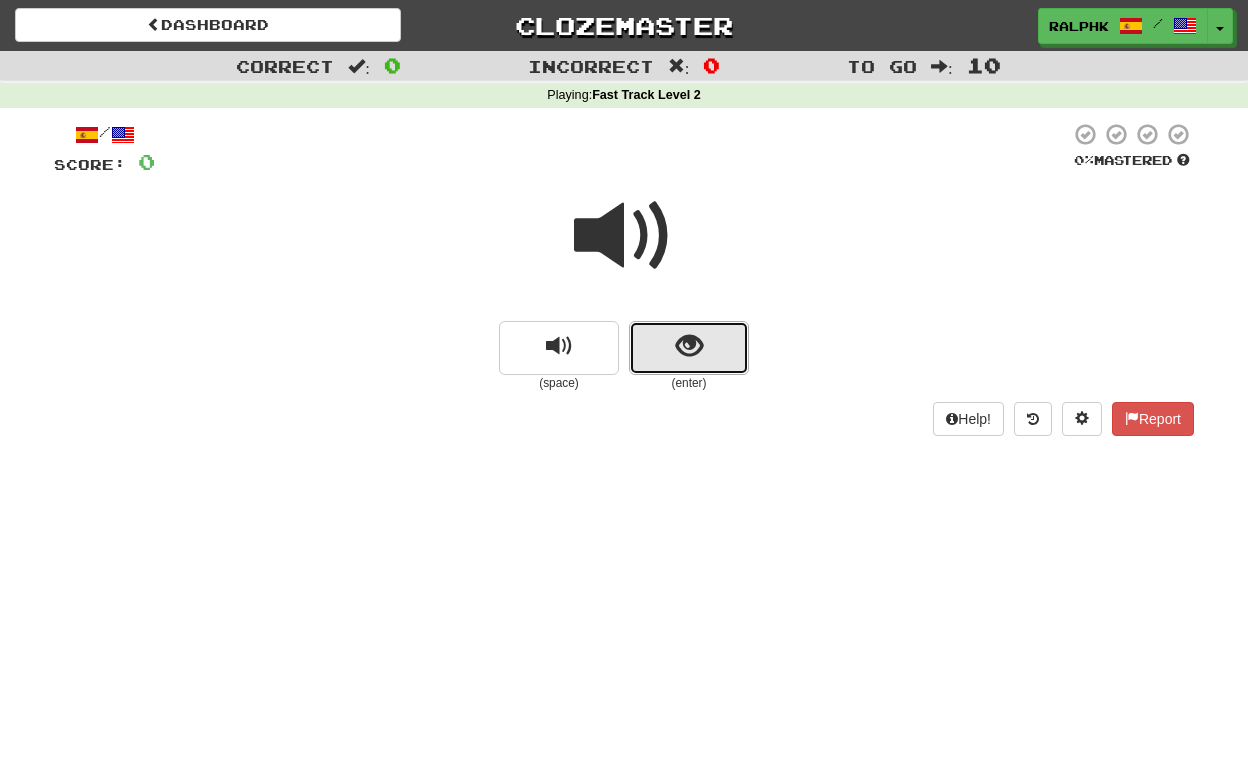 click at bounding box center (689, 346) 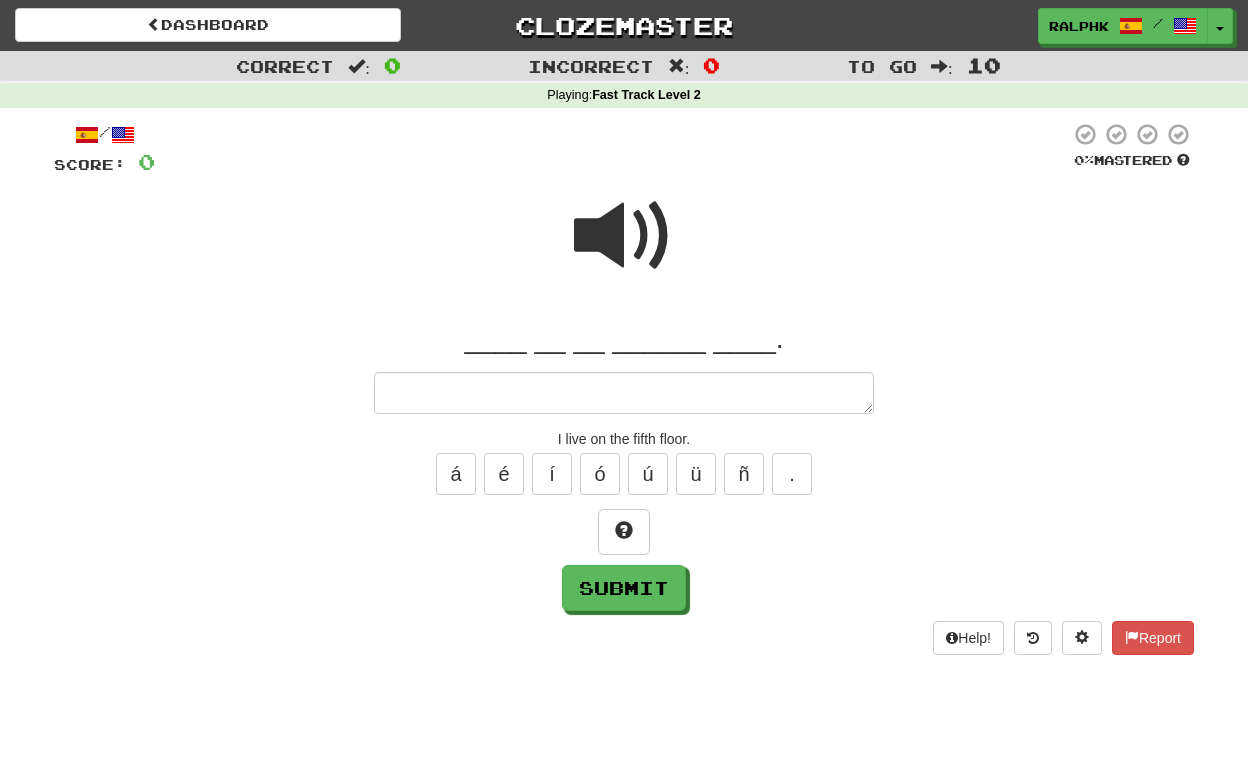 type on "*" 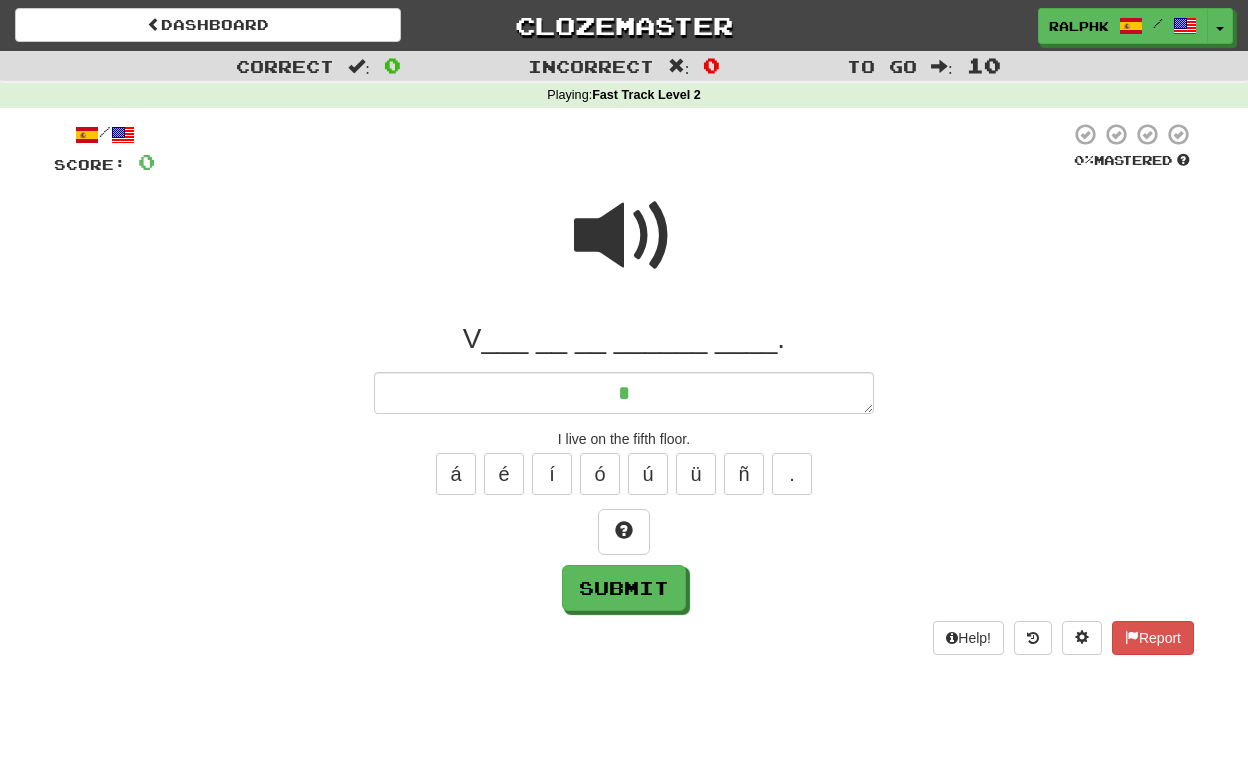 type on "*" 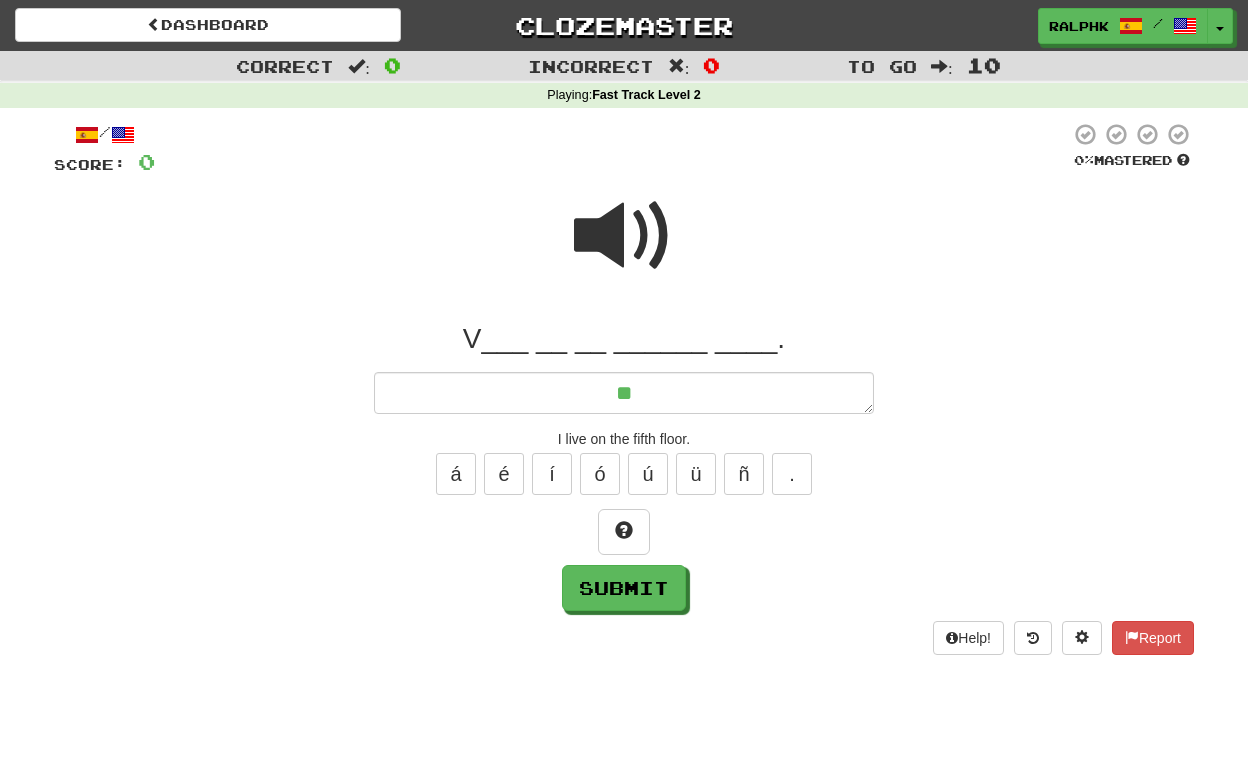 type on "*" 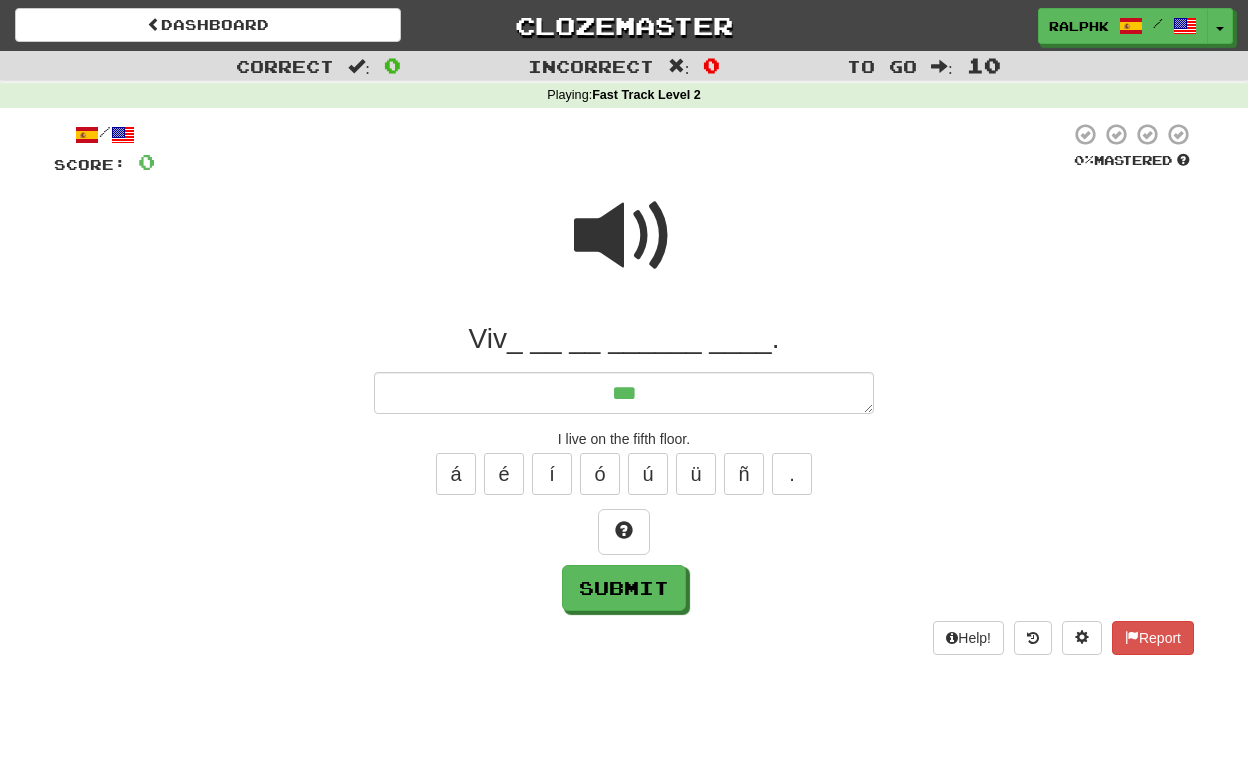 type on "*" 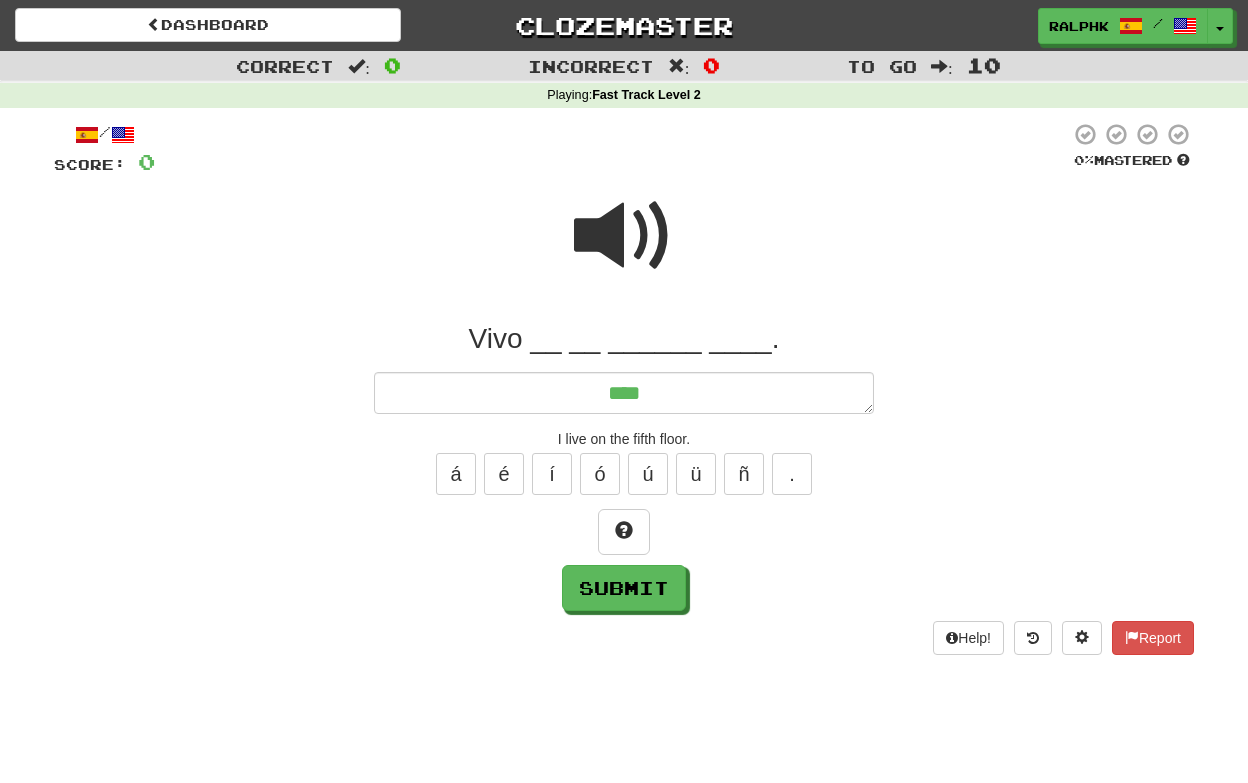 type on "*" 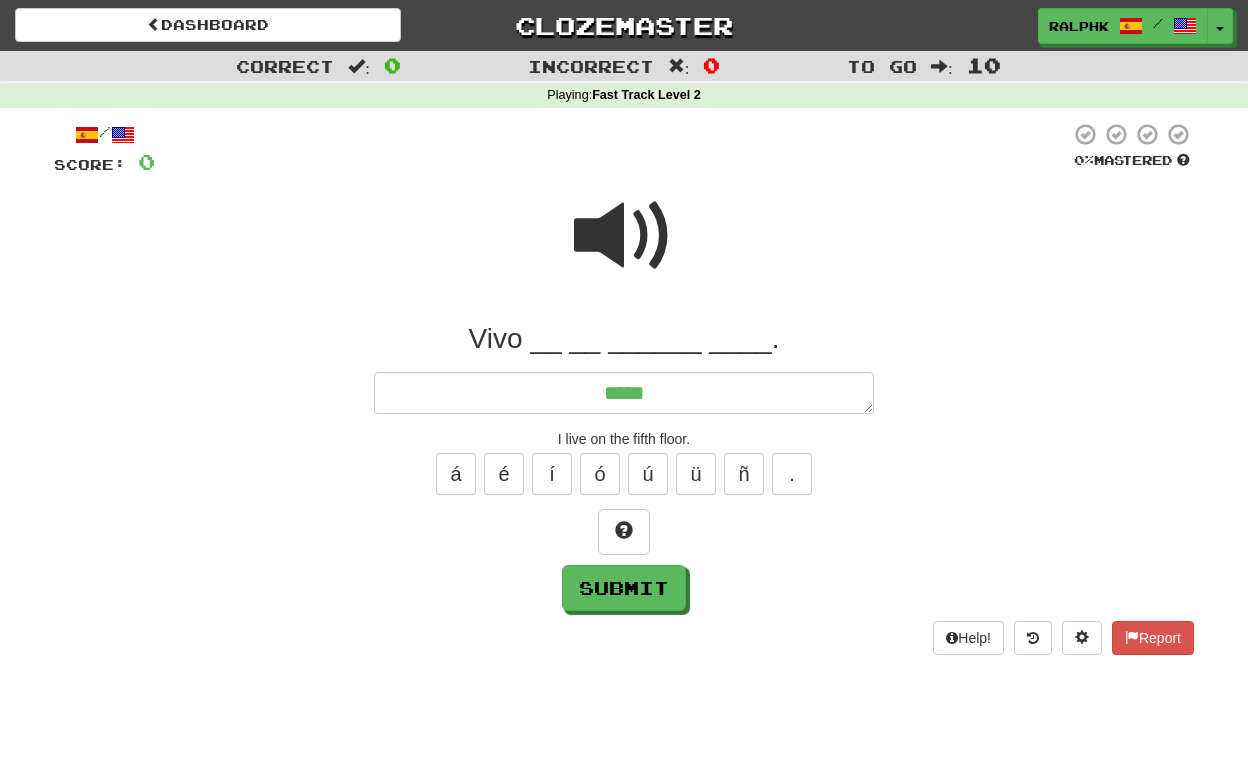 type on "*" 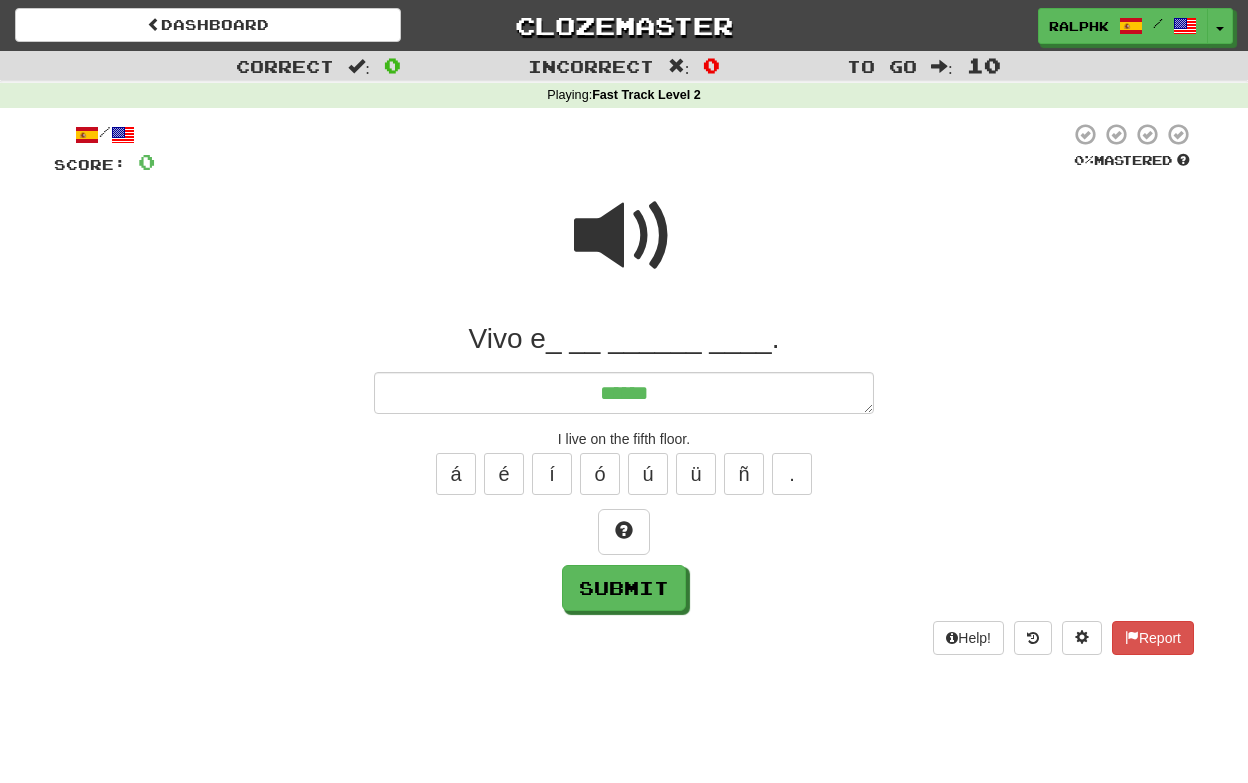 type on "*" 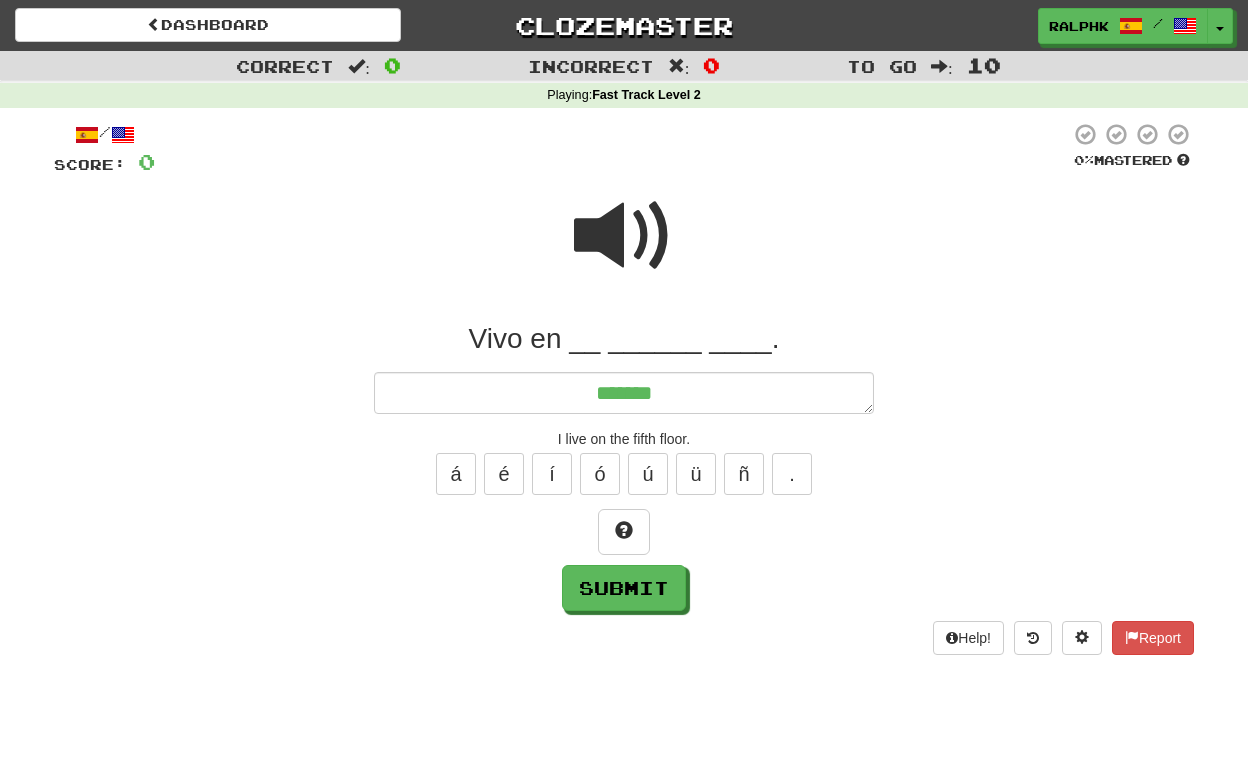 type on "*" 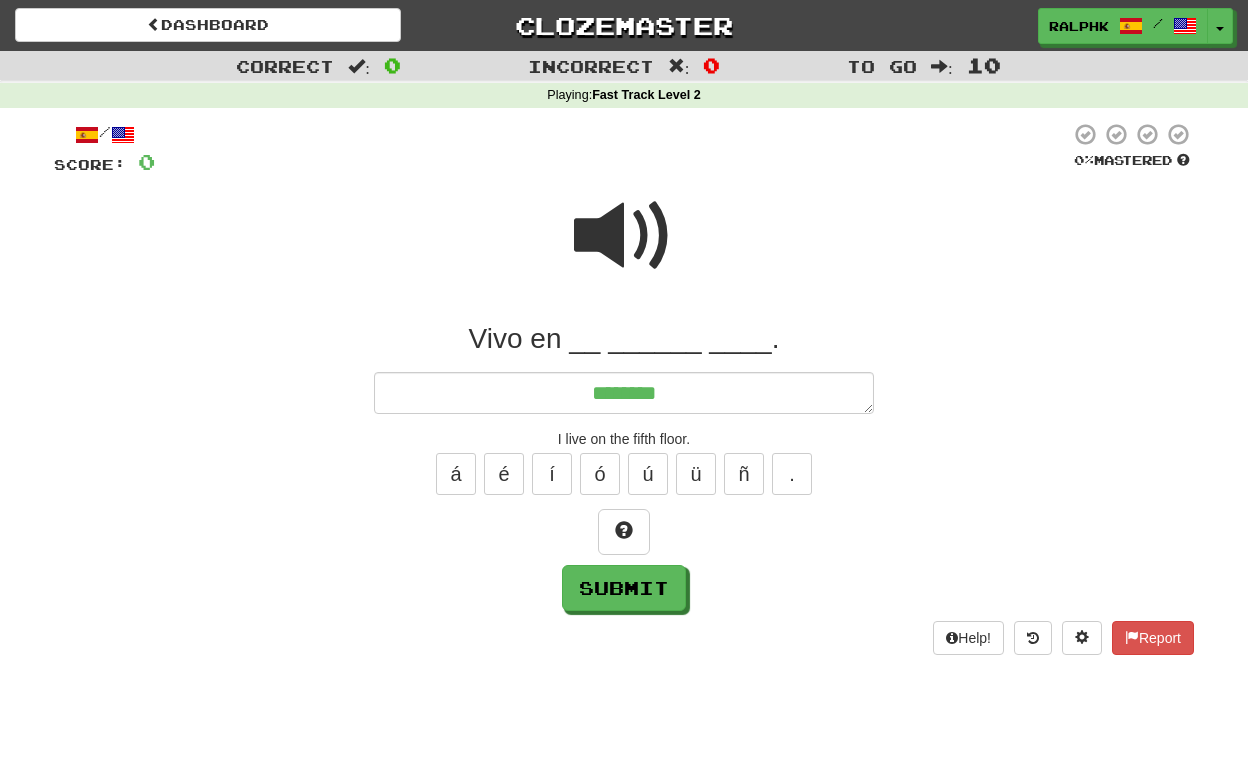 type on "*" 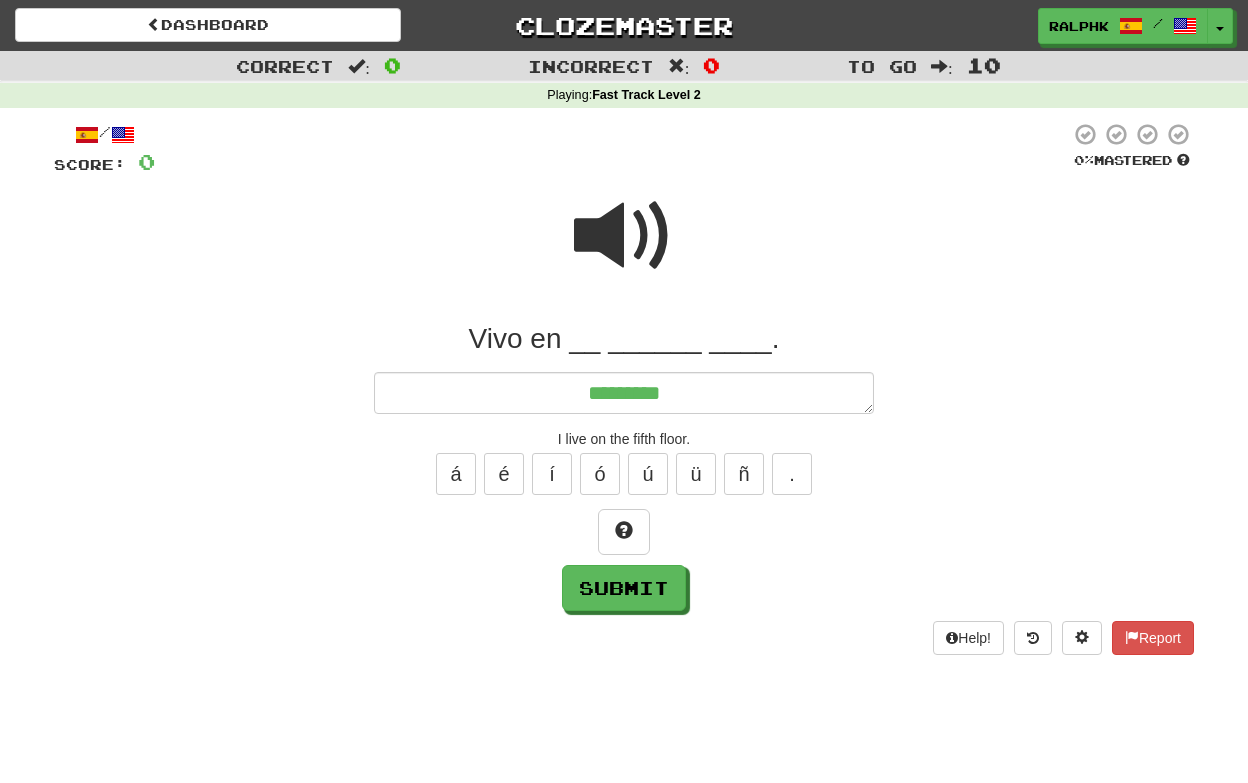 type on "*" 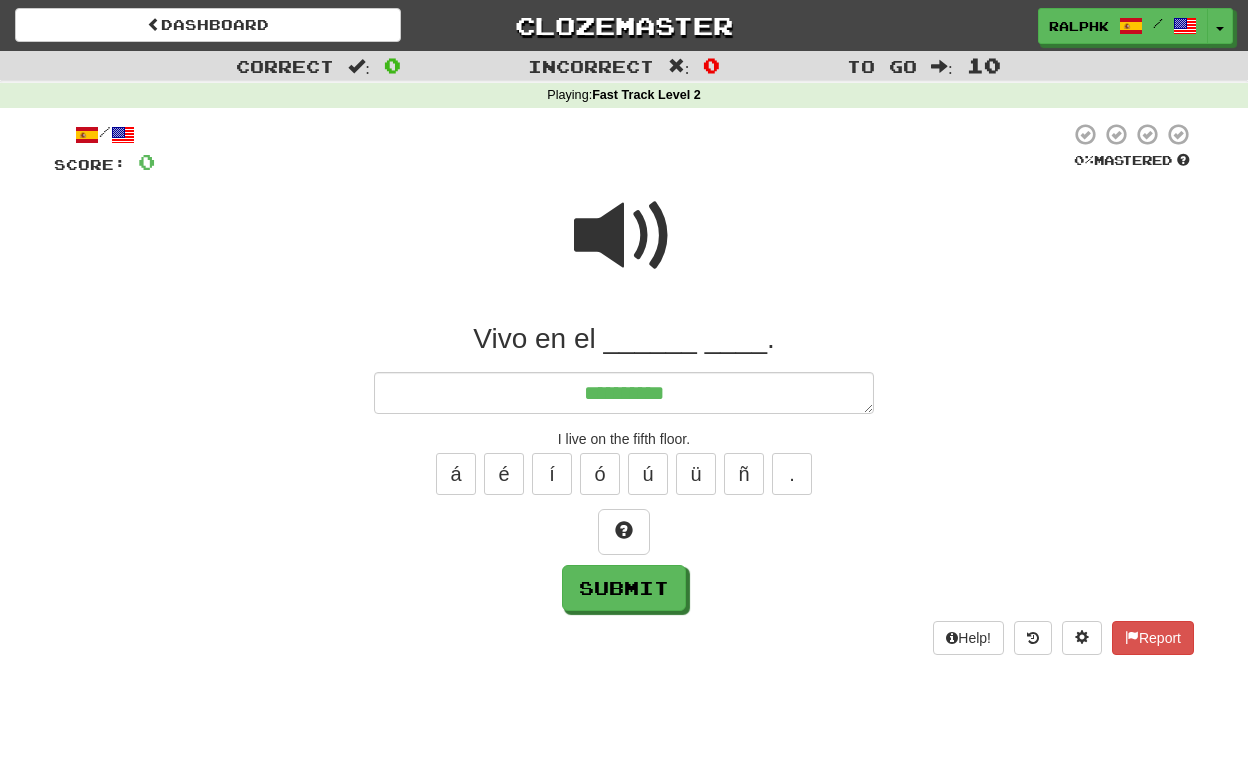 type on "*" 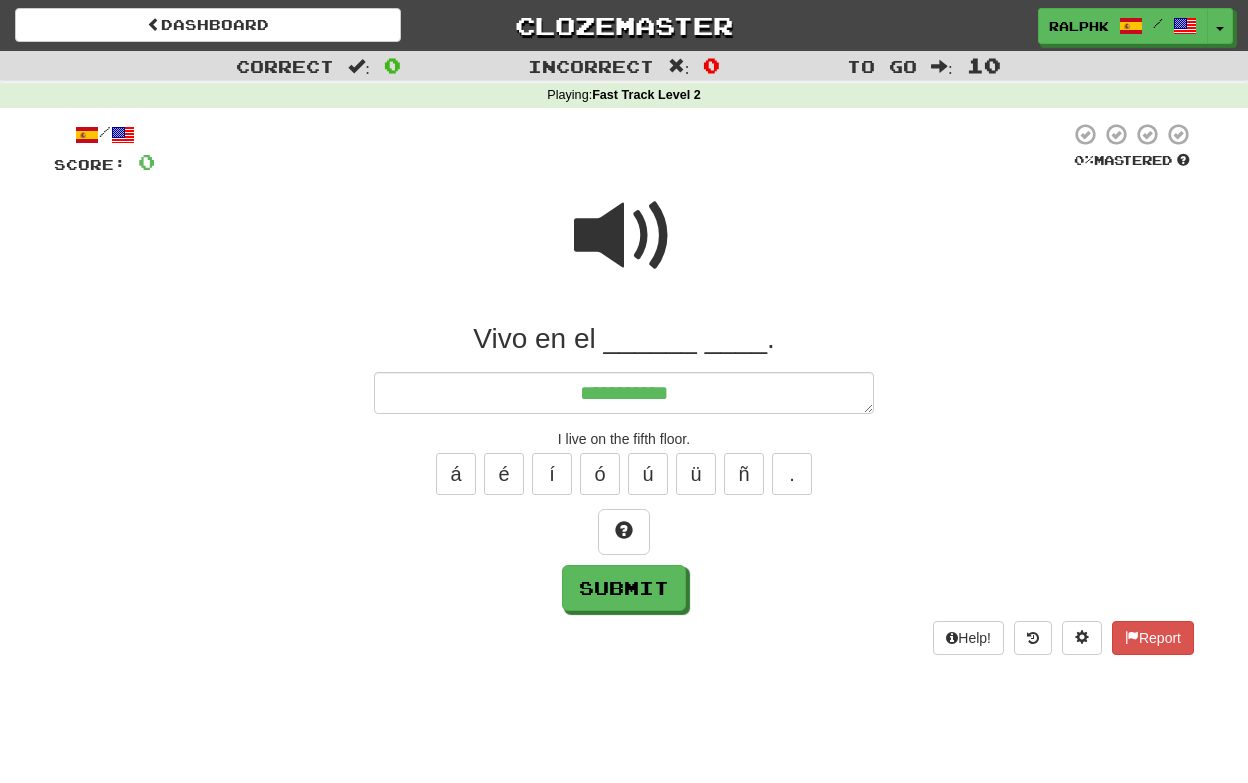 type on "*" 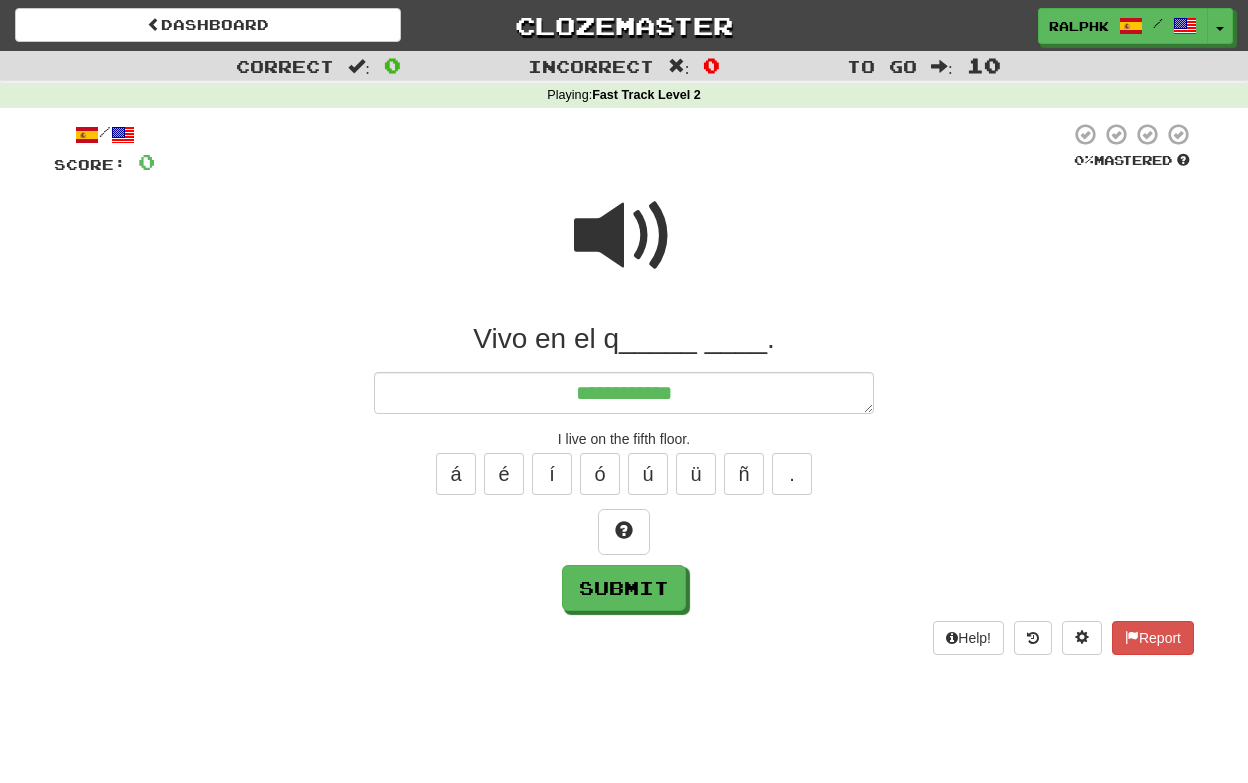 type on "*" 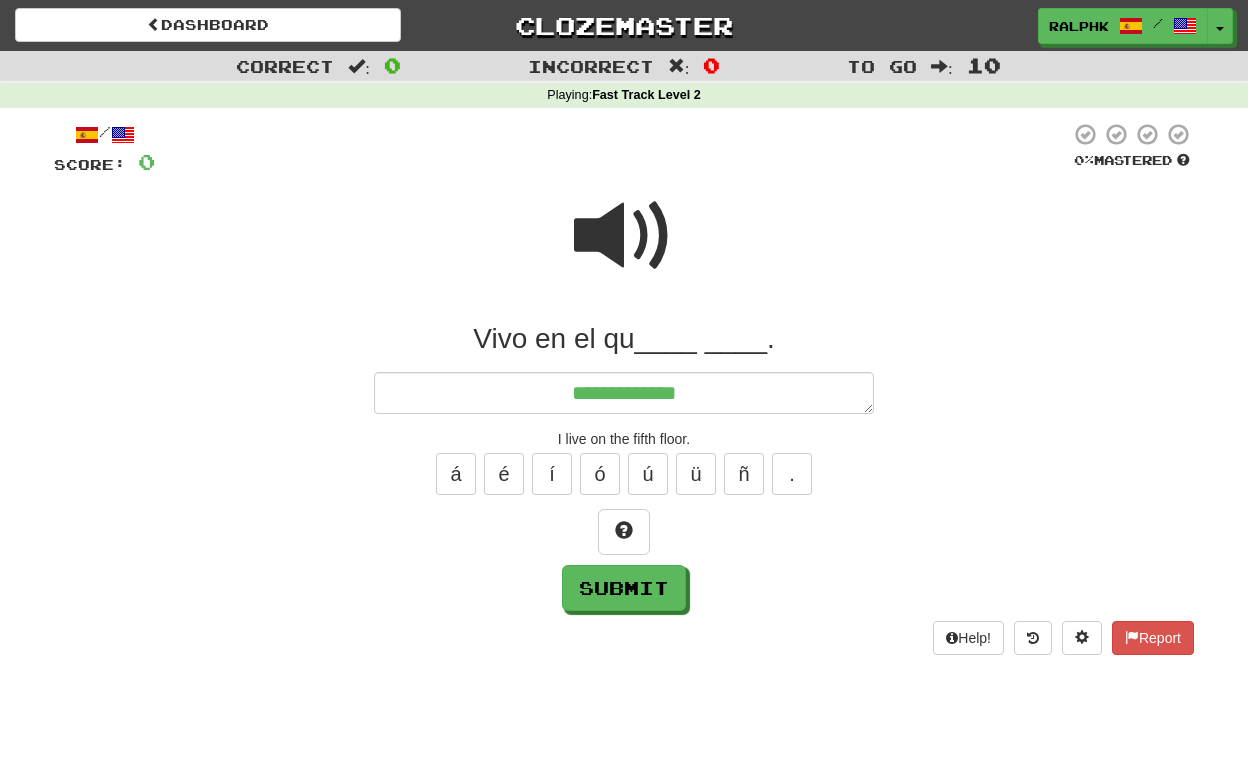 type on "*" 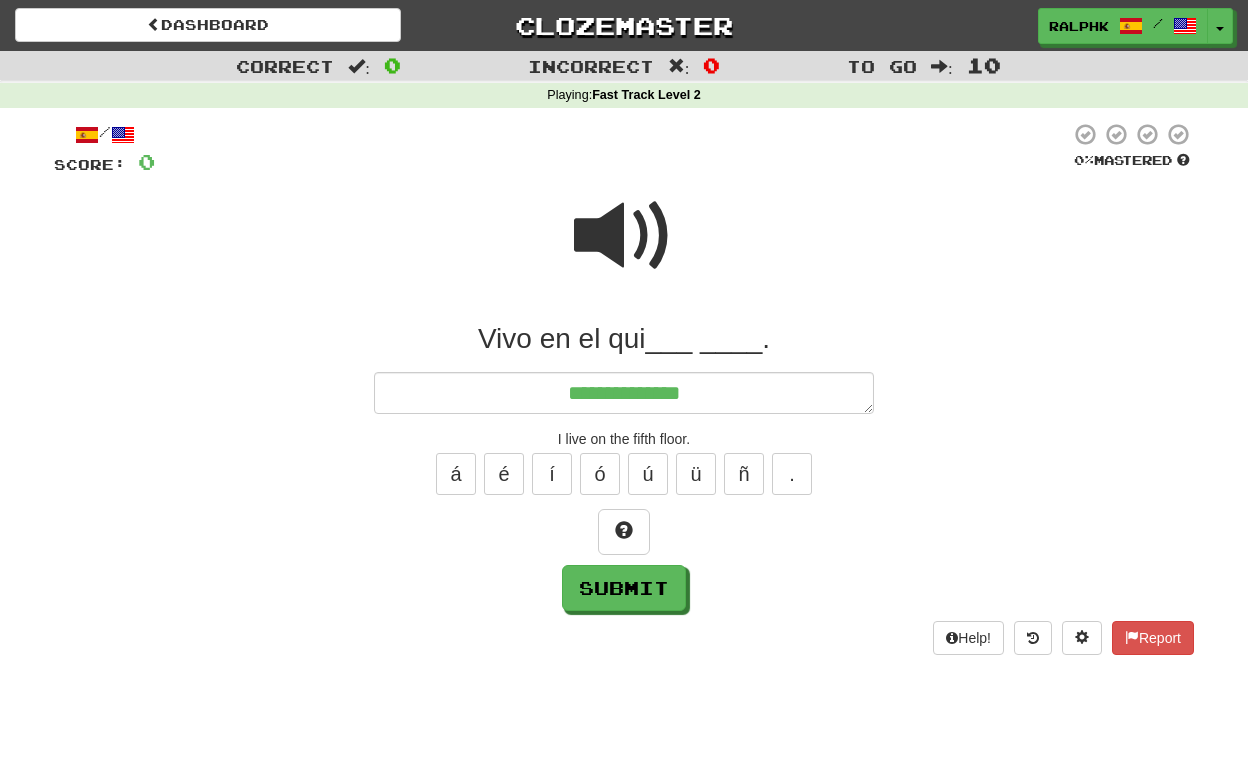 type on "*" 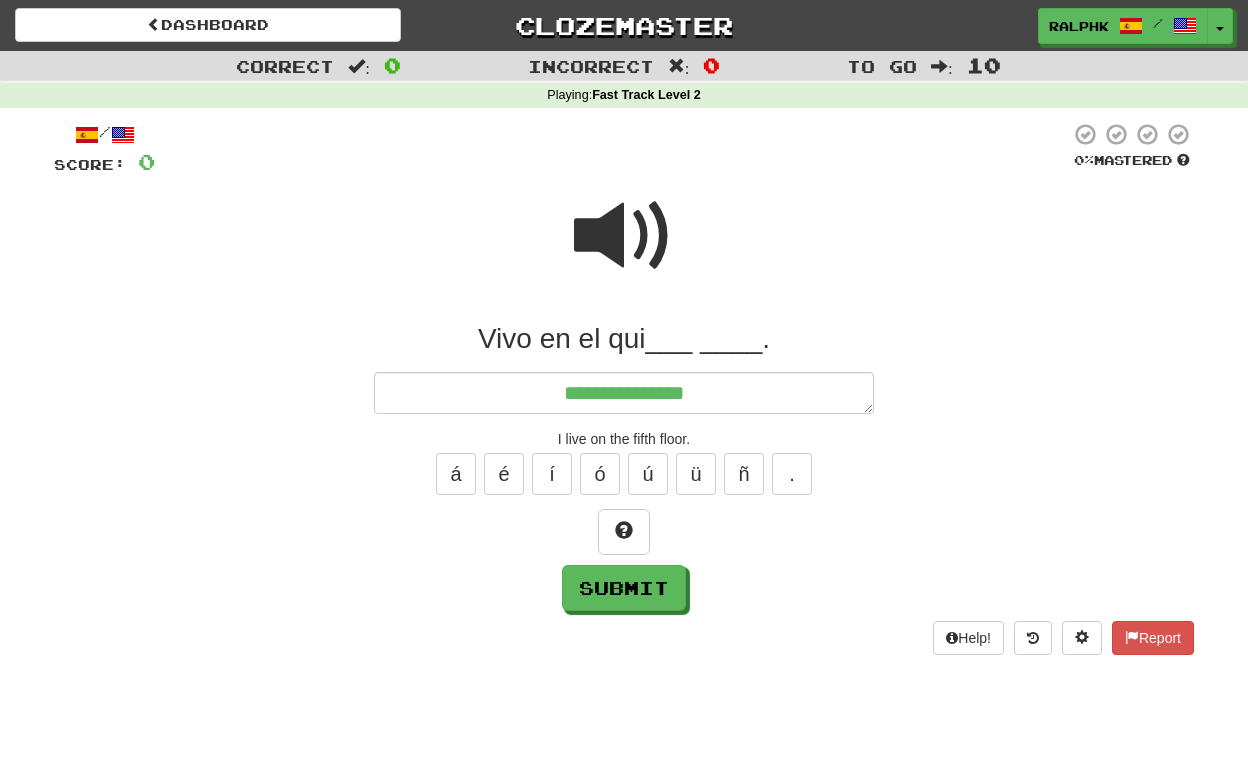 type on "*" 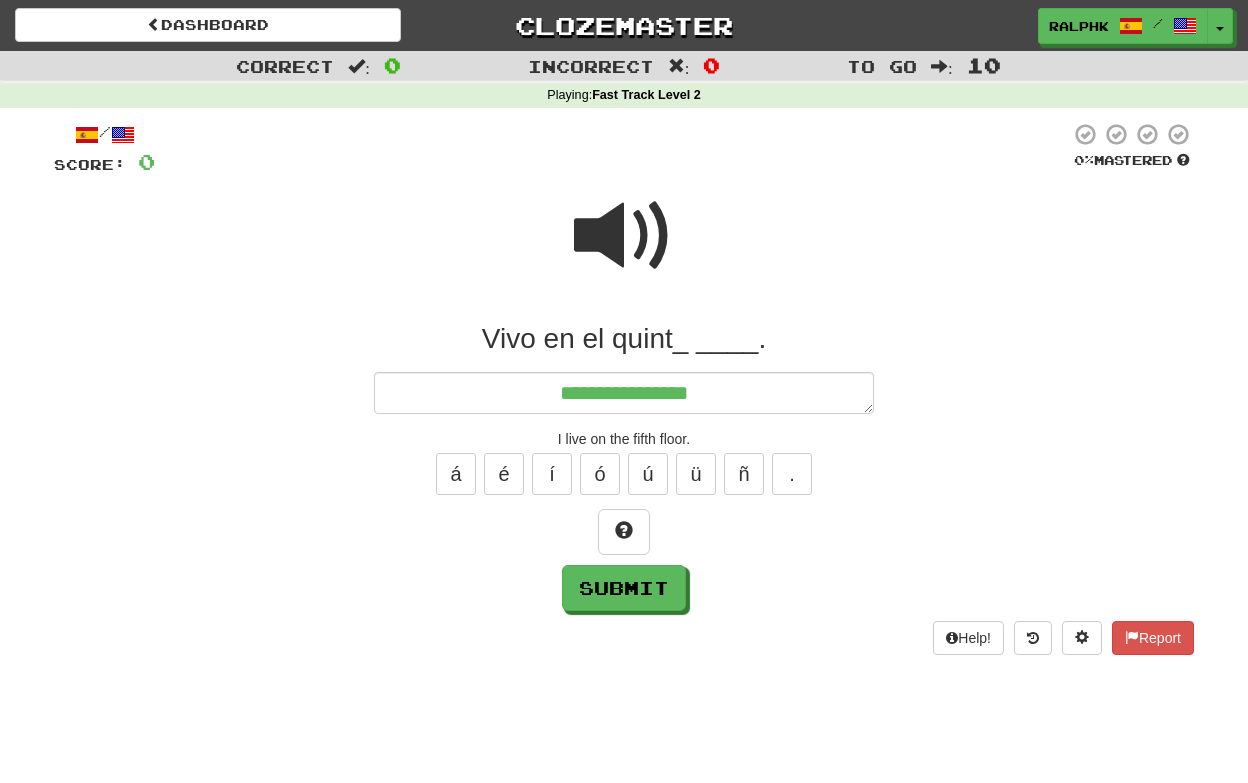 type on "*" 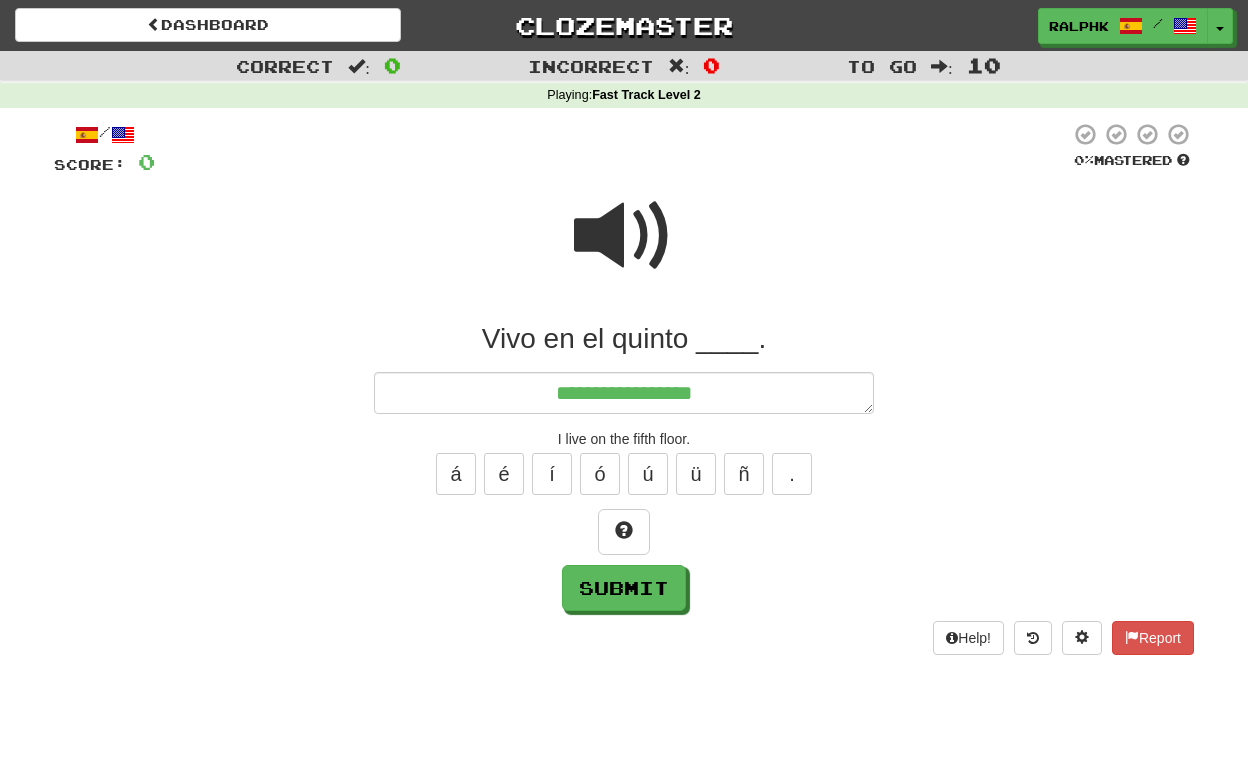 type on "*" 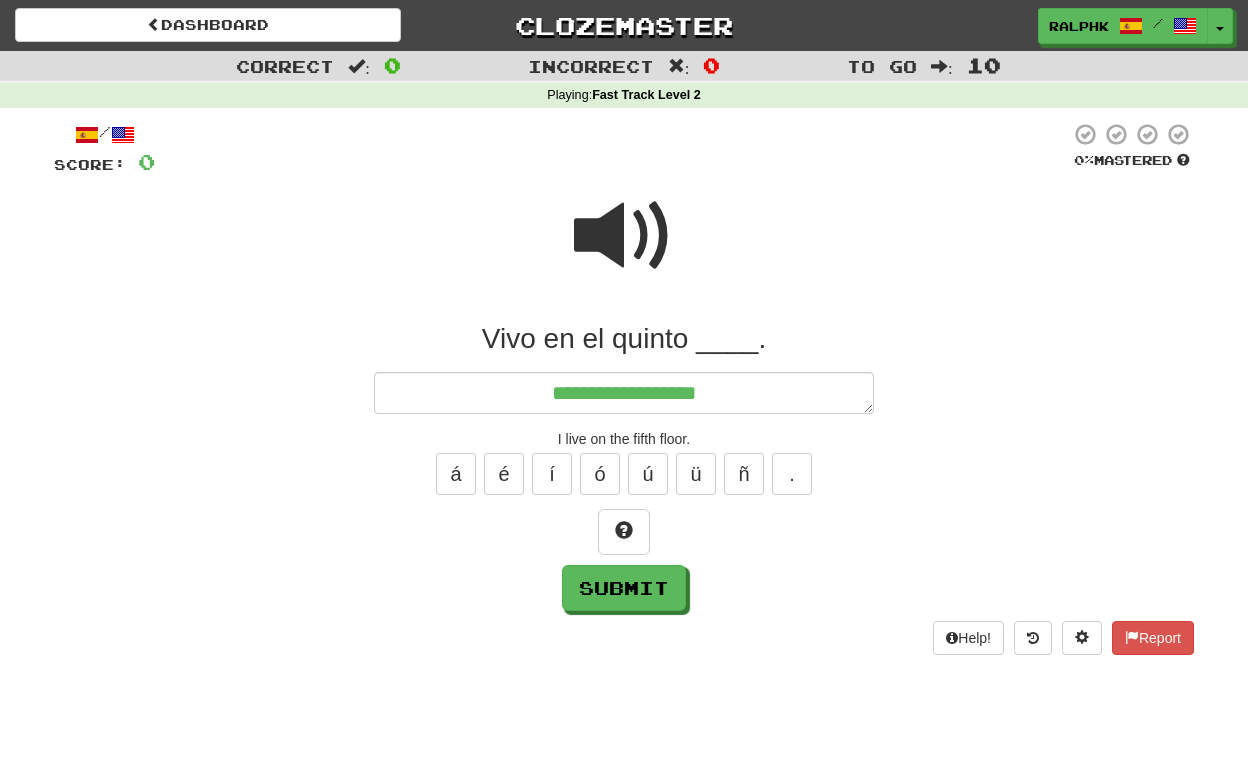 type on "*" 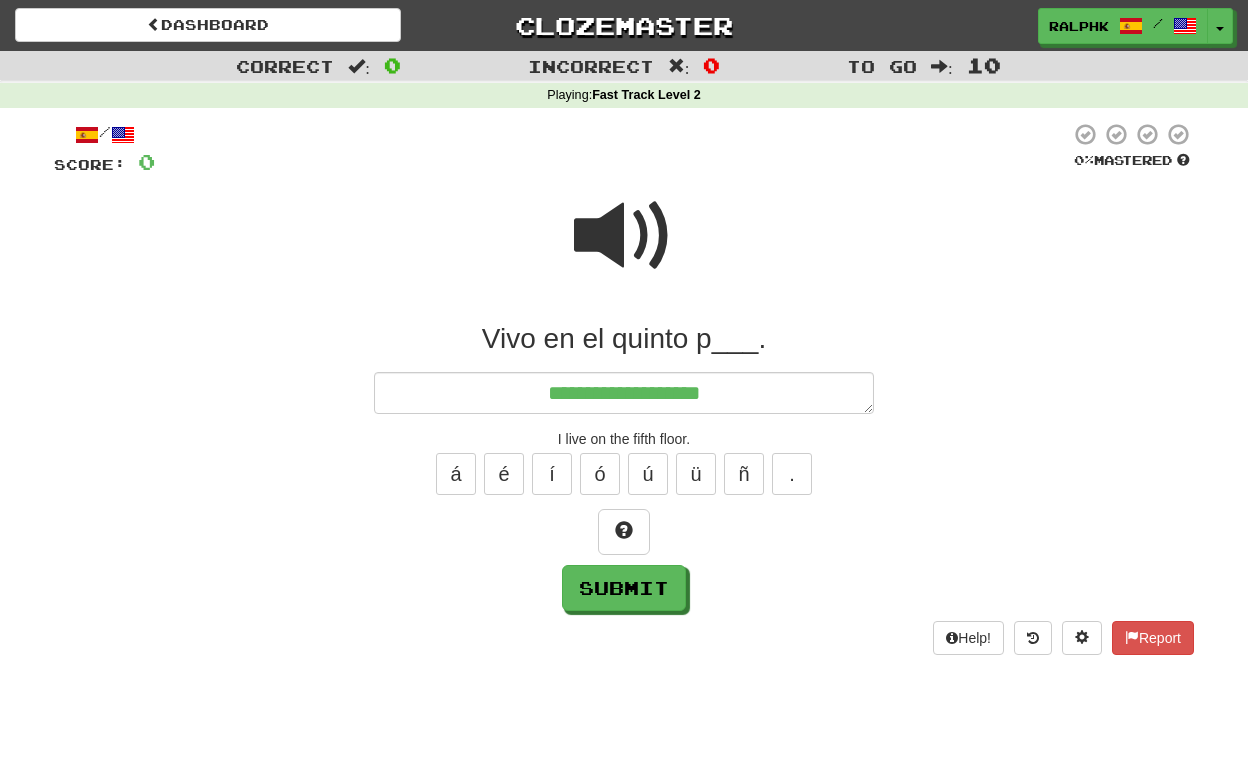 type on "*" 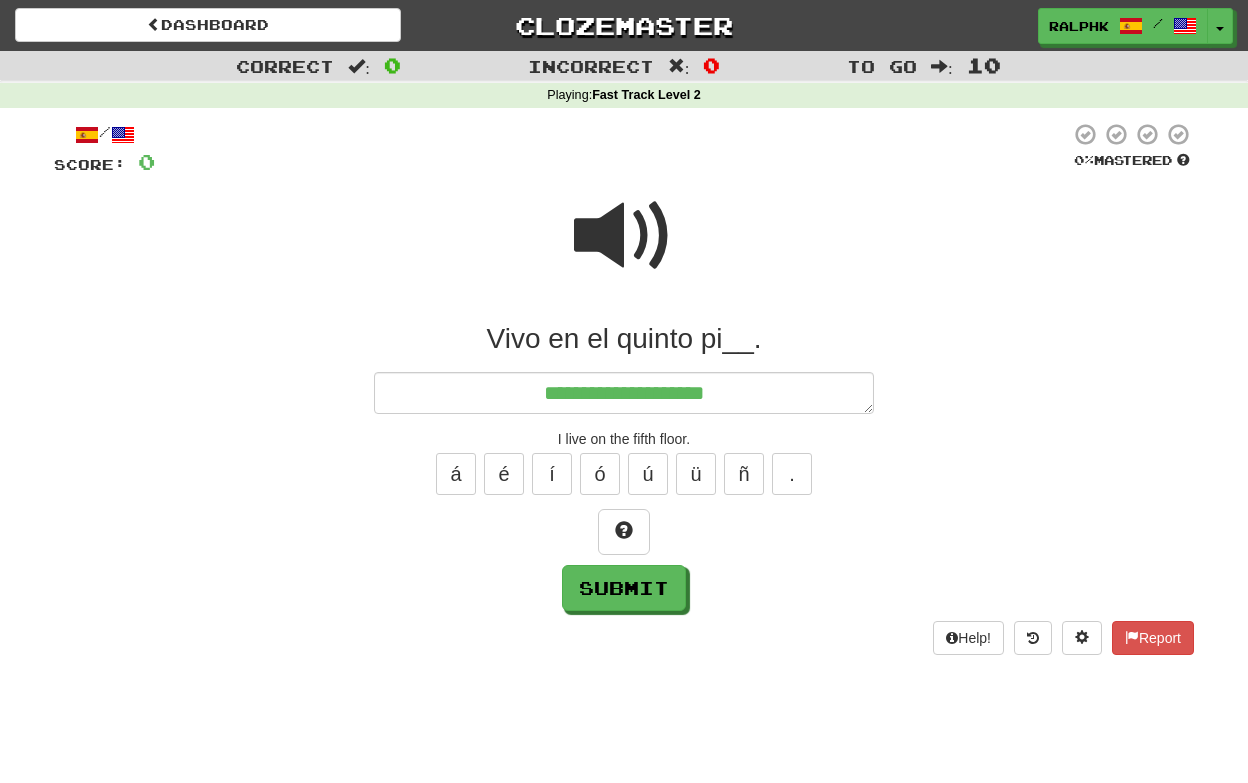 type on "*" 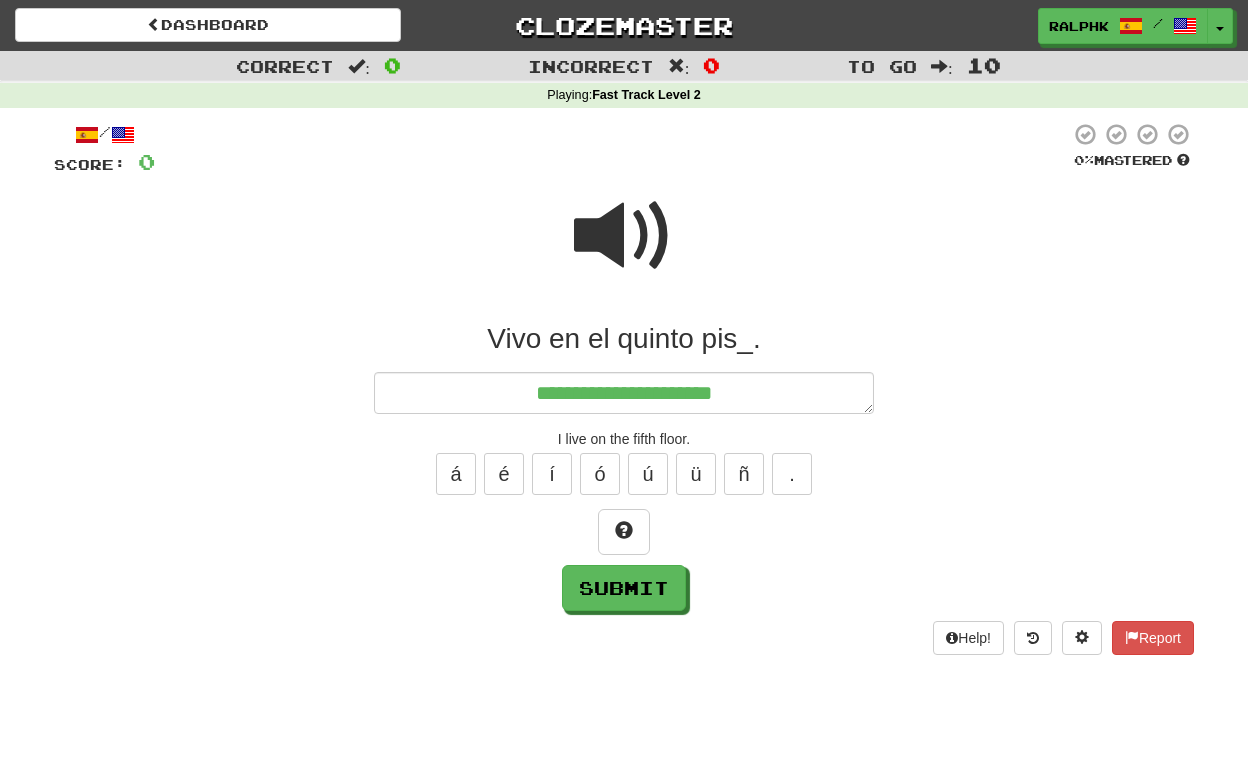 type on "*" 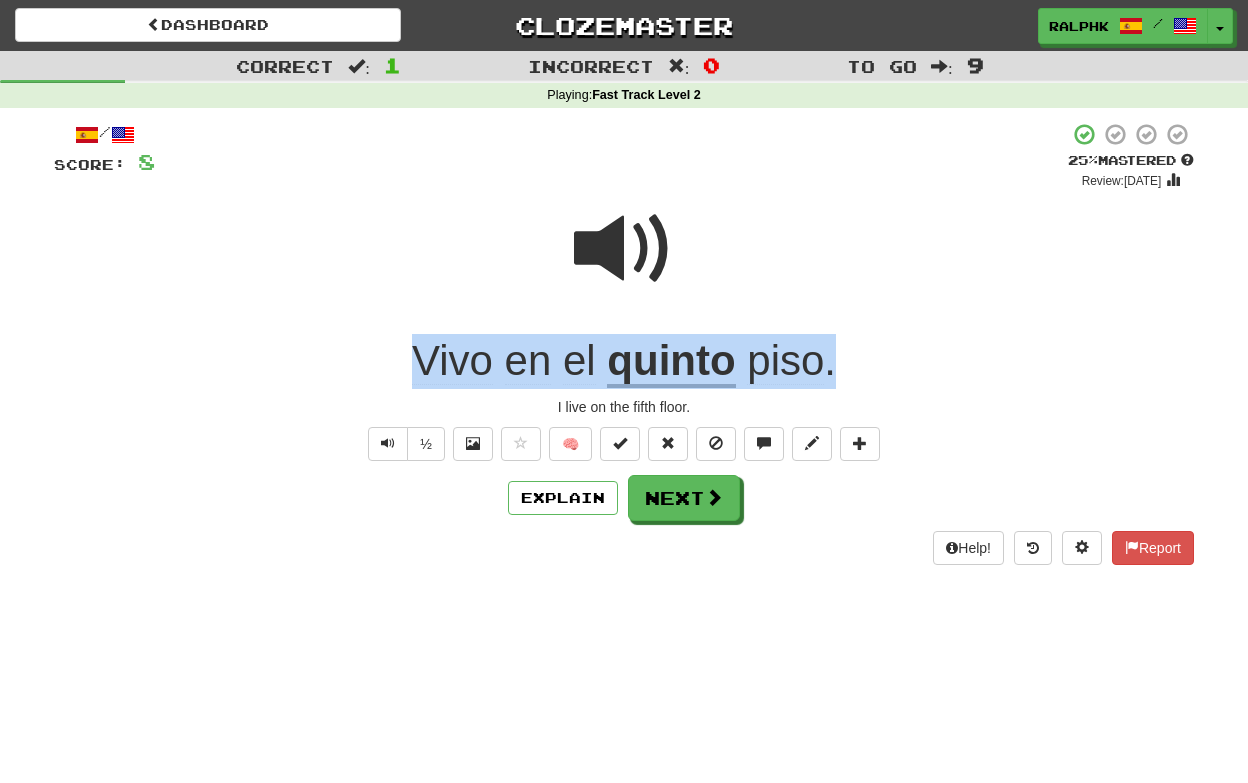 drag, startPoint x: 844, startPoint y: 361, endPoint x: 423, endPoint y: 368, distance: 421.0582 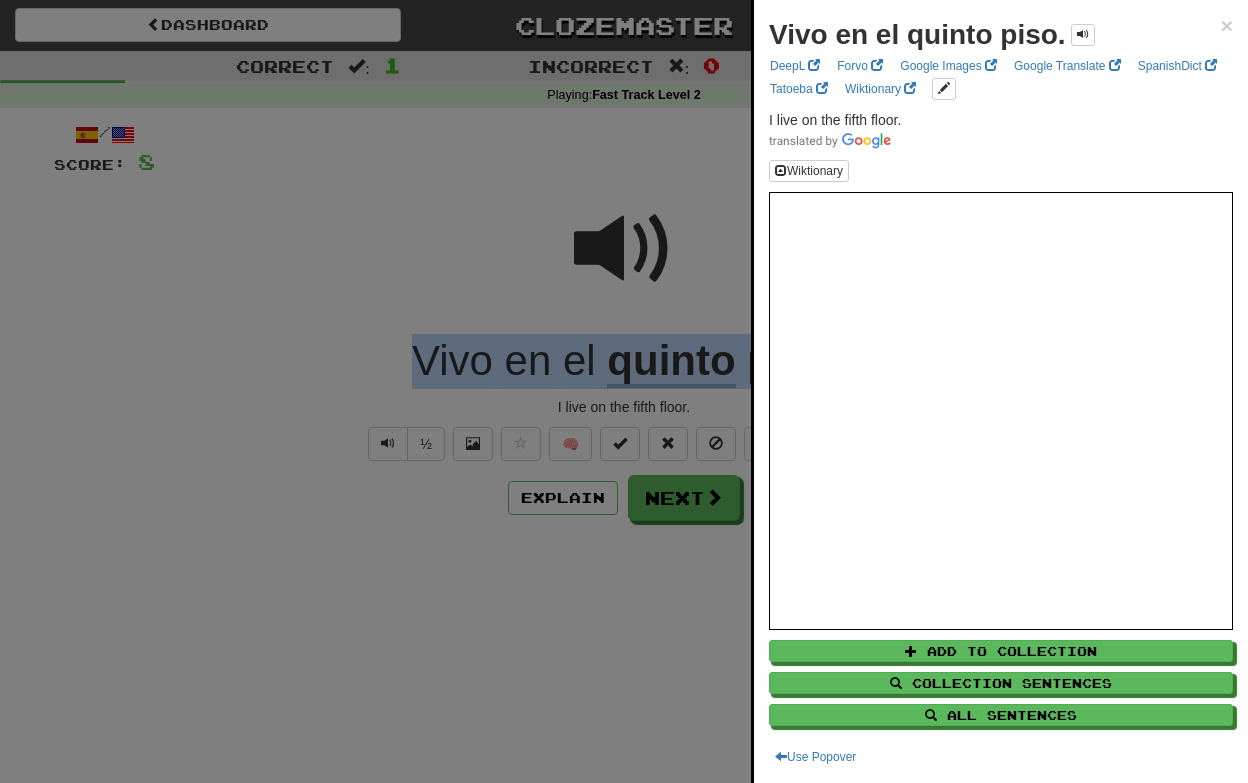 copy on "Vivo   en   el   quinto   piso ." 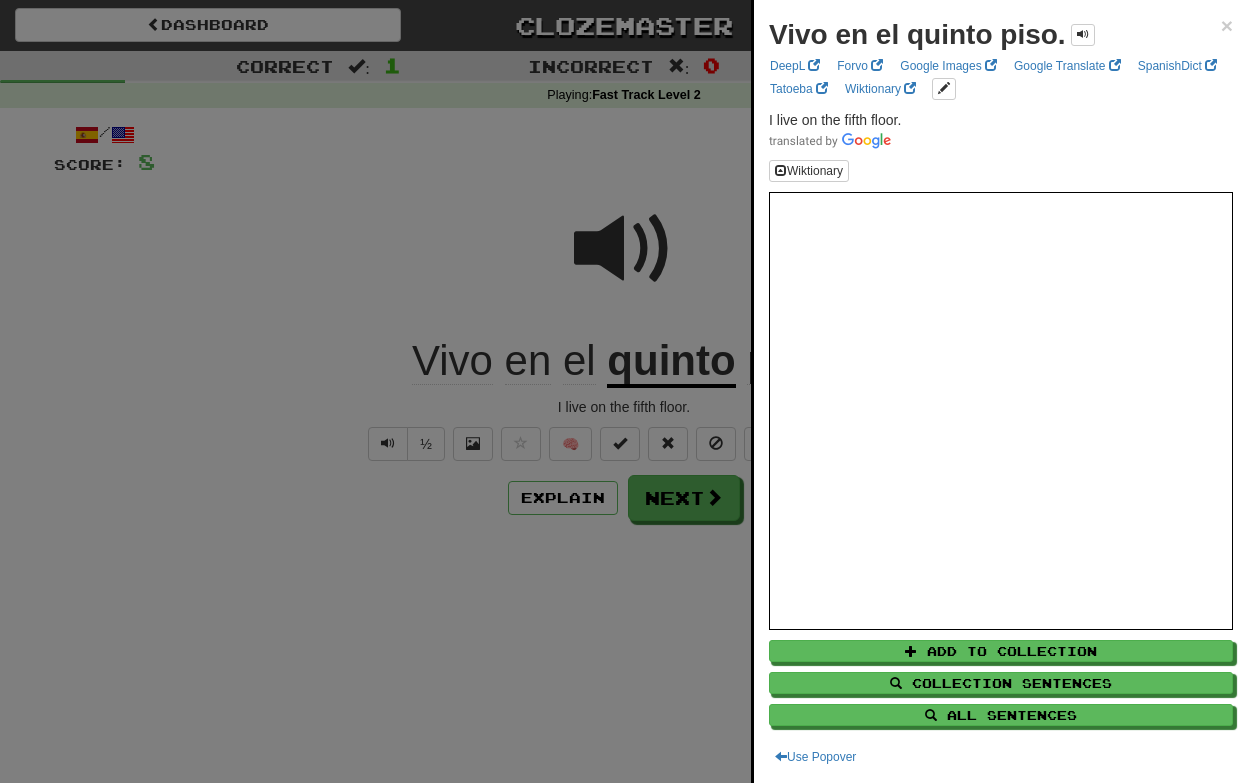 click at bounding box center (624, 391) 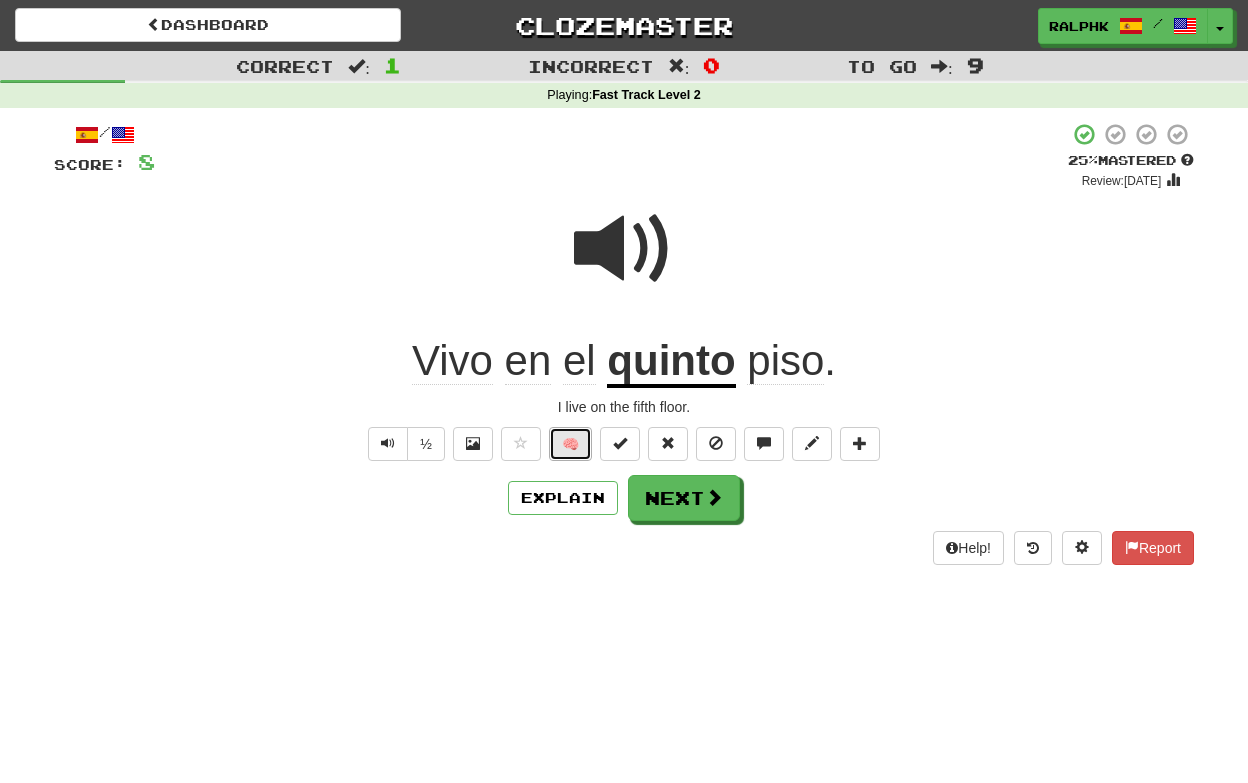 click on "🧠" at bounding box center (570, 444) 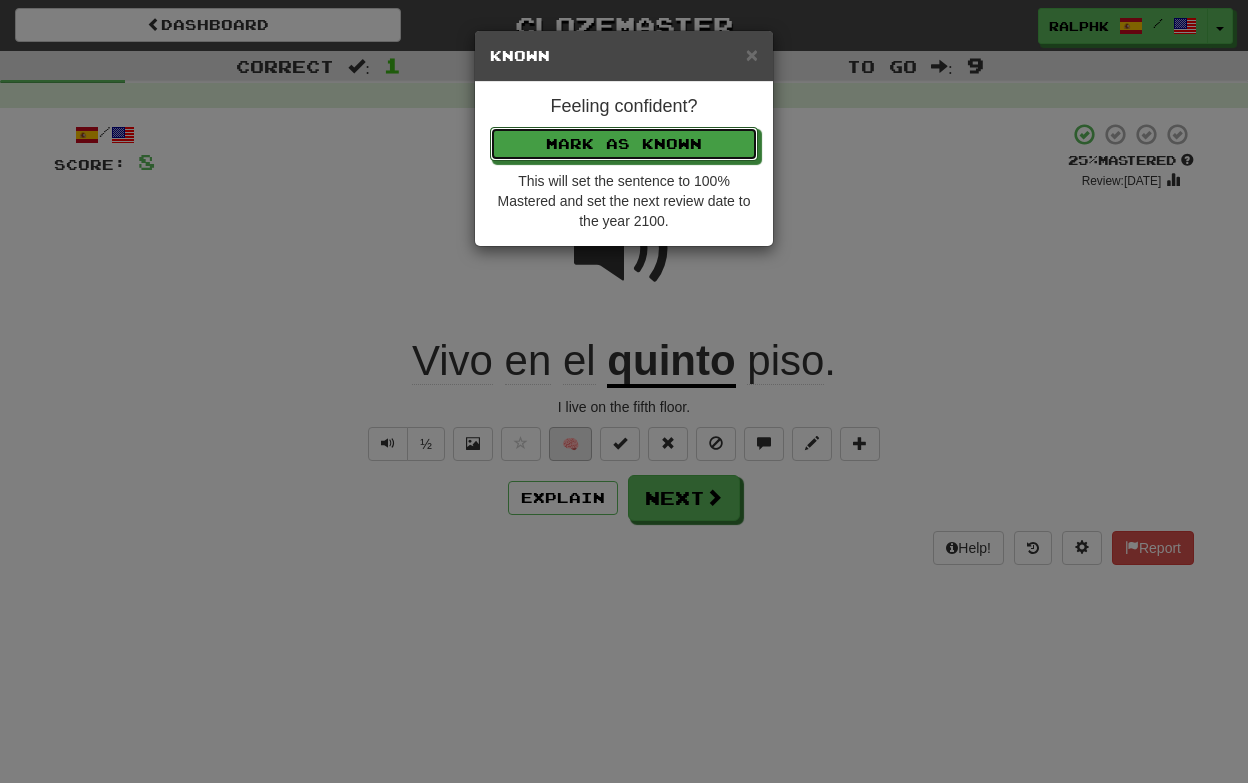 type 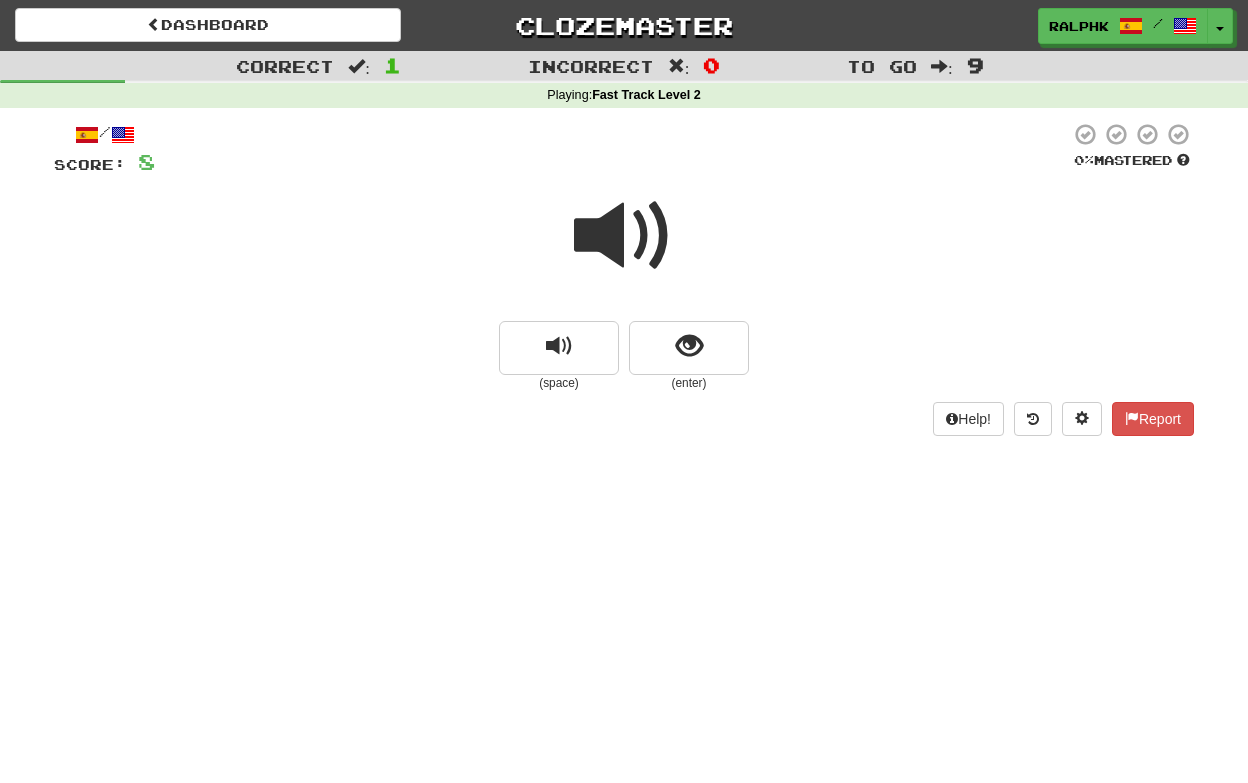 click at bounding box center [624, 236] 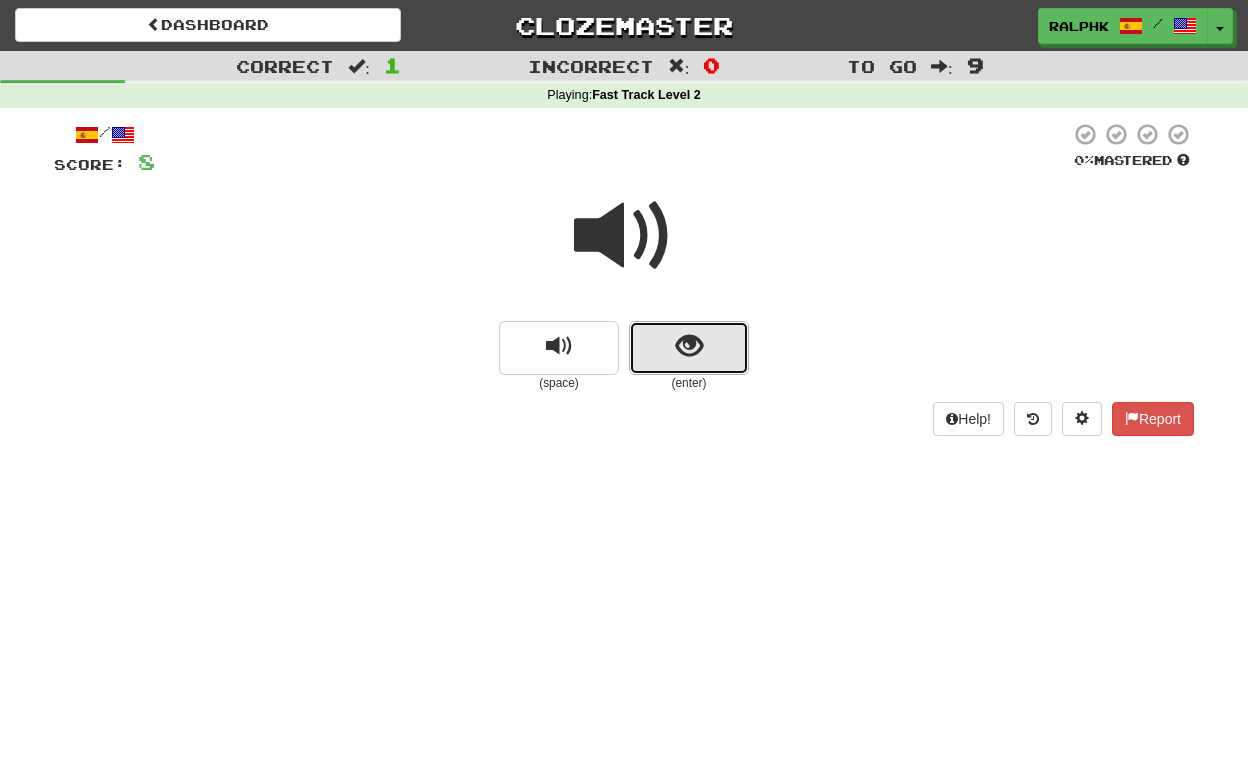 click at bounding box center [689, 346] 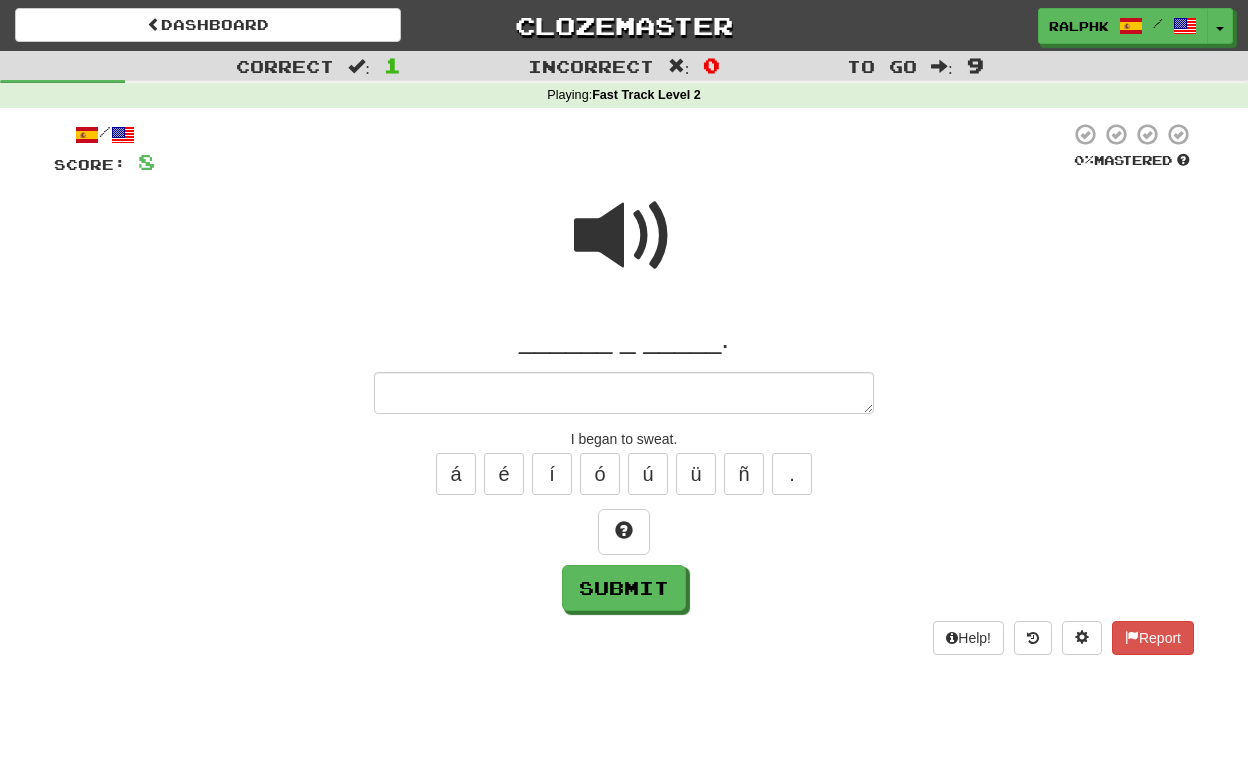 type on "*" 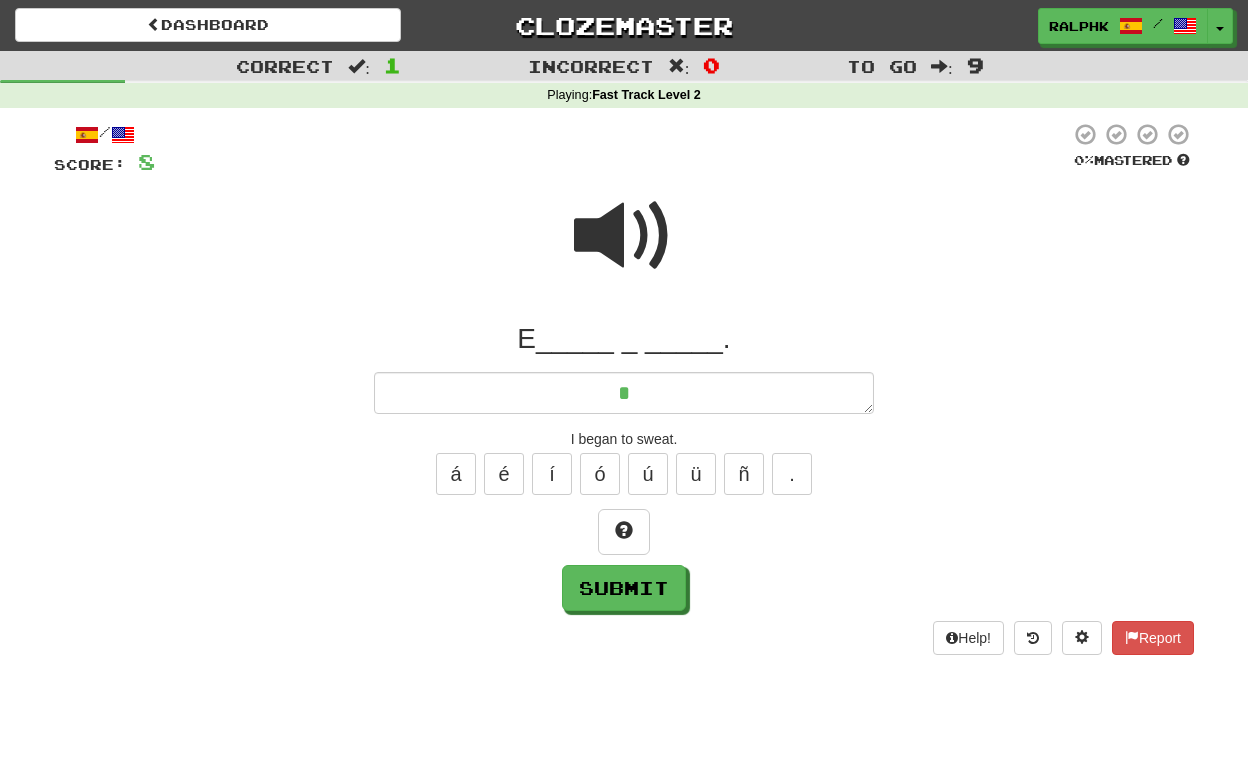 type on "*" 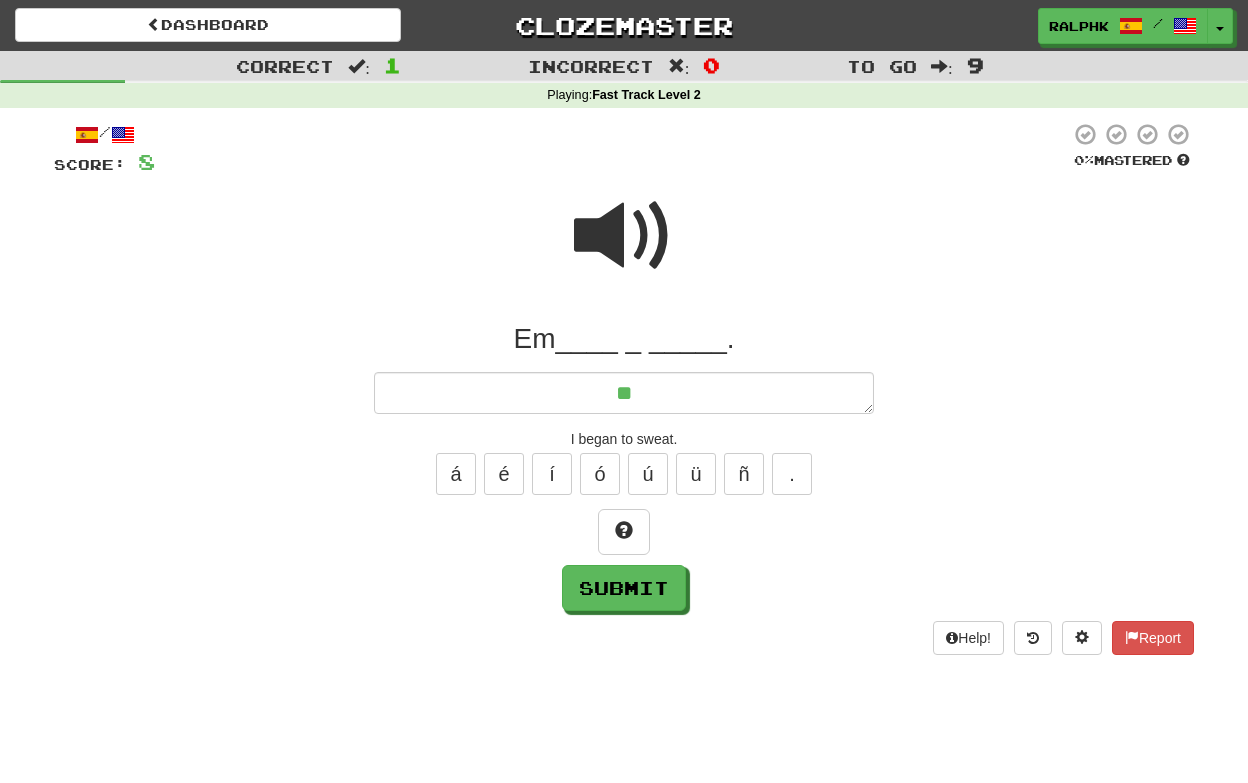 type on "*" 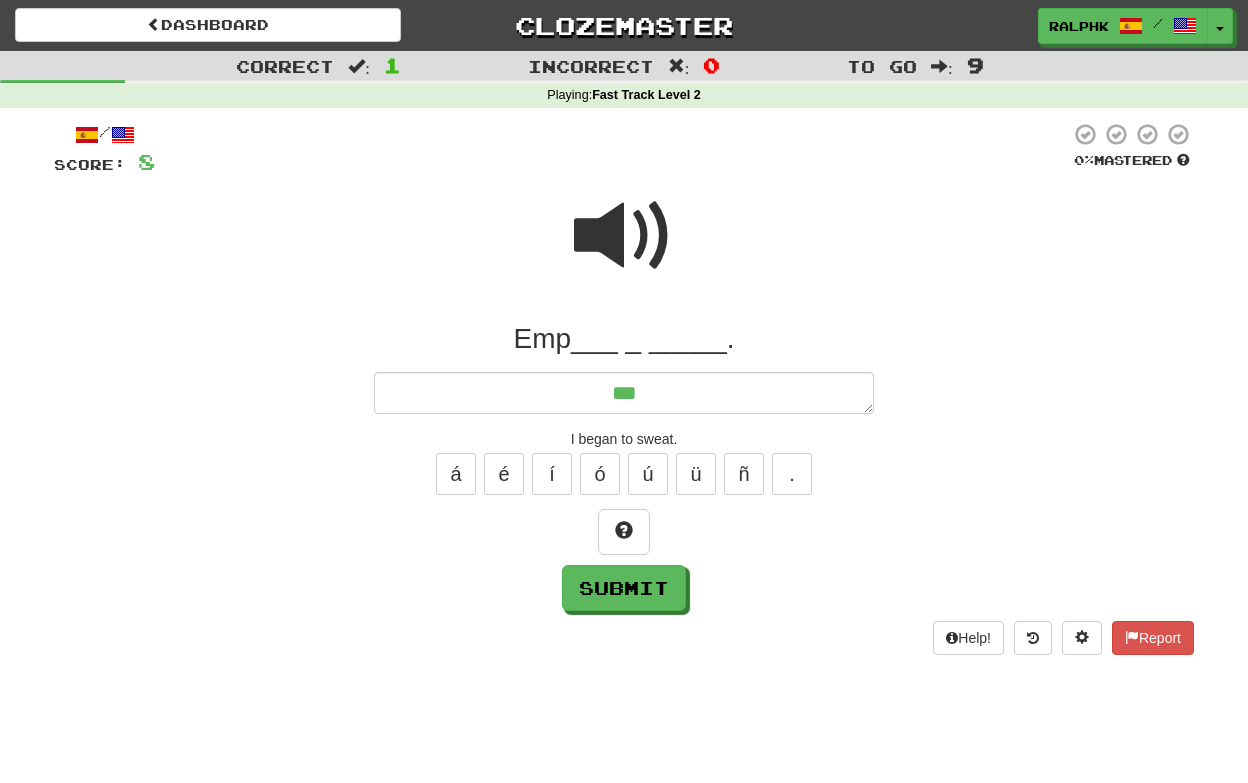 type on "*" 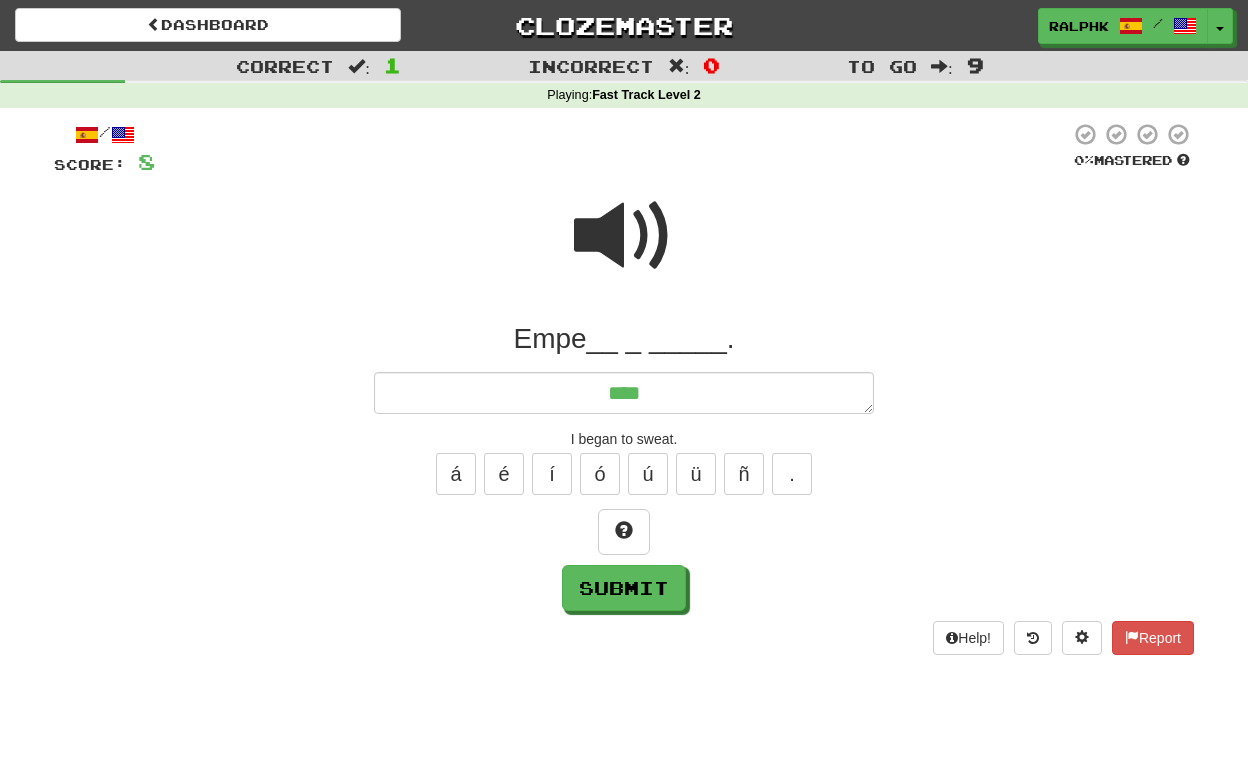 type on "*" 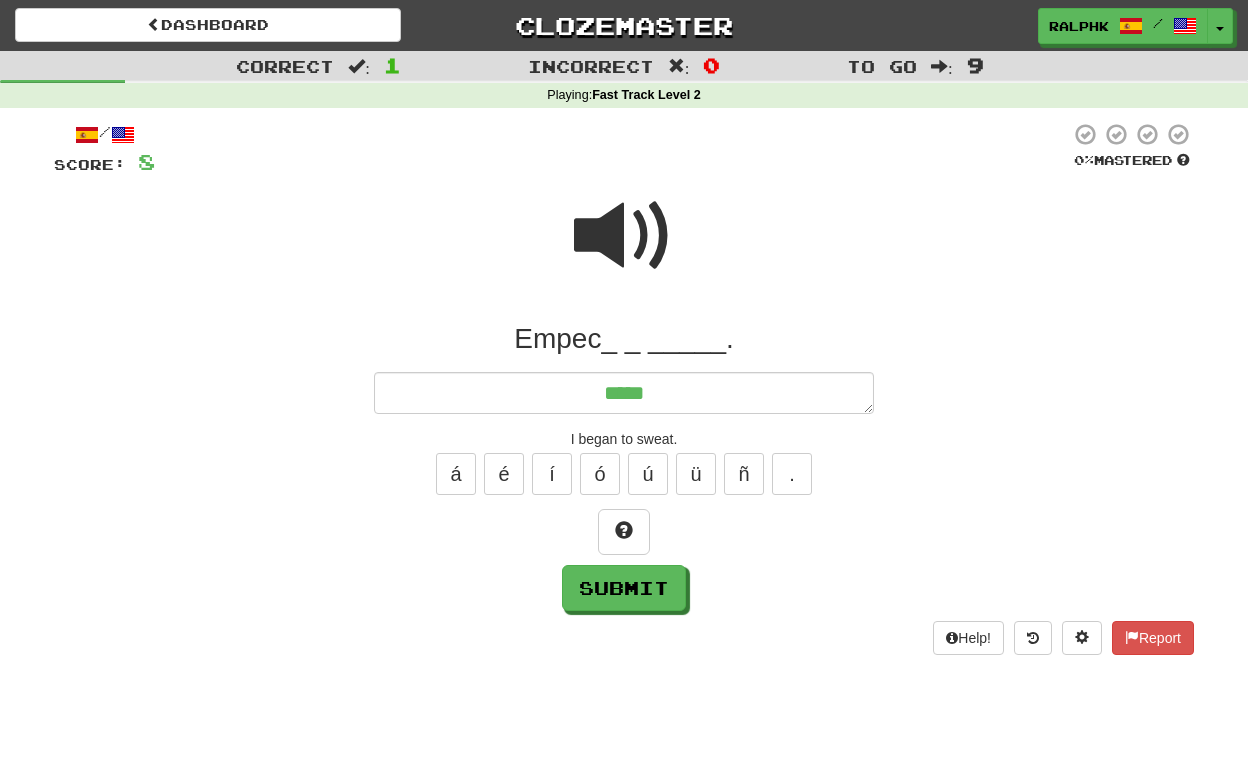 type on "******" 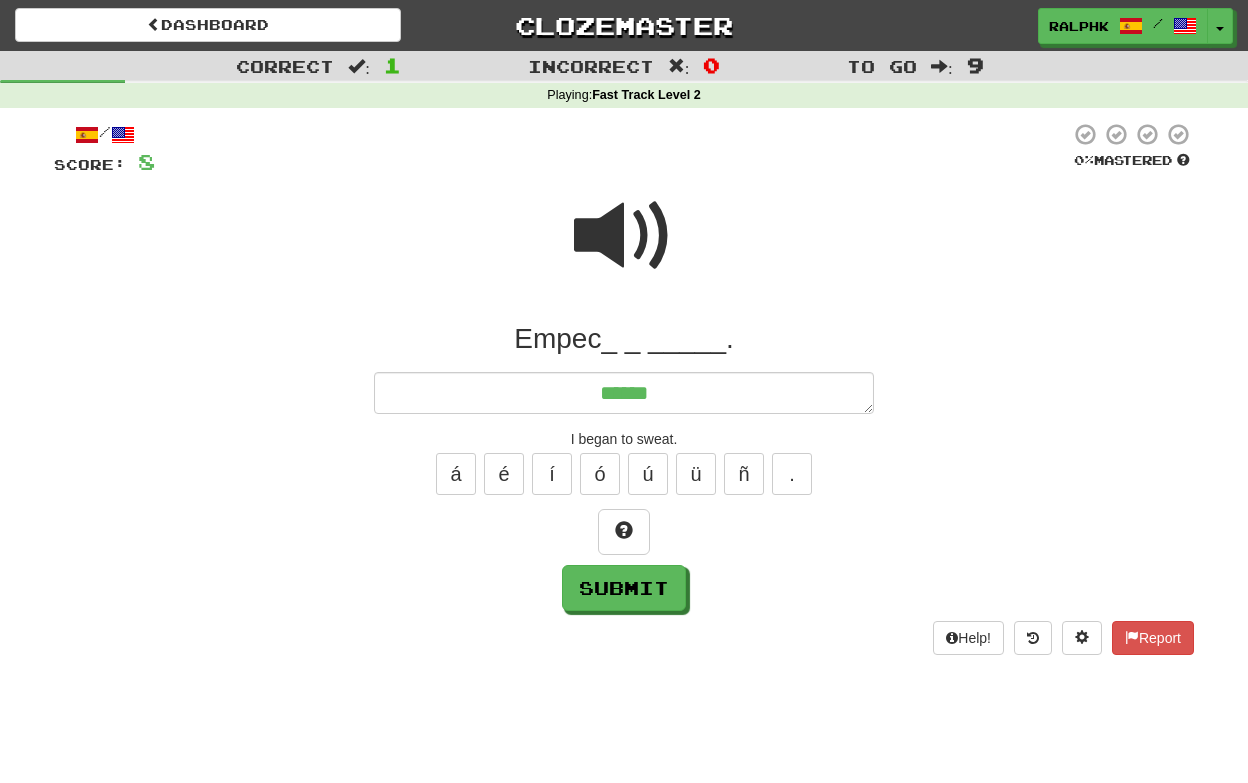 type on "*" 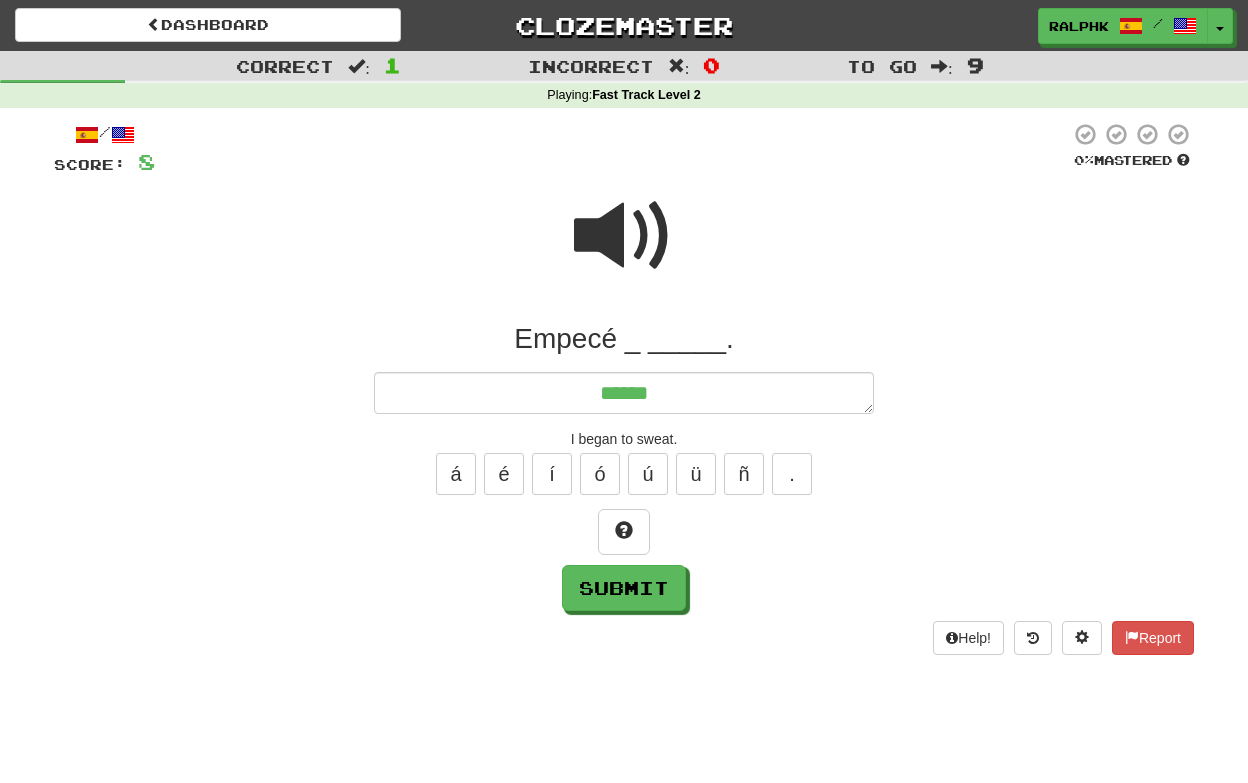 type on "*" 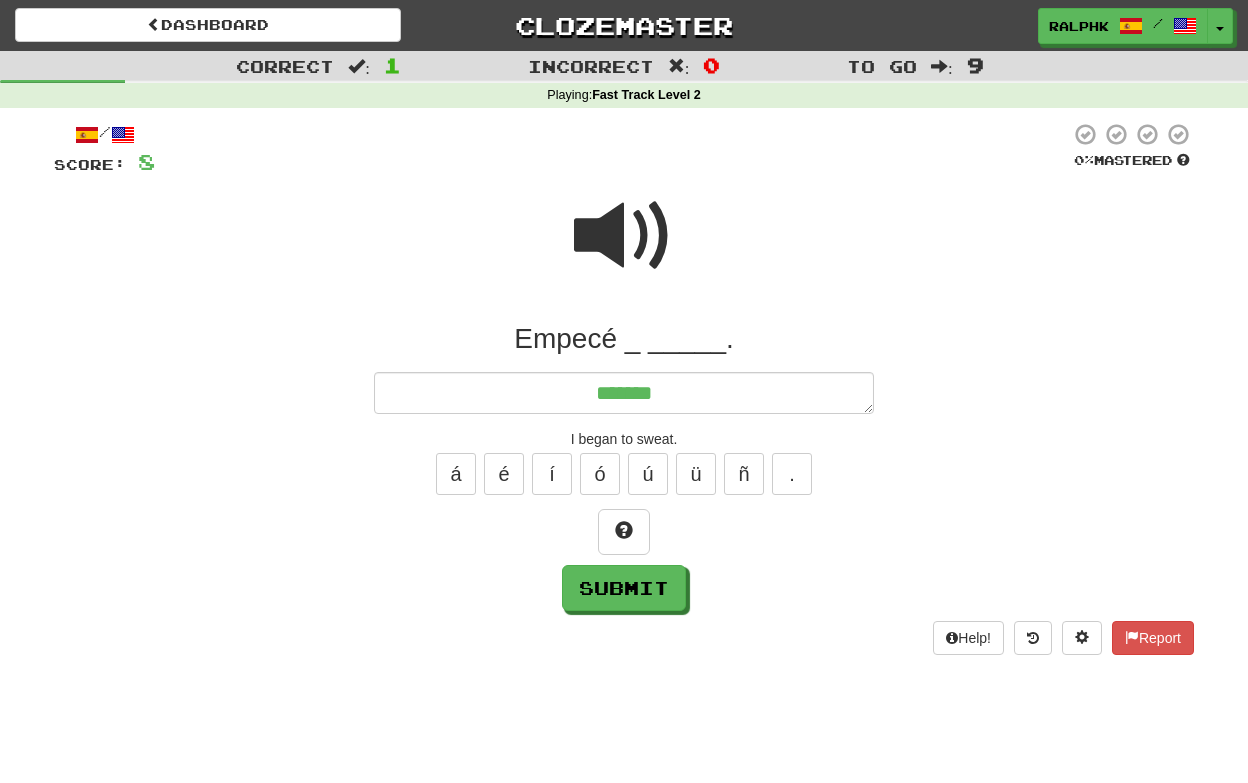 type on "*" 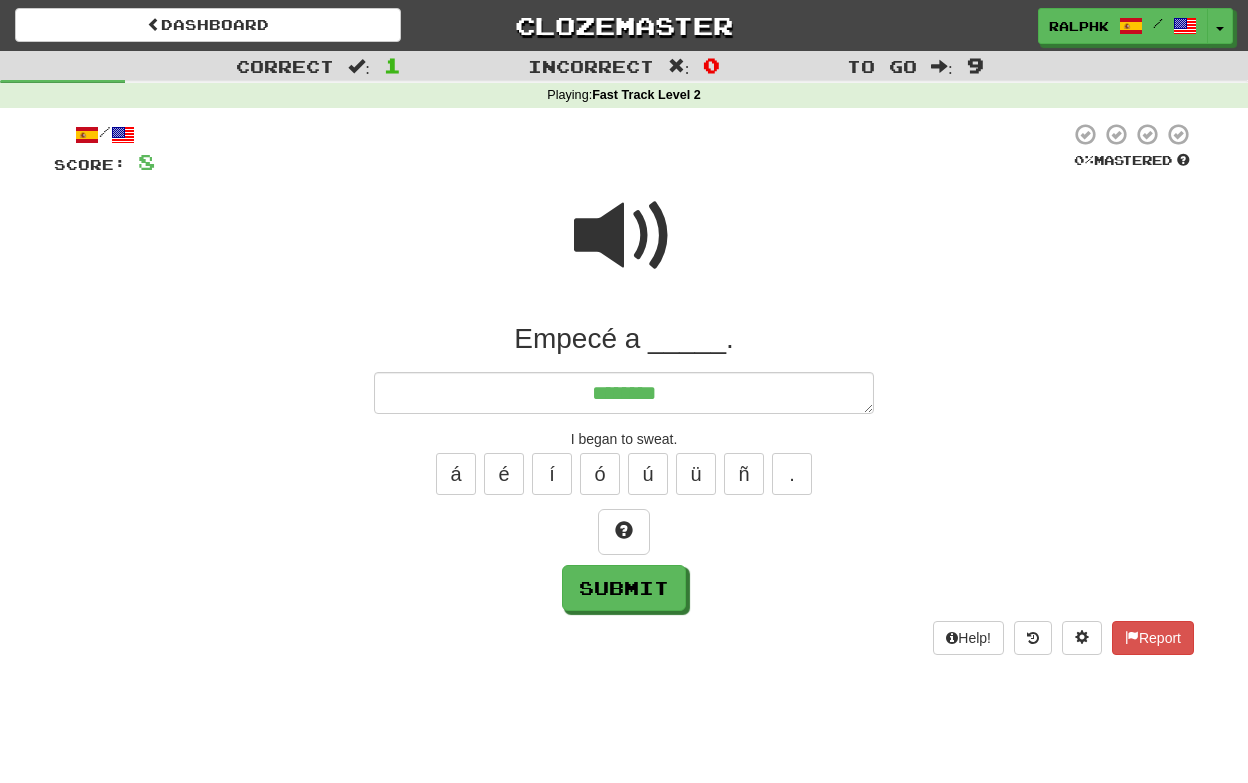 type on "*" 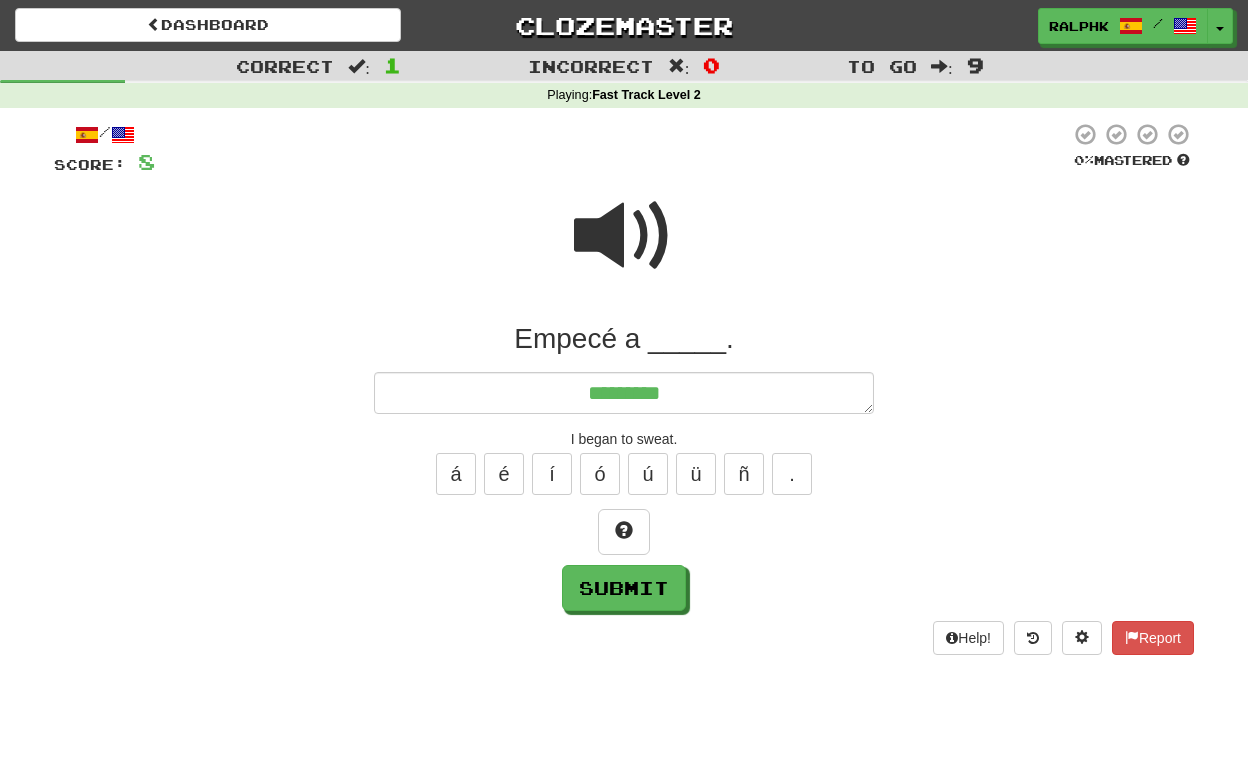 type on "*" 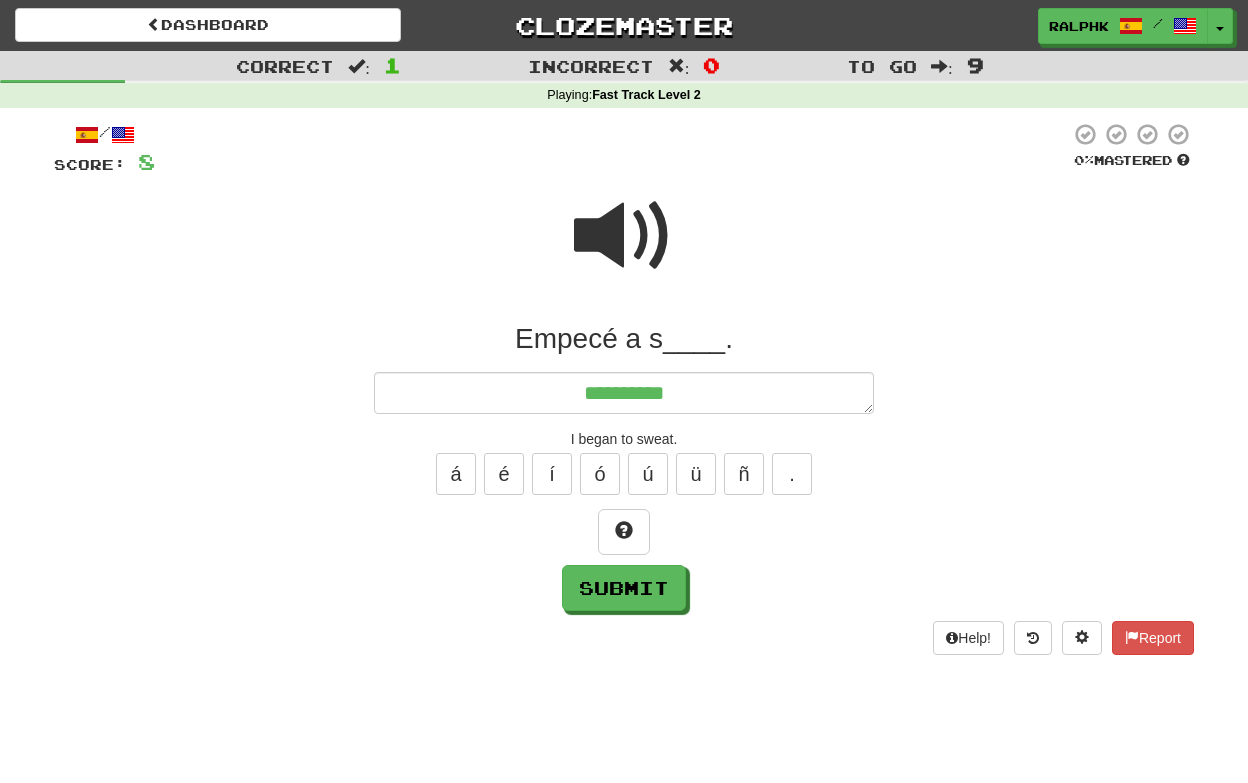 type on "*" 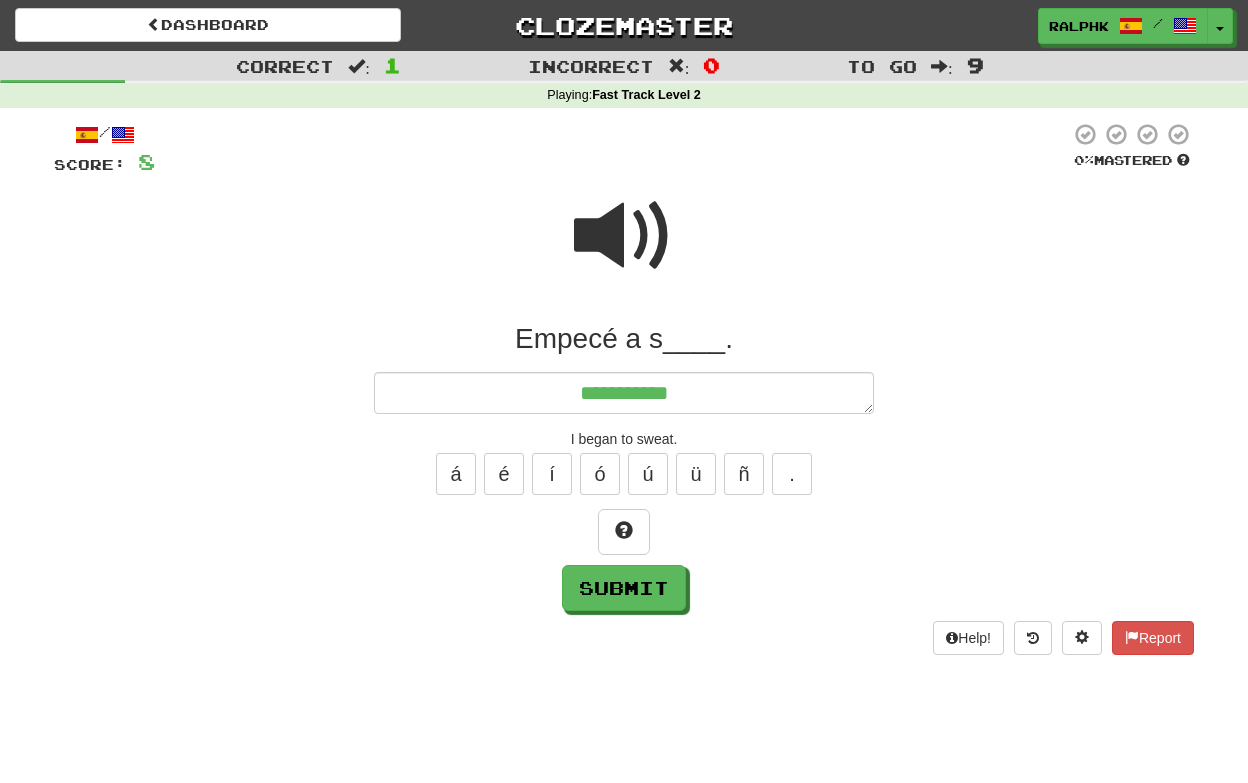 type on "*" 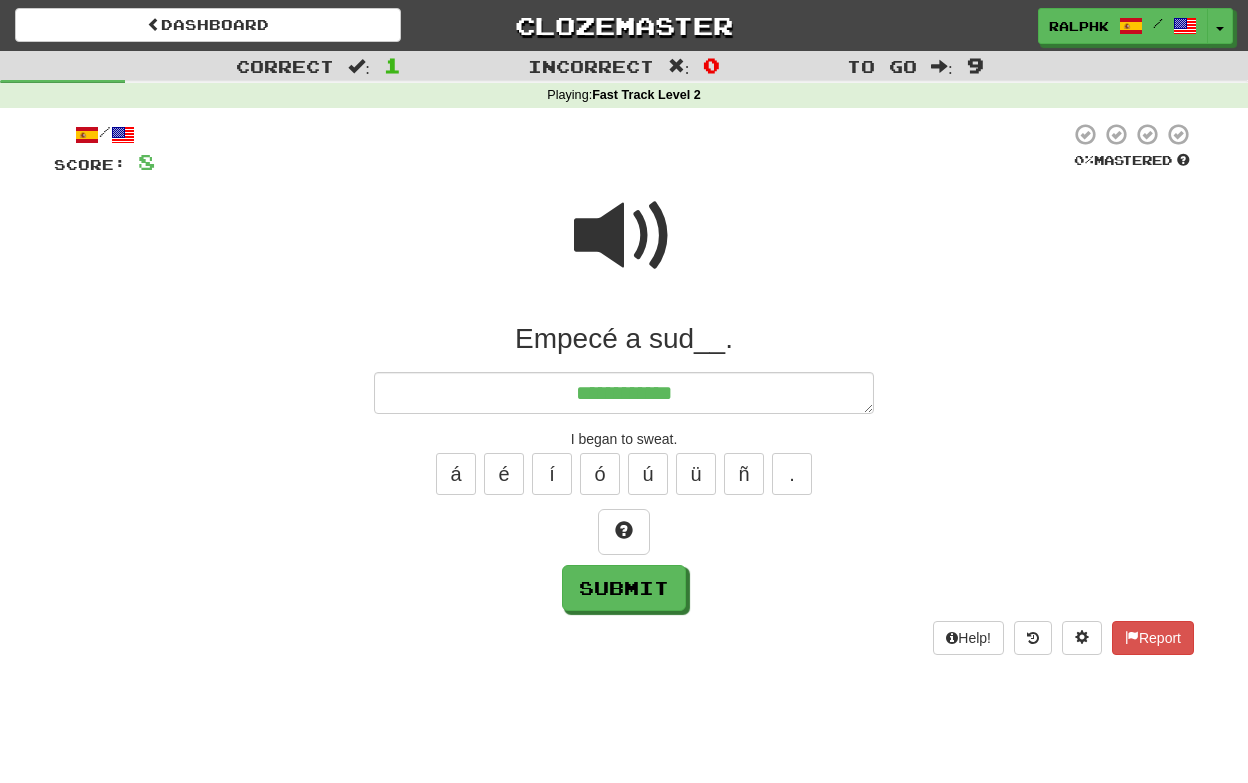 type on "*" 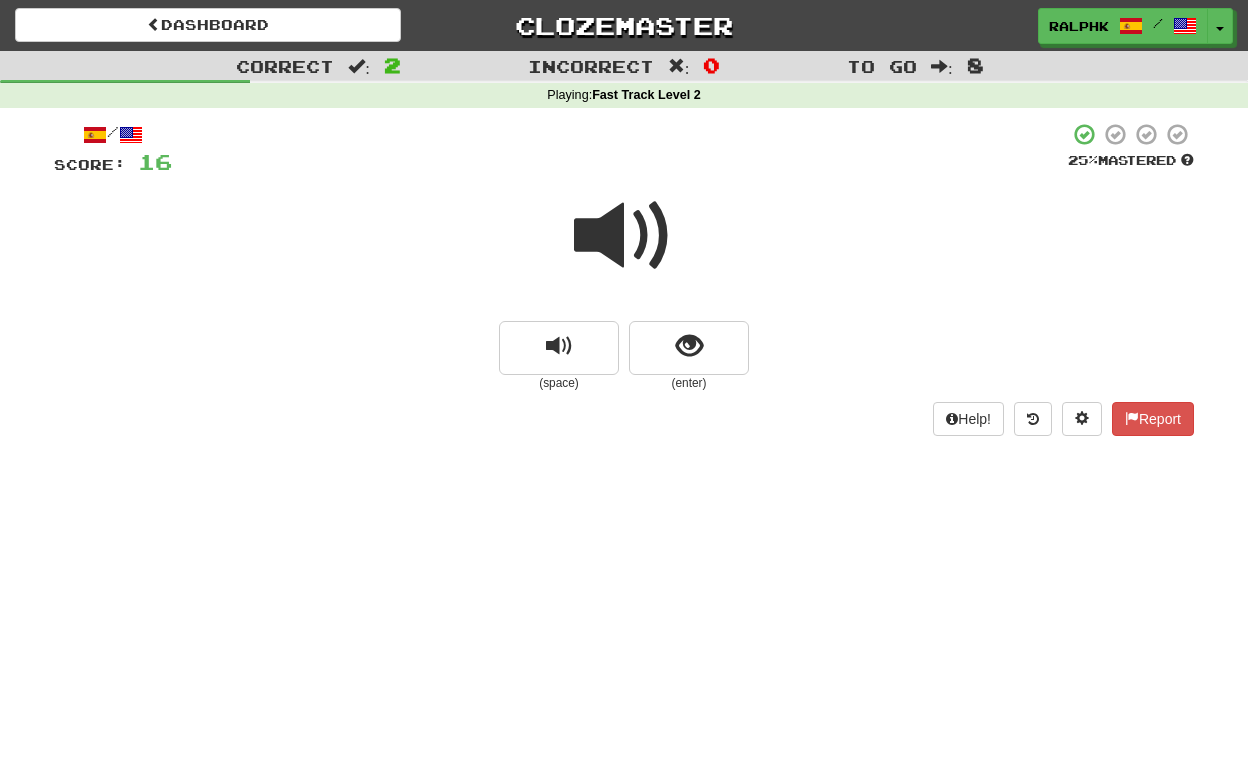 click at bounding box center (624, 236) 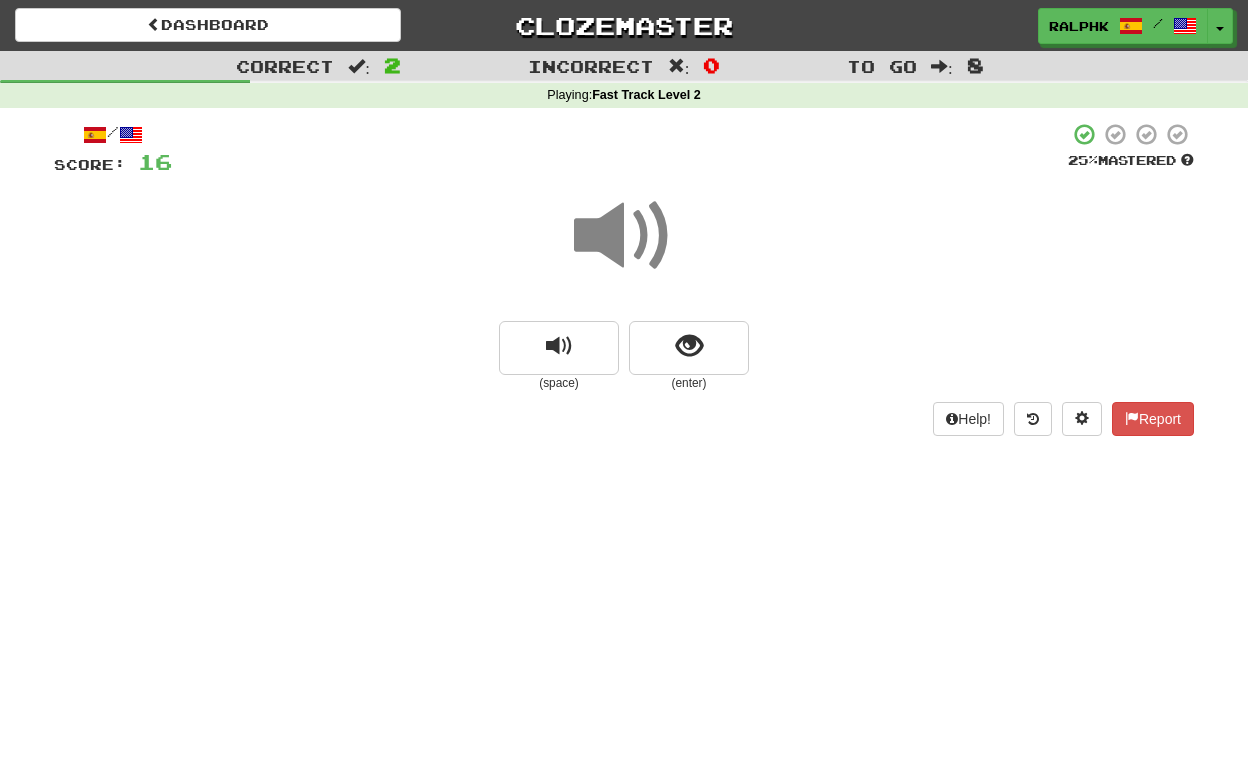 click at bounding box center [624, 236] 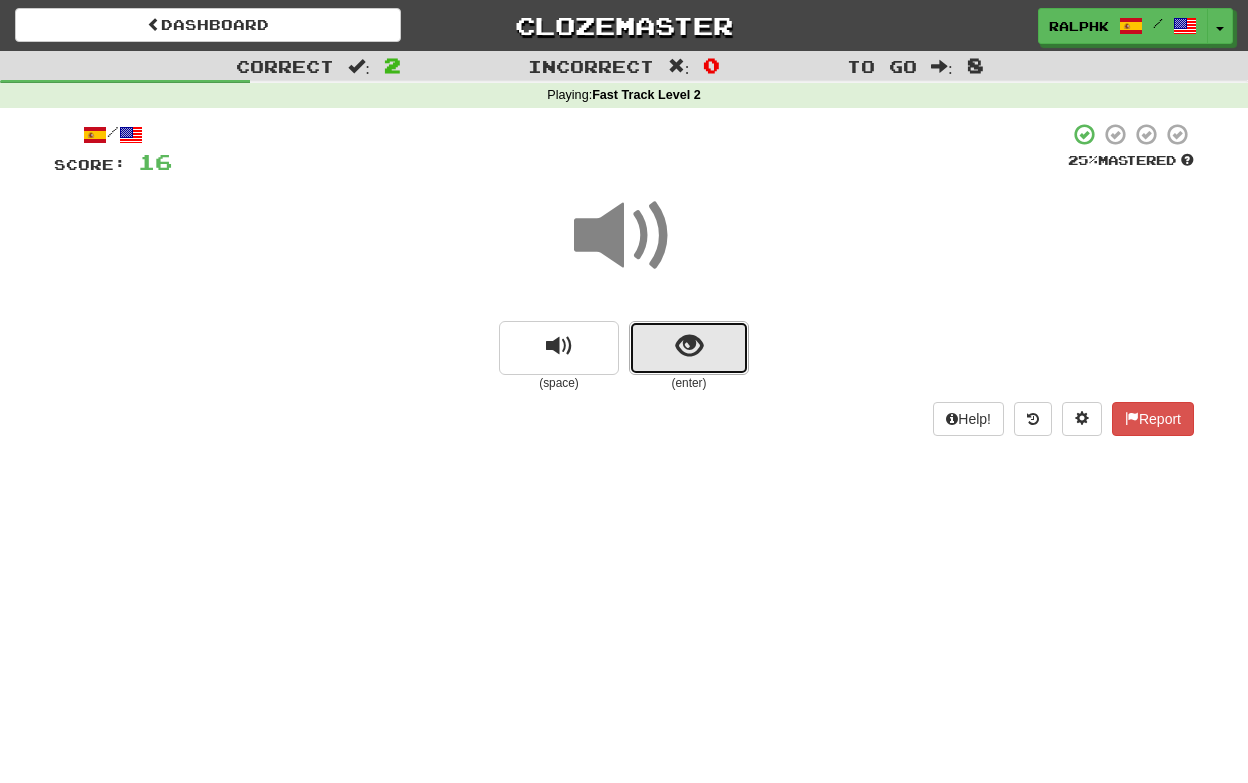click at bounding box center [689, 348] 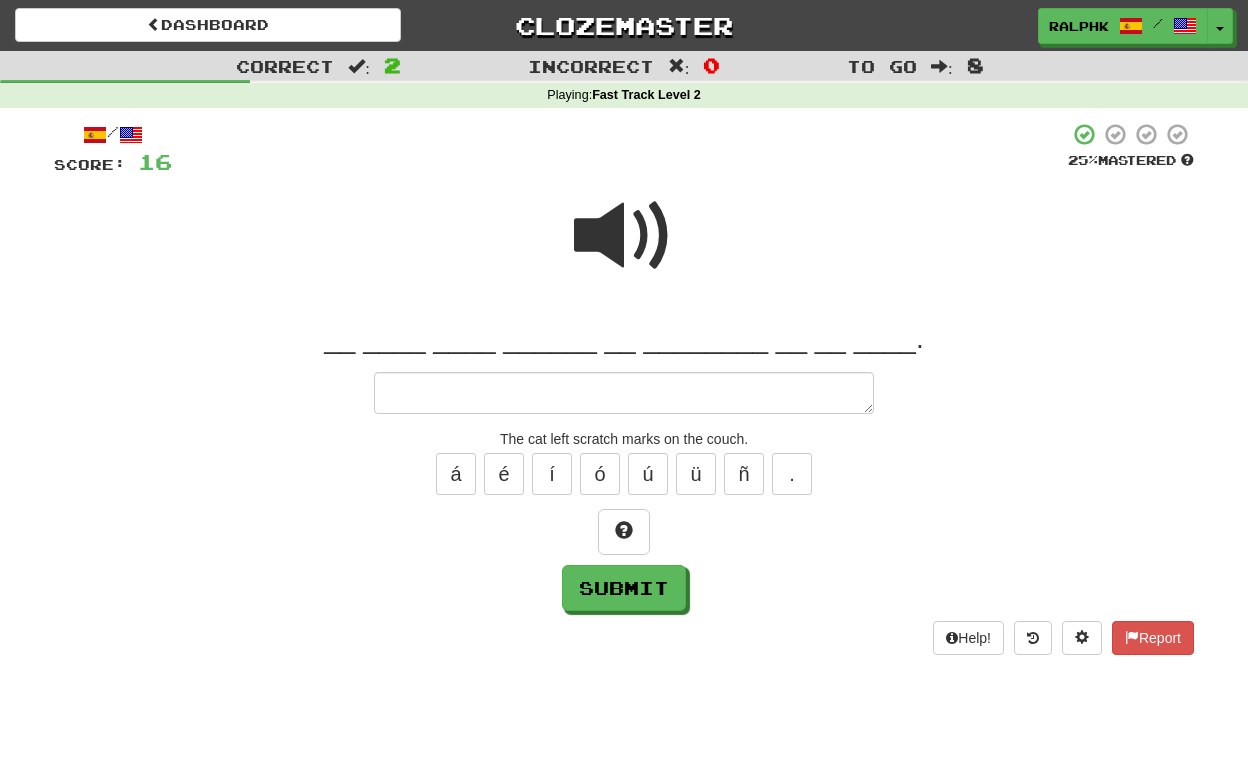type on "*" 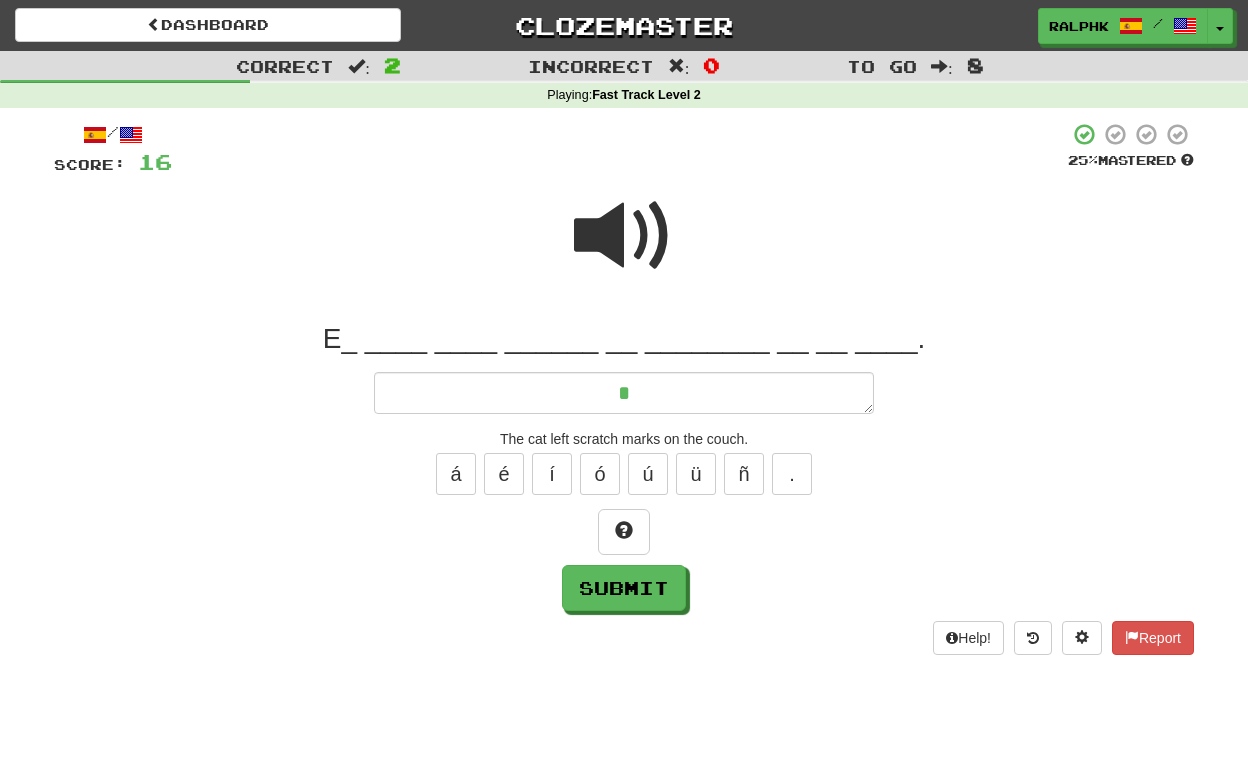type on "*" 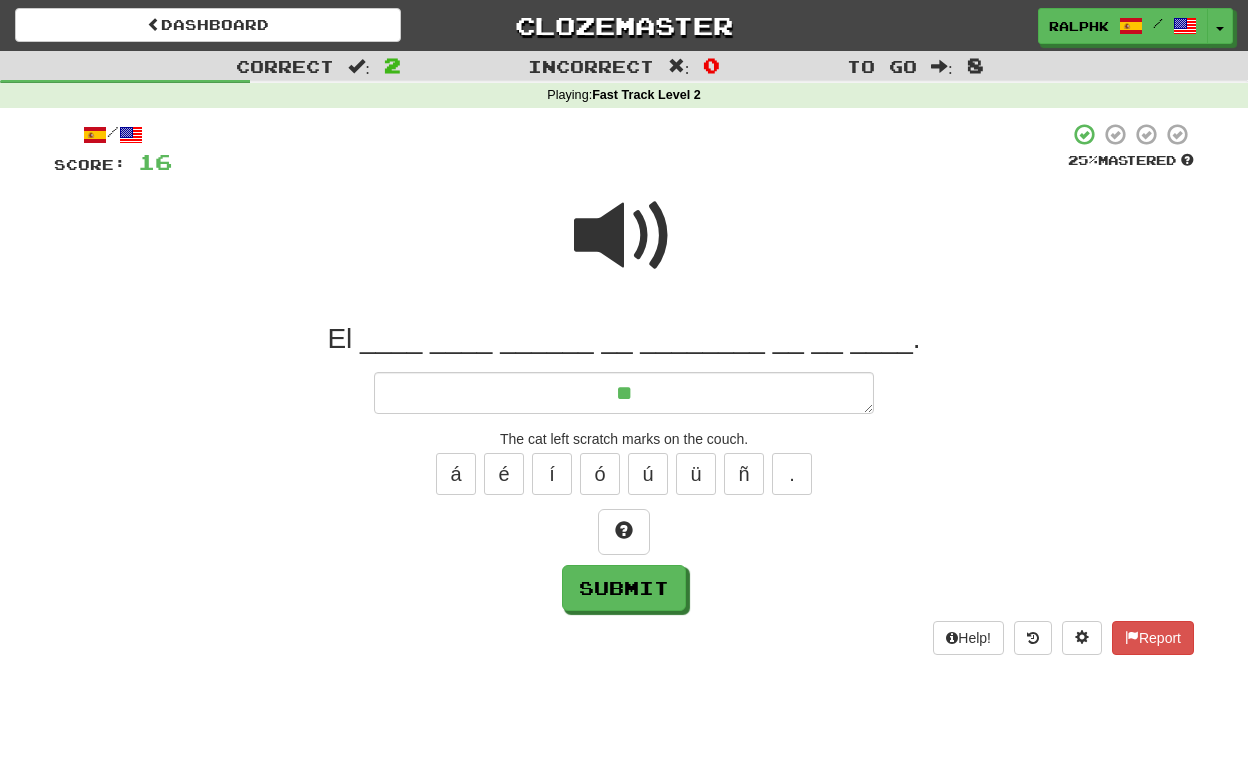 type on "*" 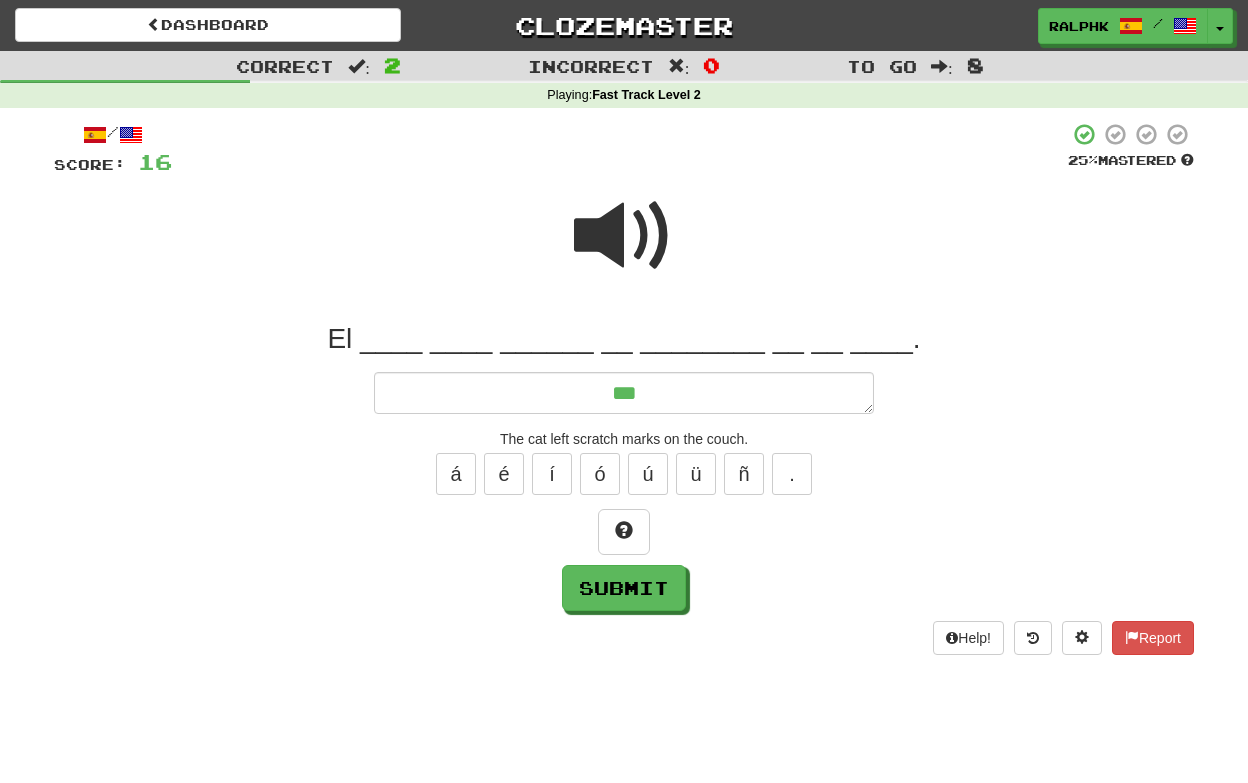 type on "*" 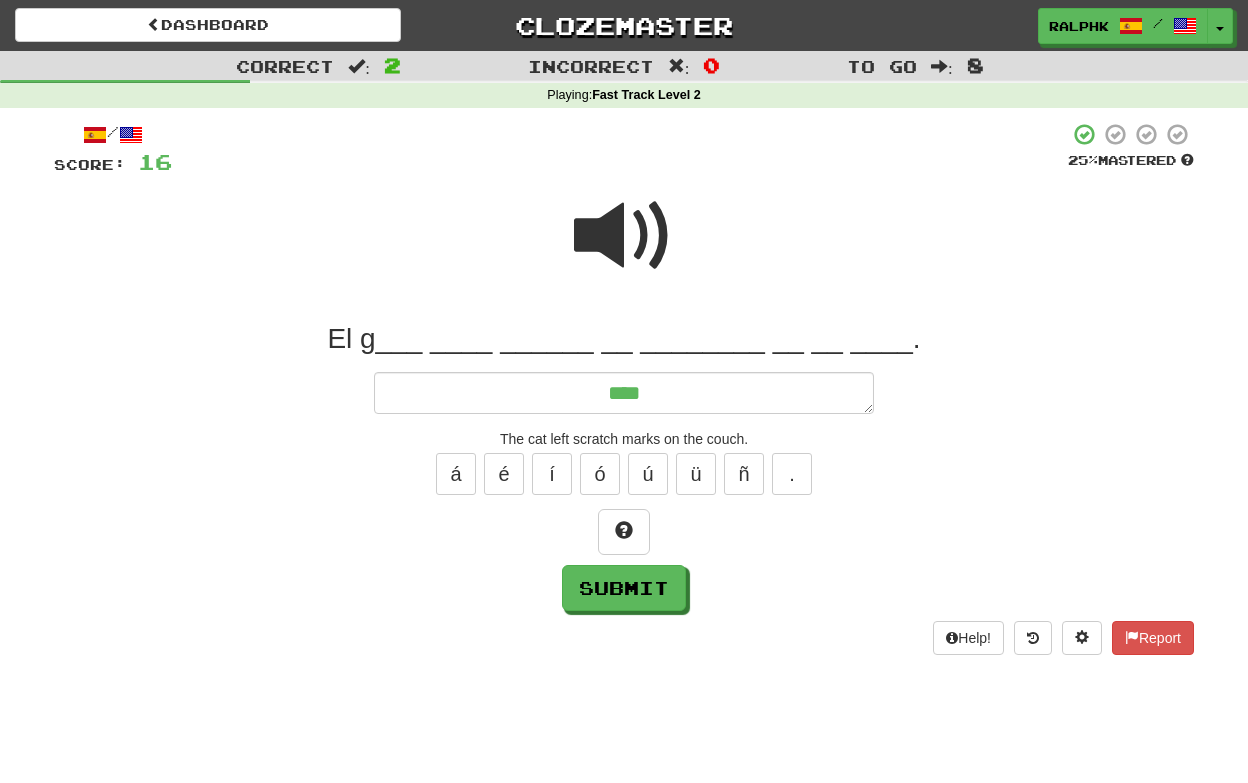 type on "*" 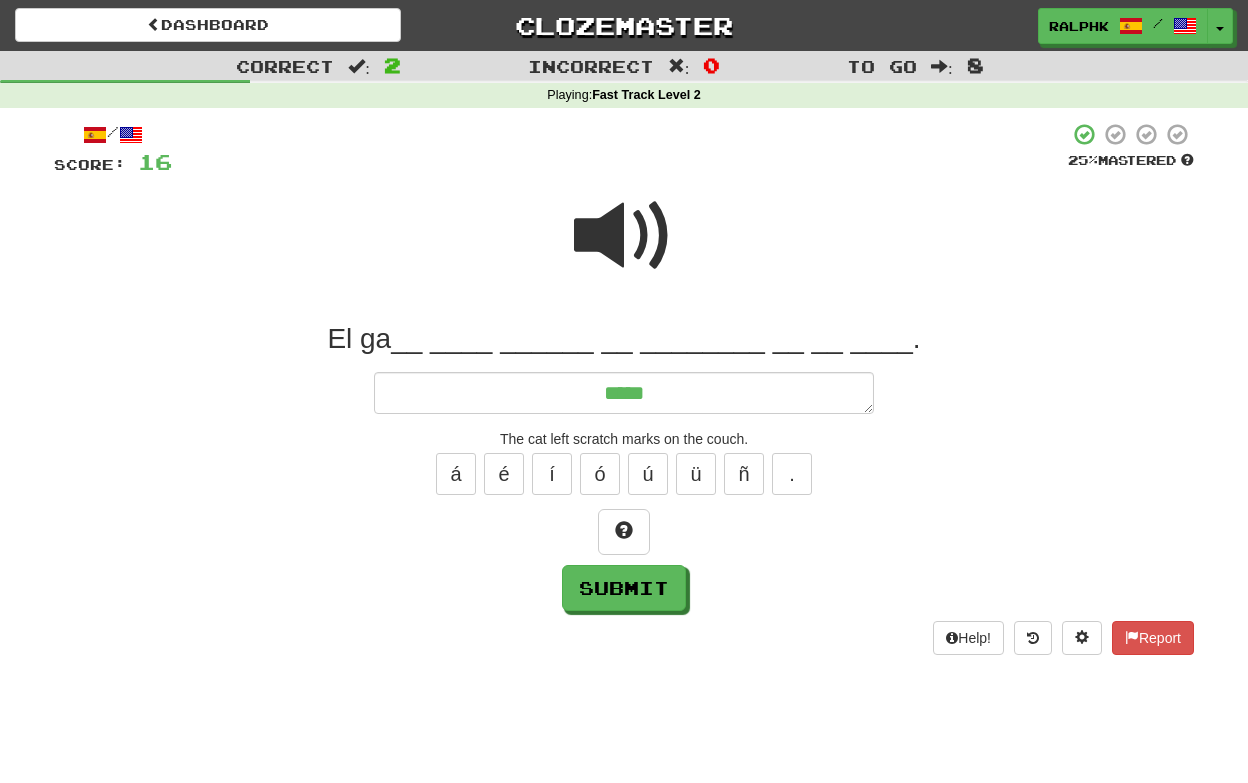 type on "*" 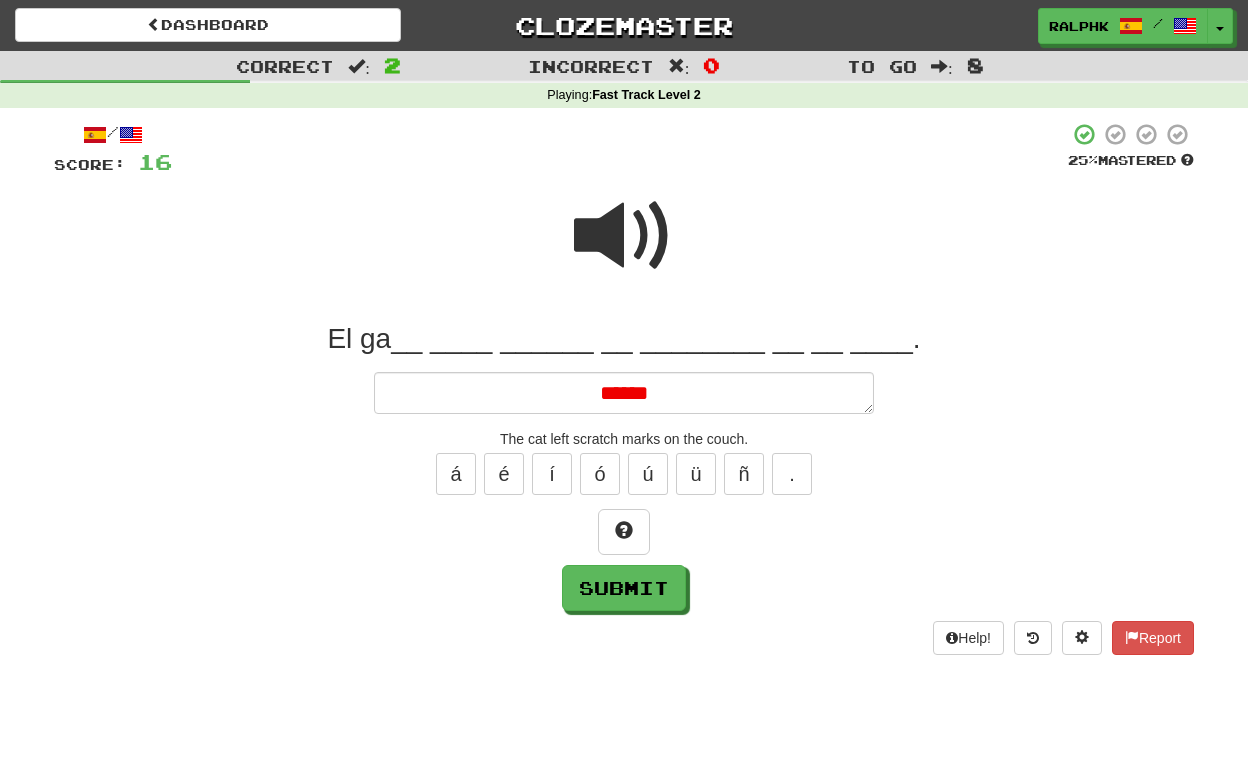 type on "*" 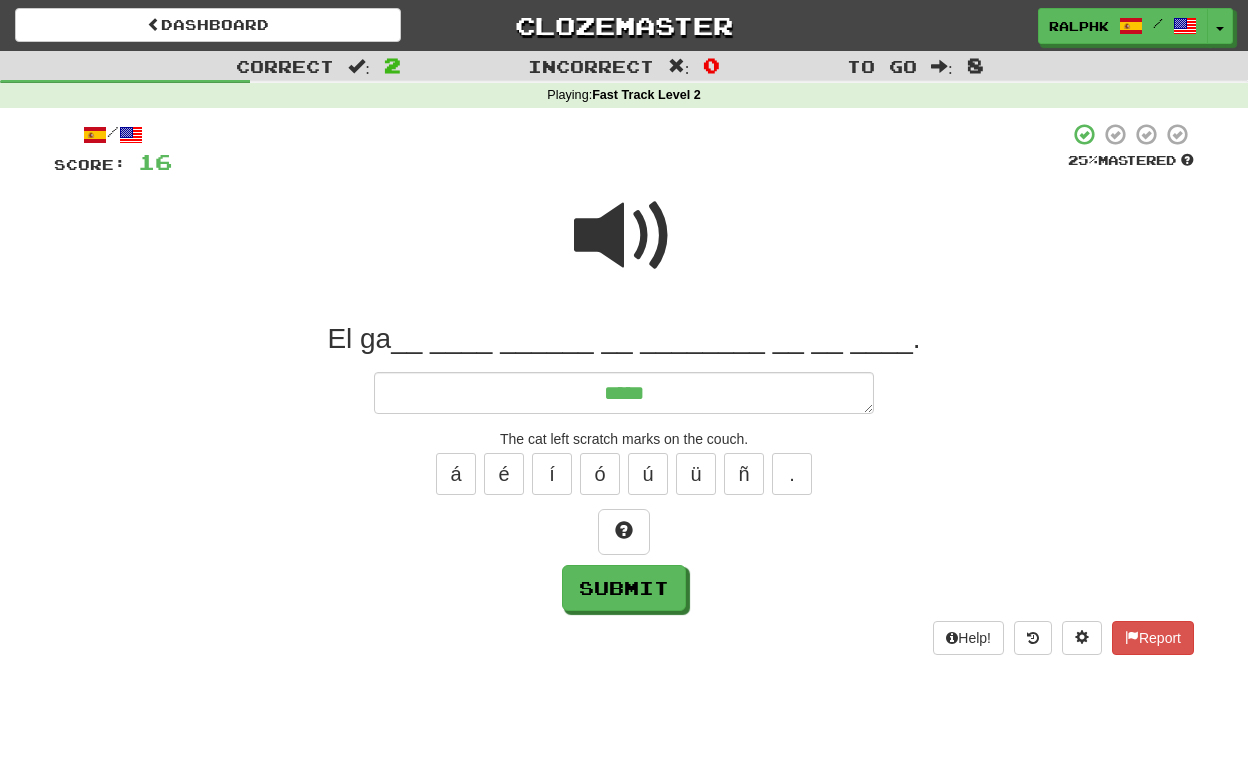 type on "*" 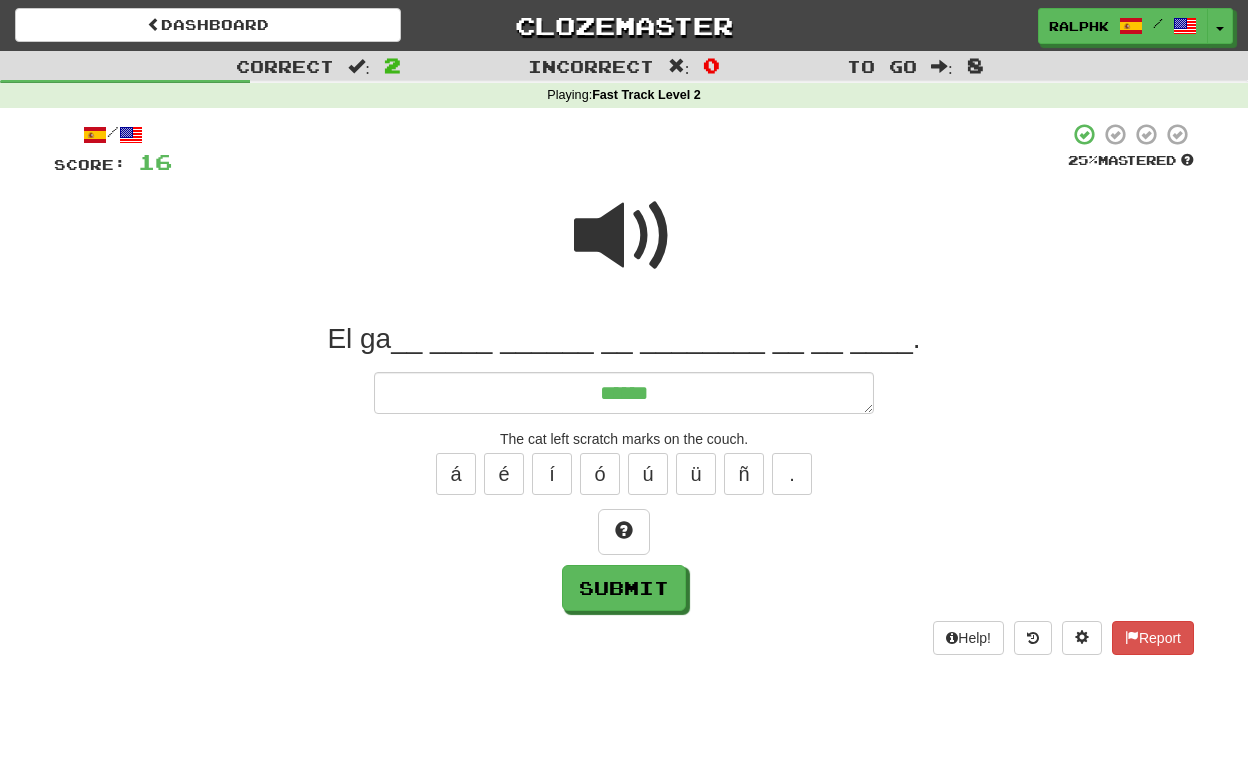 type on "*" 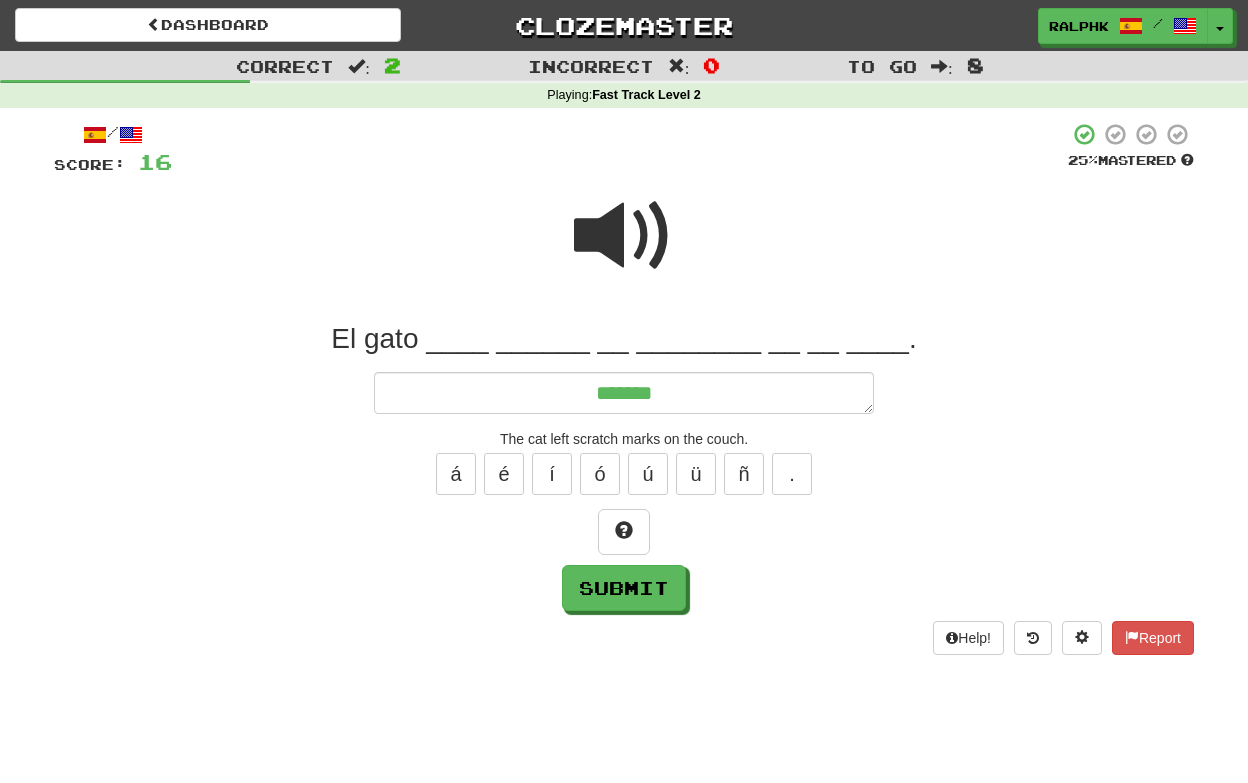 type on "*" 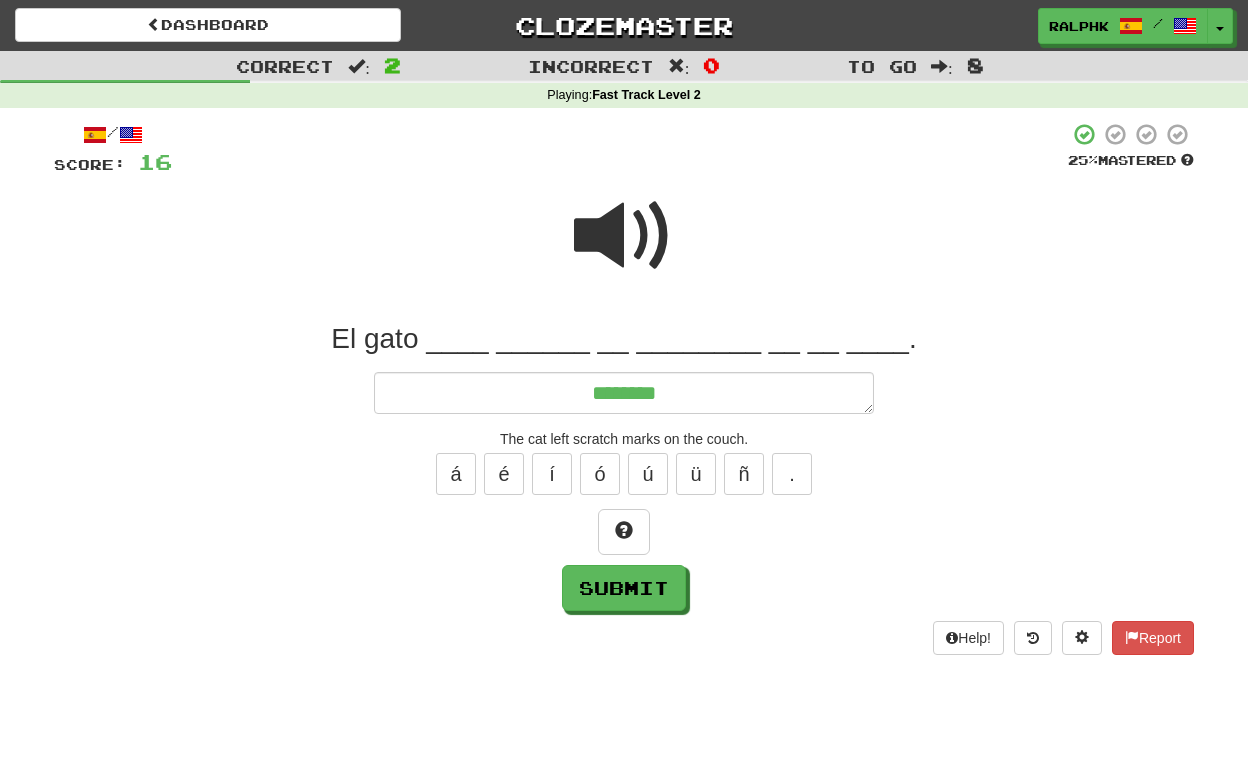type on "*" 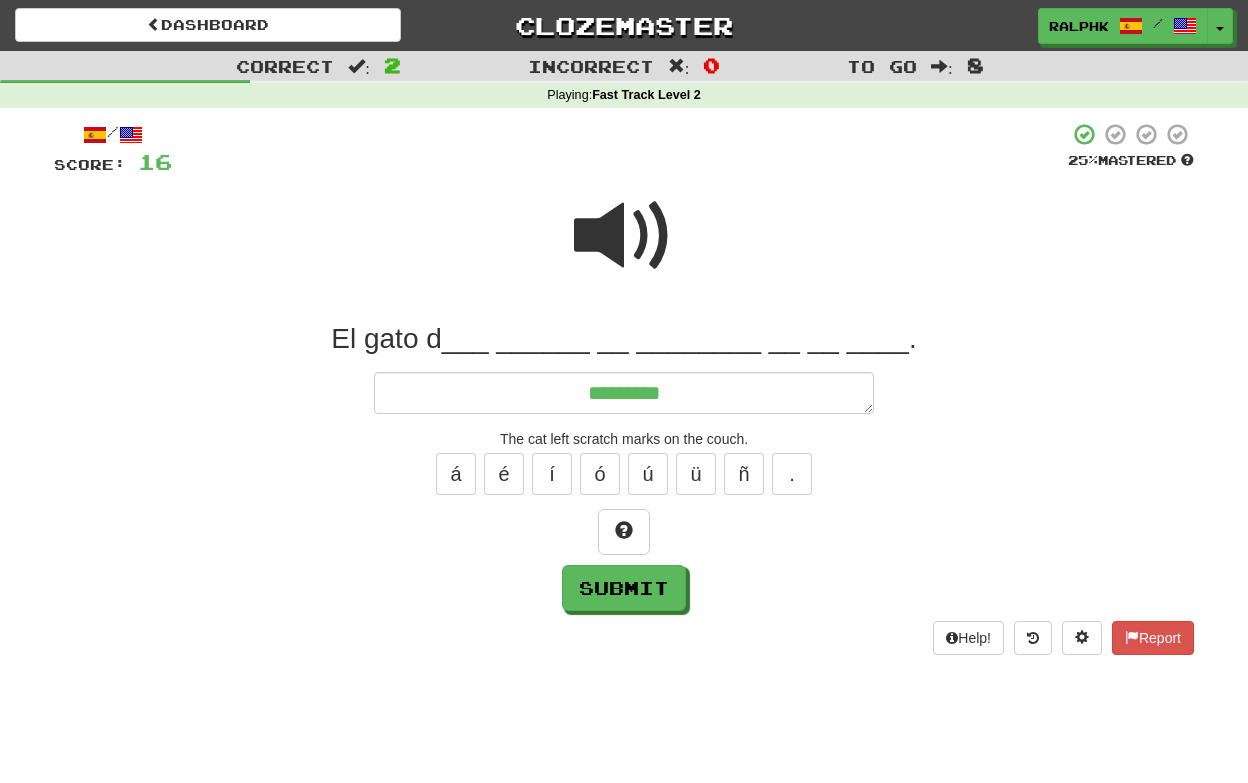 type on "*" 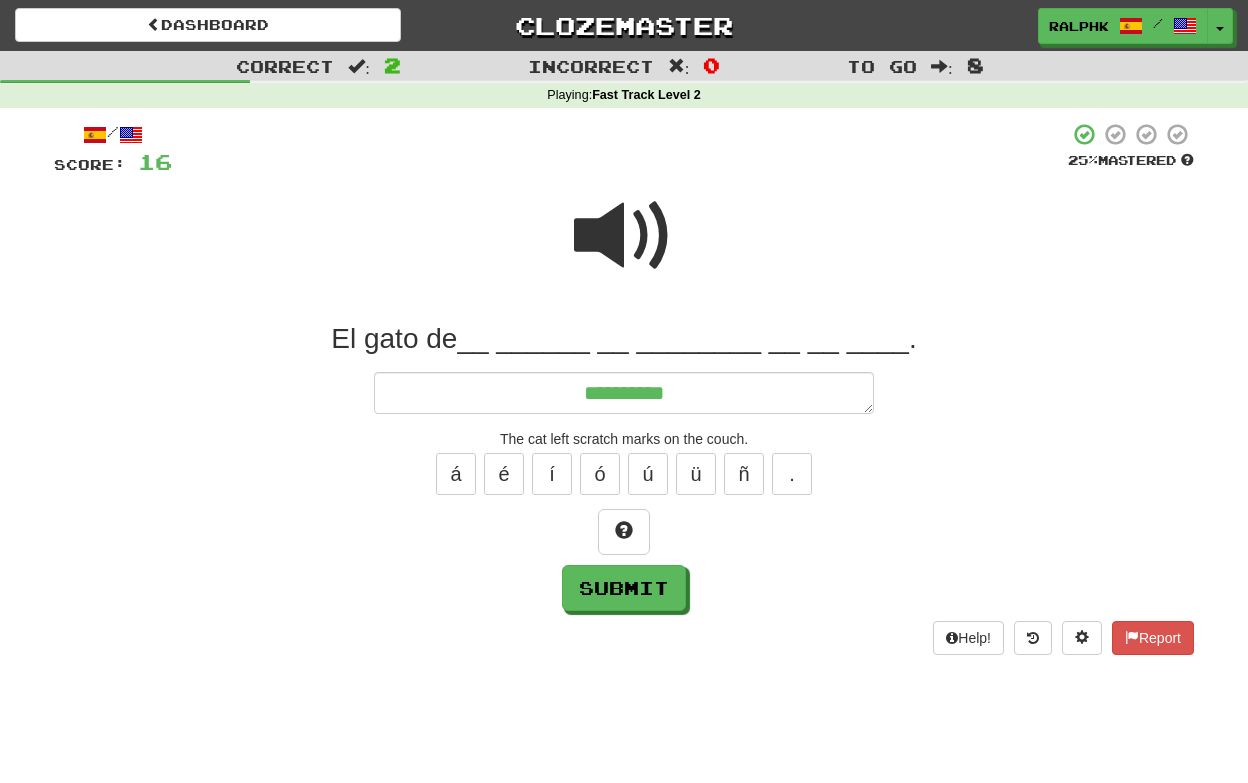 type on "*" 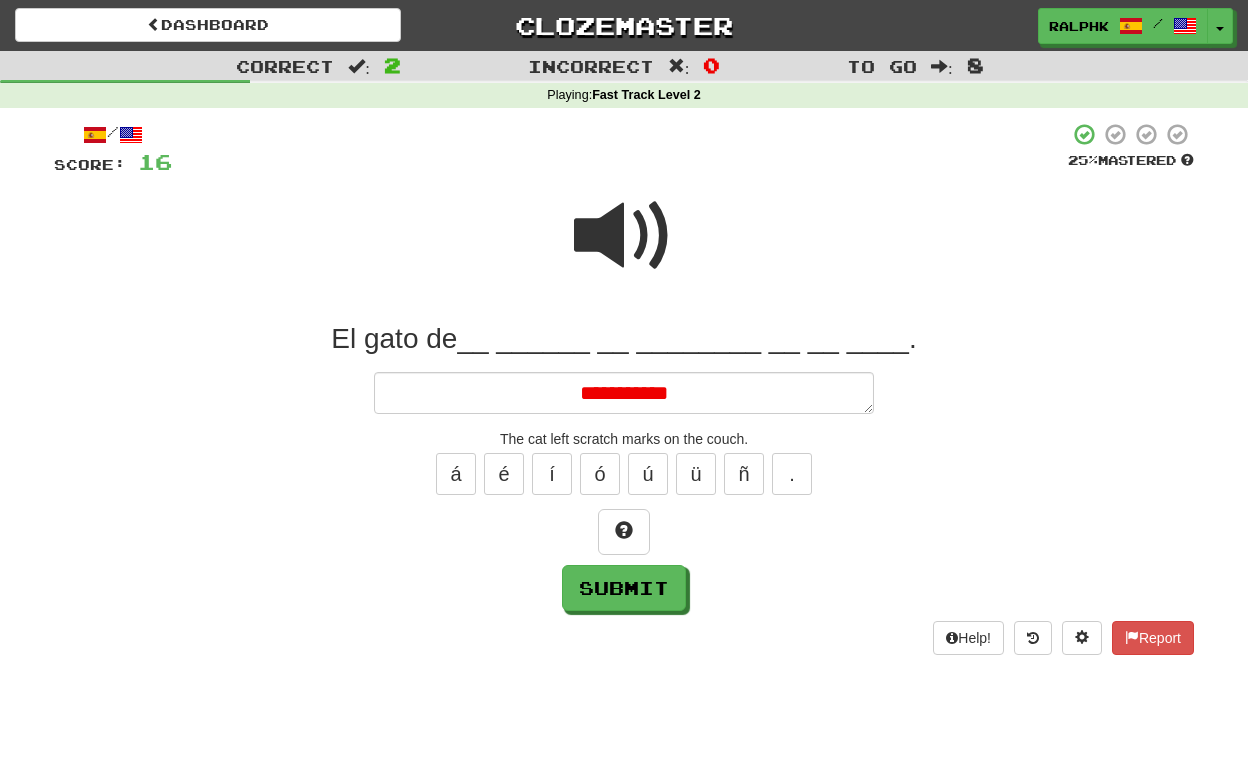 type on "*" 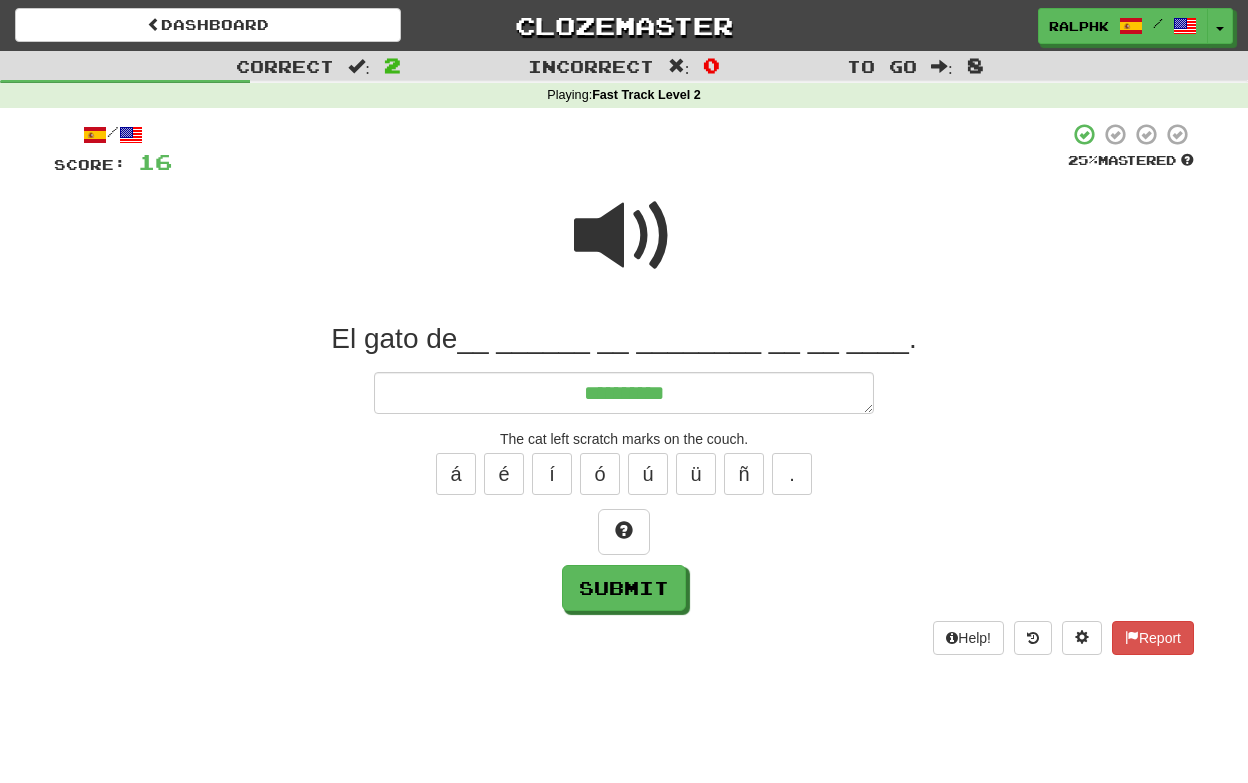 type on "**********" 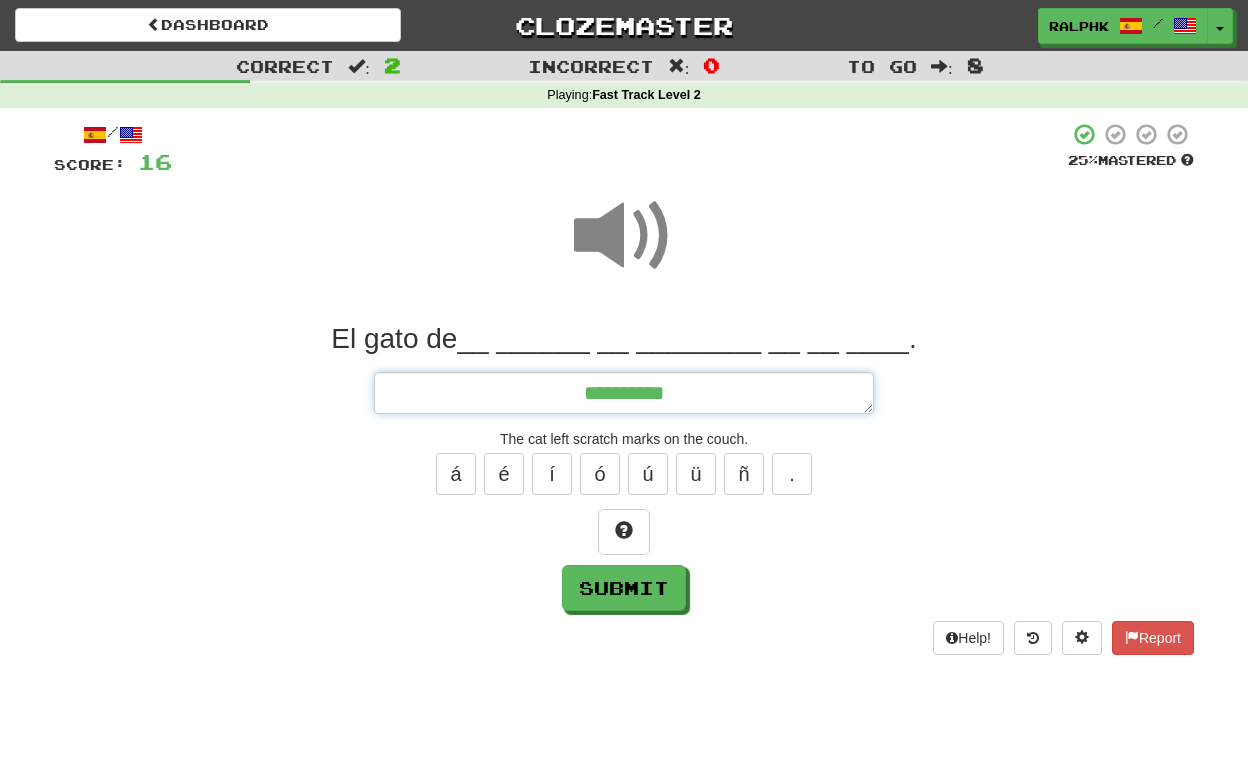 click on "**********" at bounding box center [624, 393] 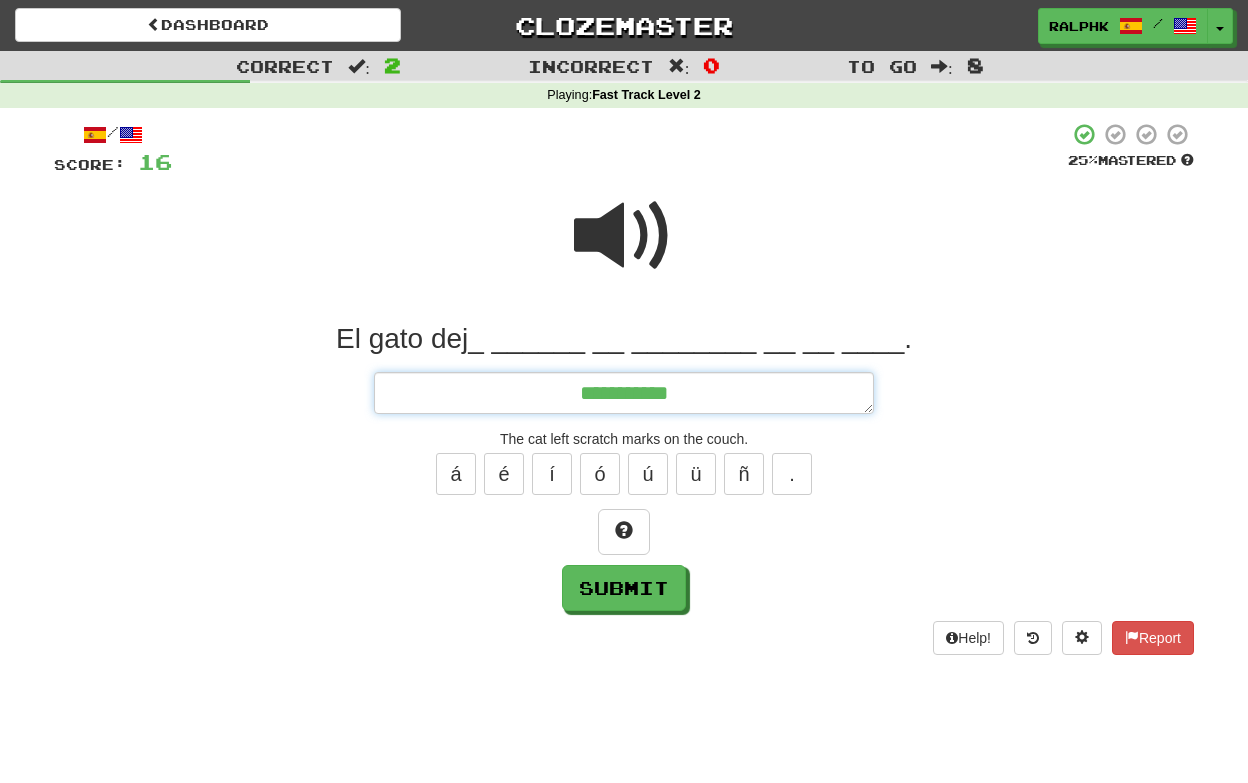 type on "*" 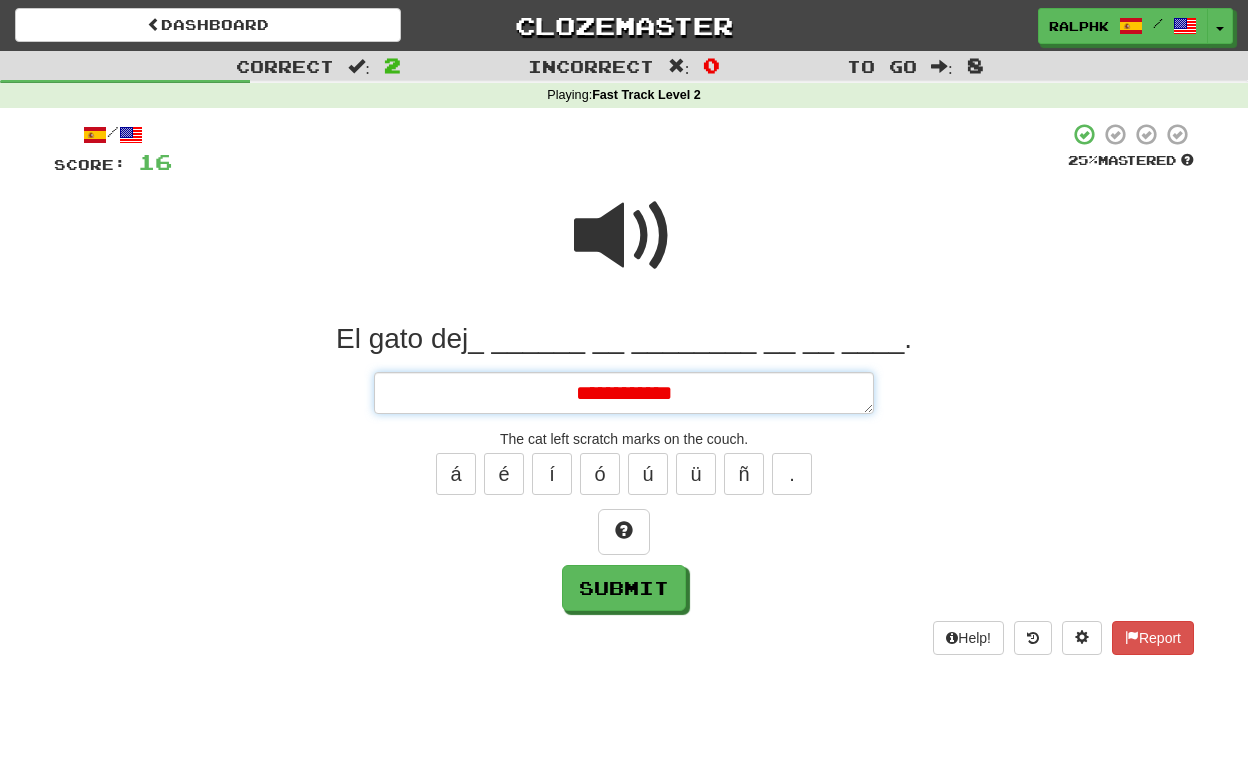 type on "*" 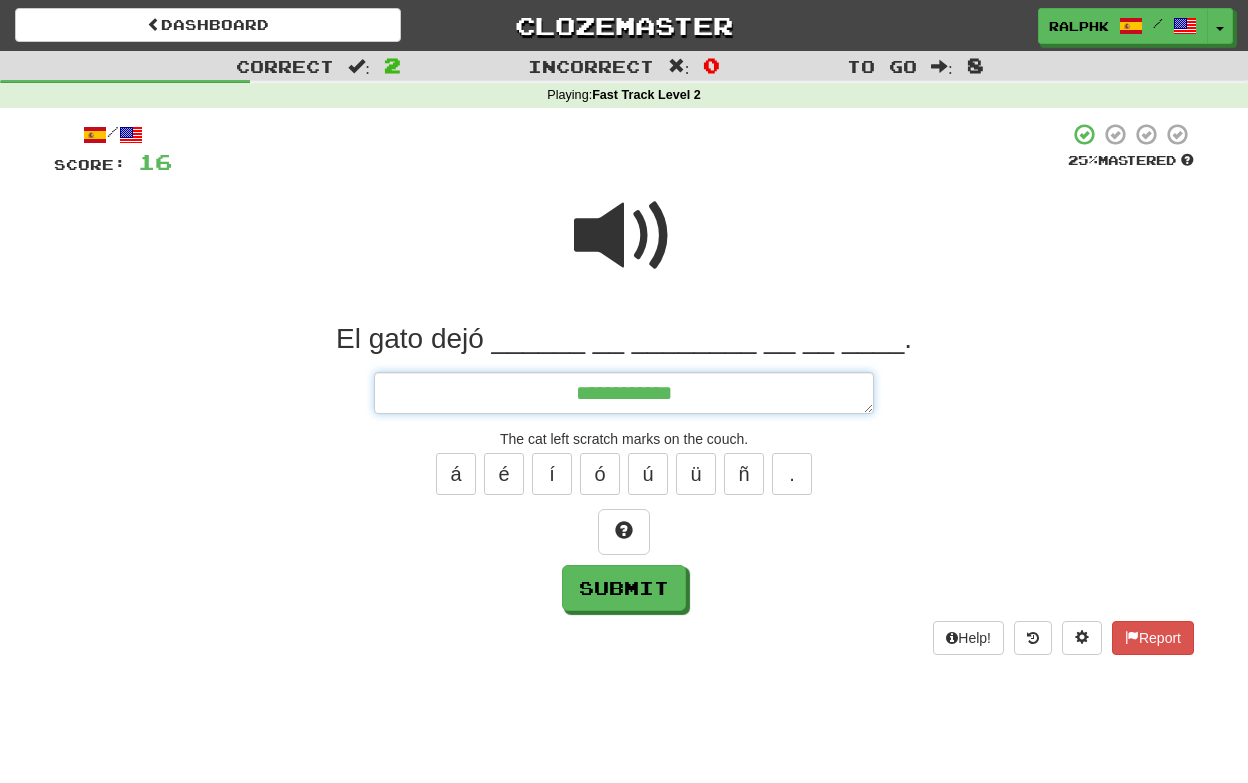type on "*" 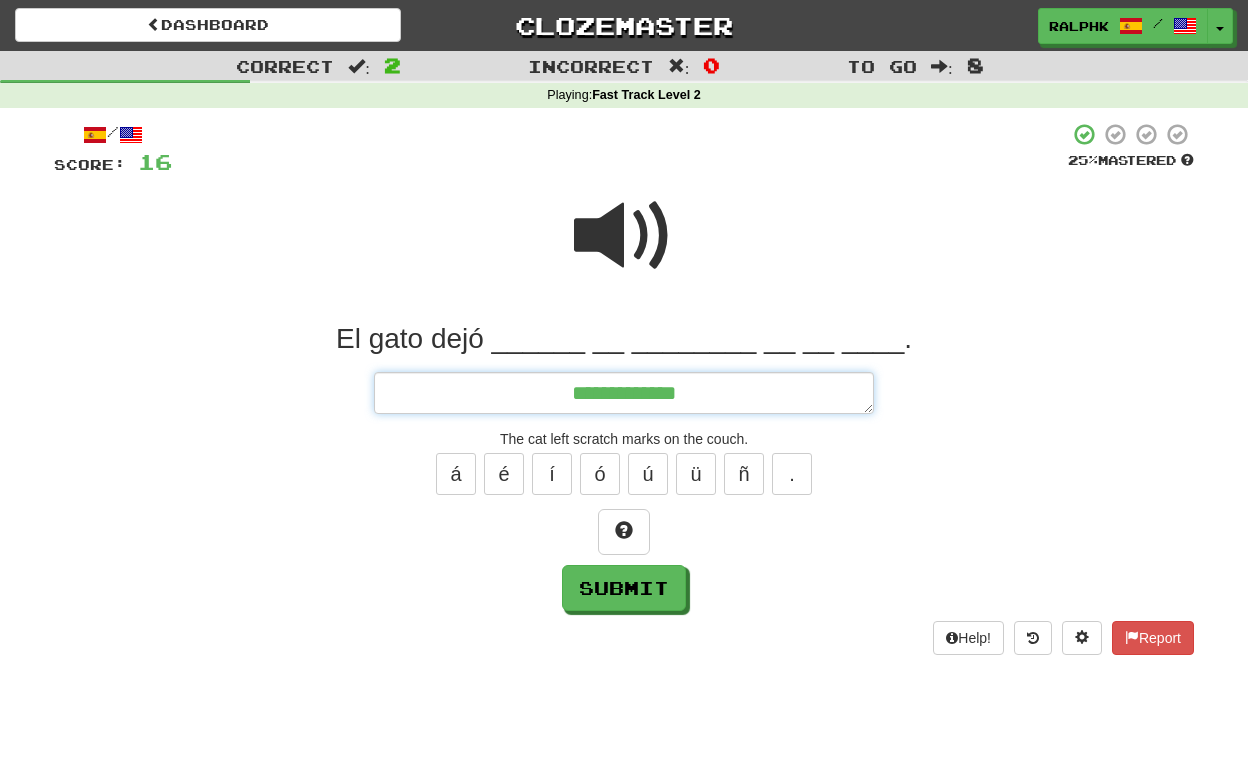 type on "*" 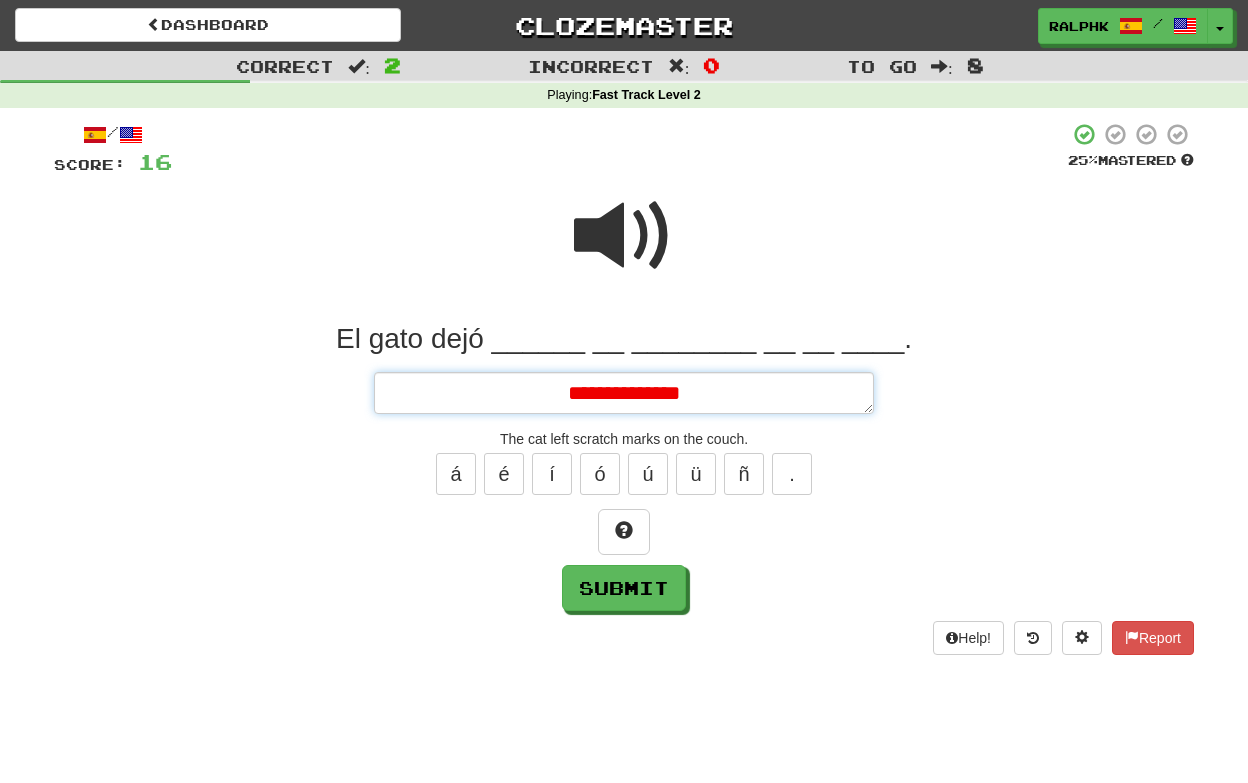 type on "*" 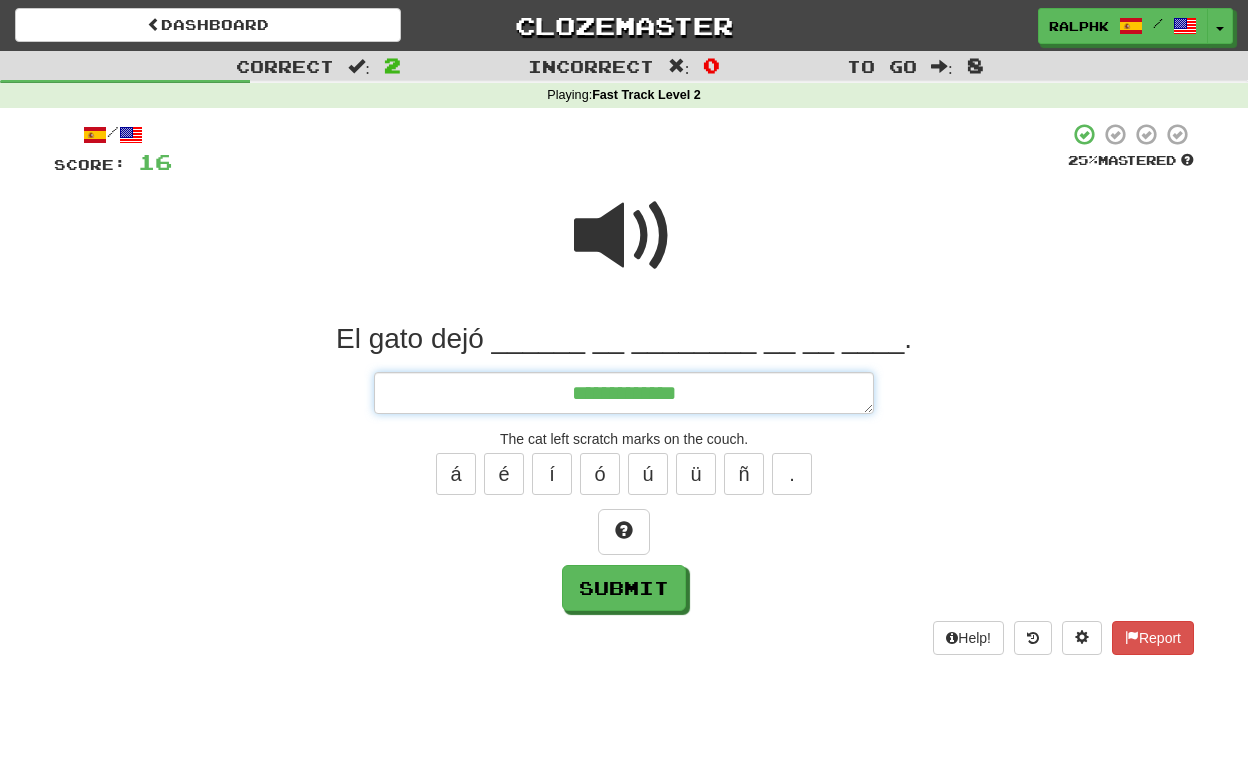 type on "**********" 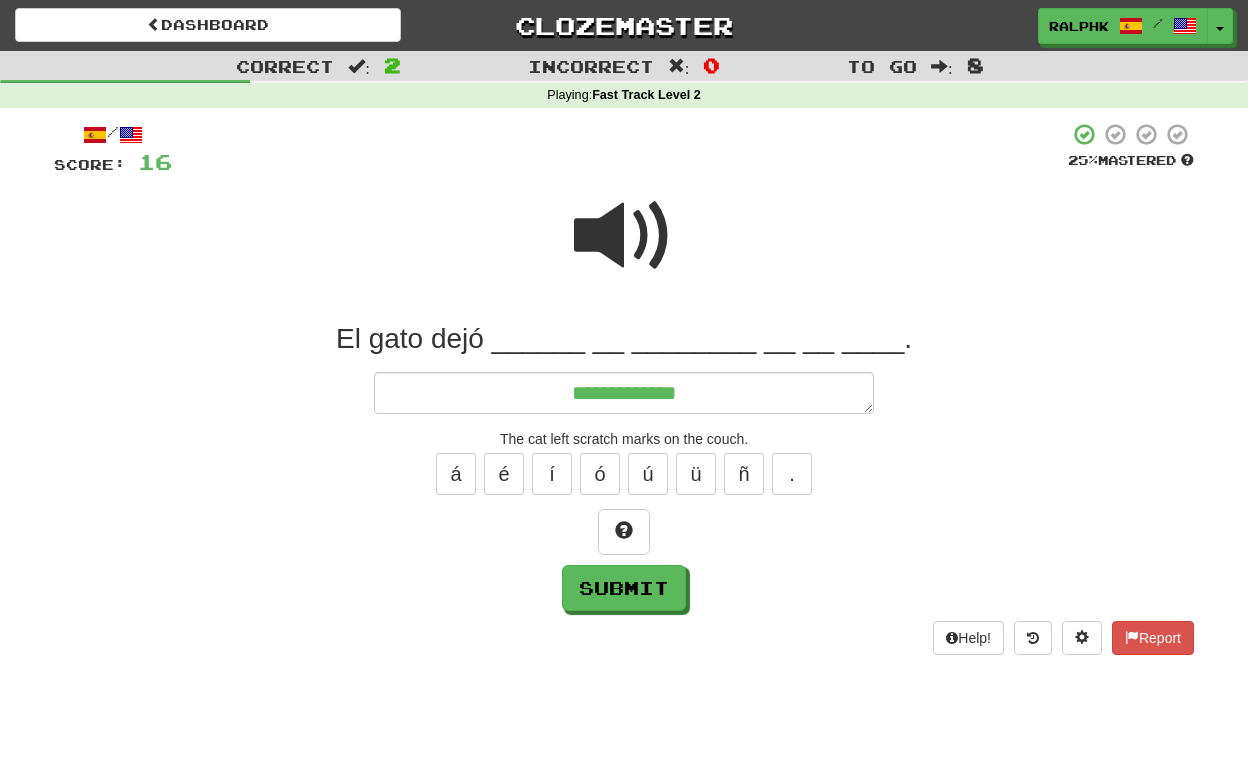 click at bounding box center [624, 236] 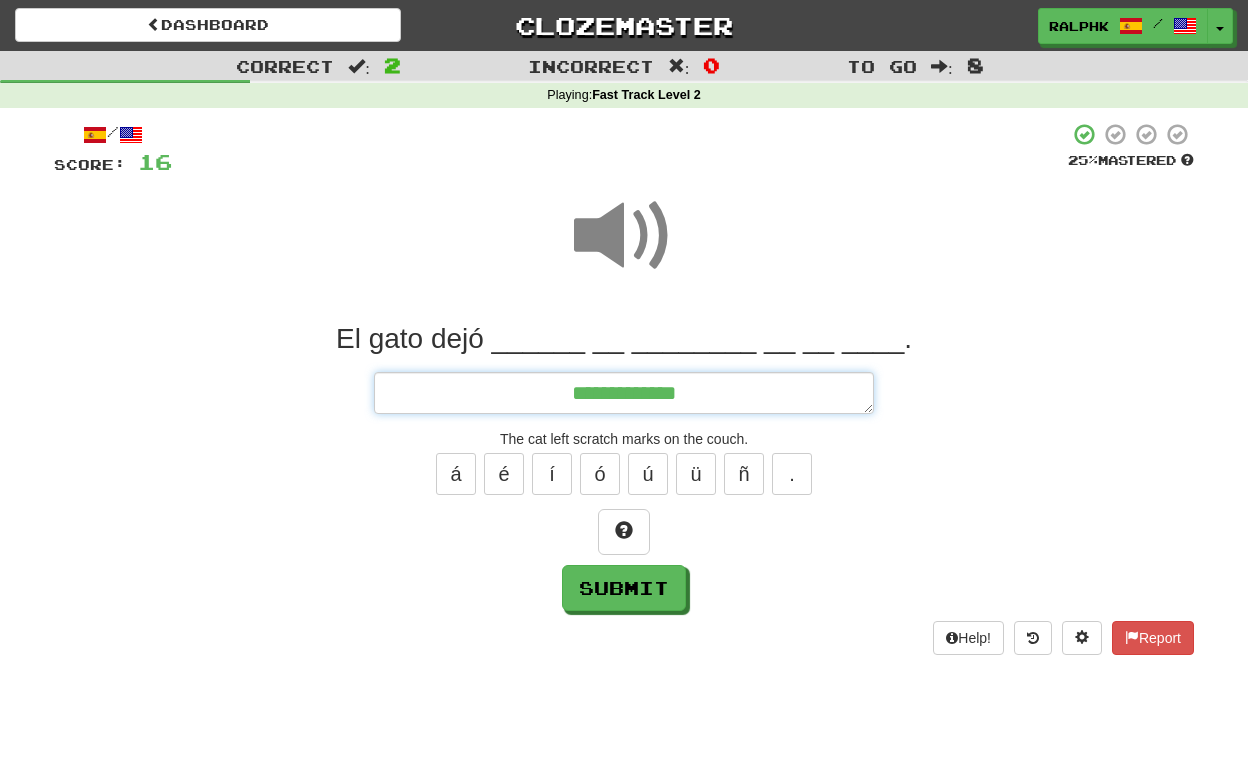 click on "**********" at bounding box center [624, 393] 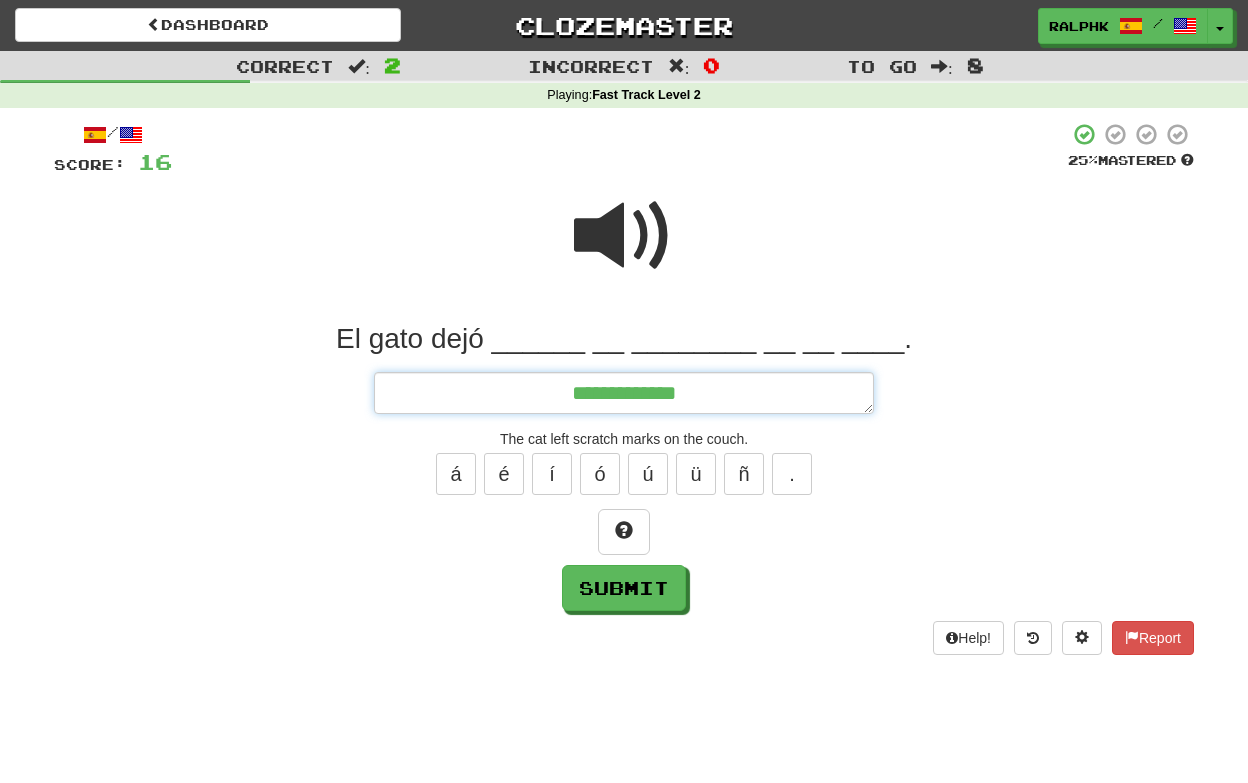 type on "*" 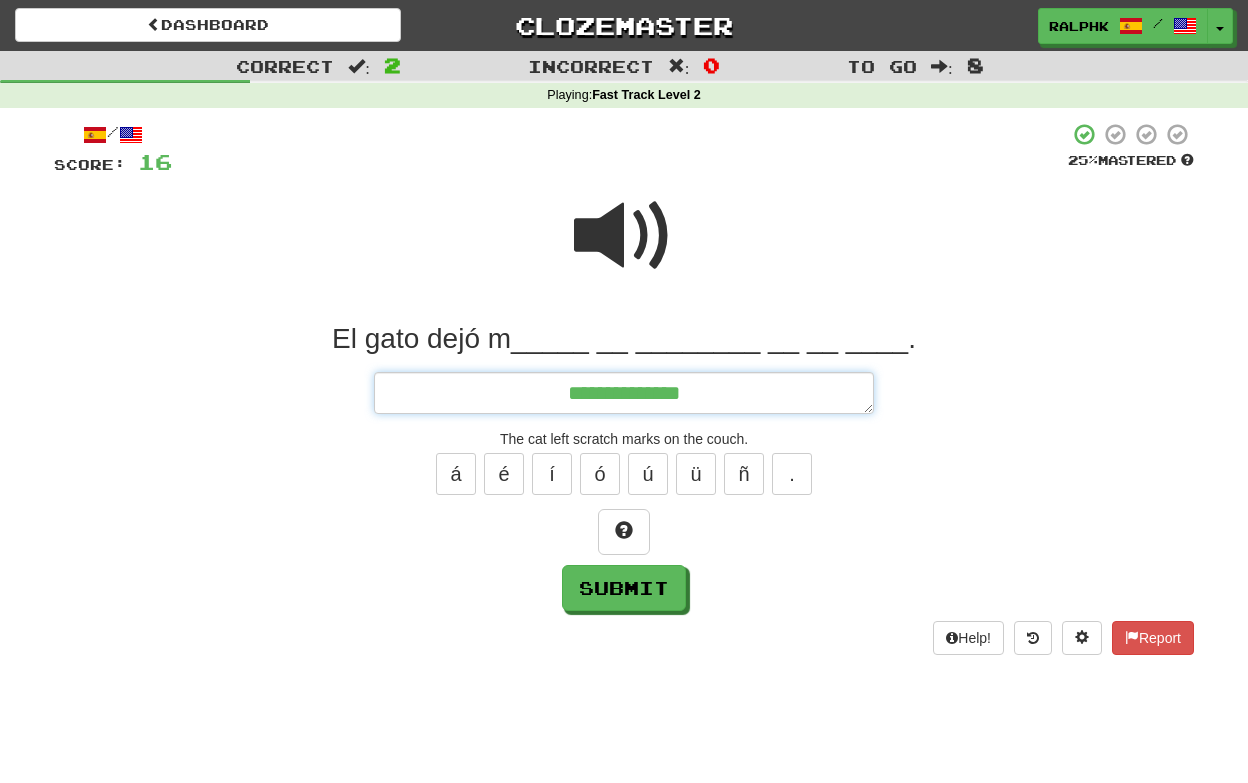 type on "*" 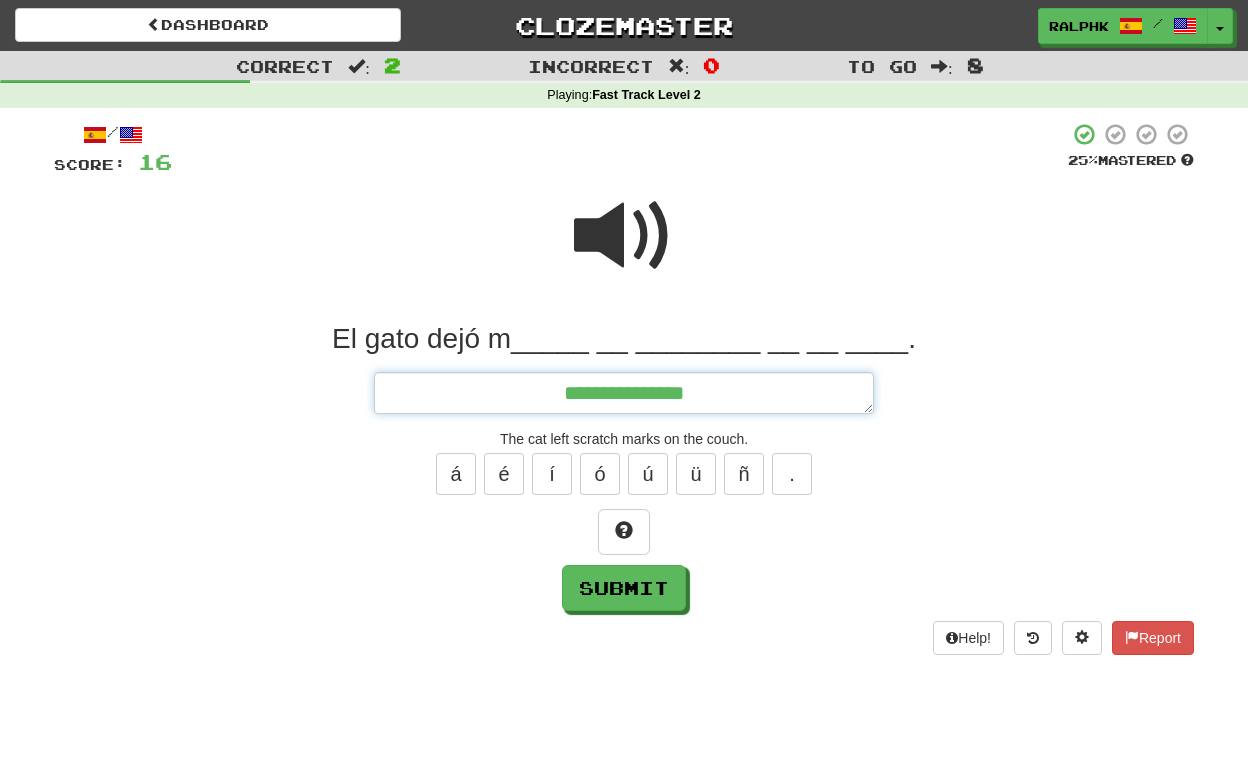 type on "*" 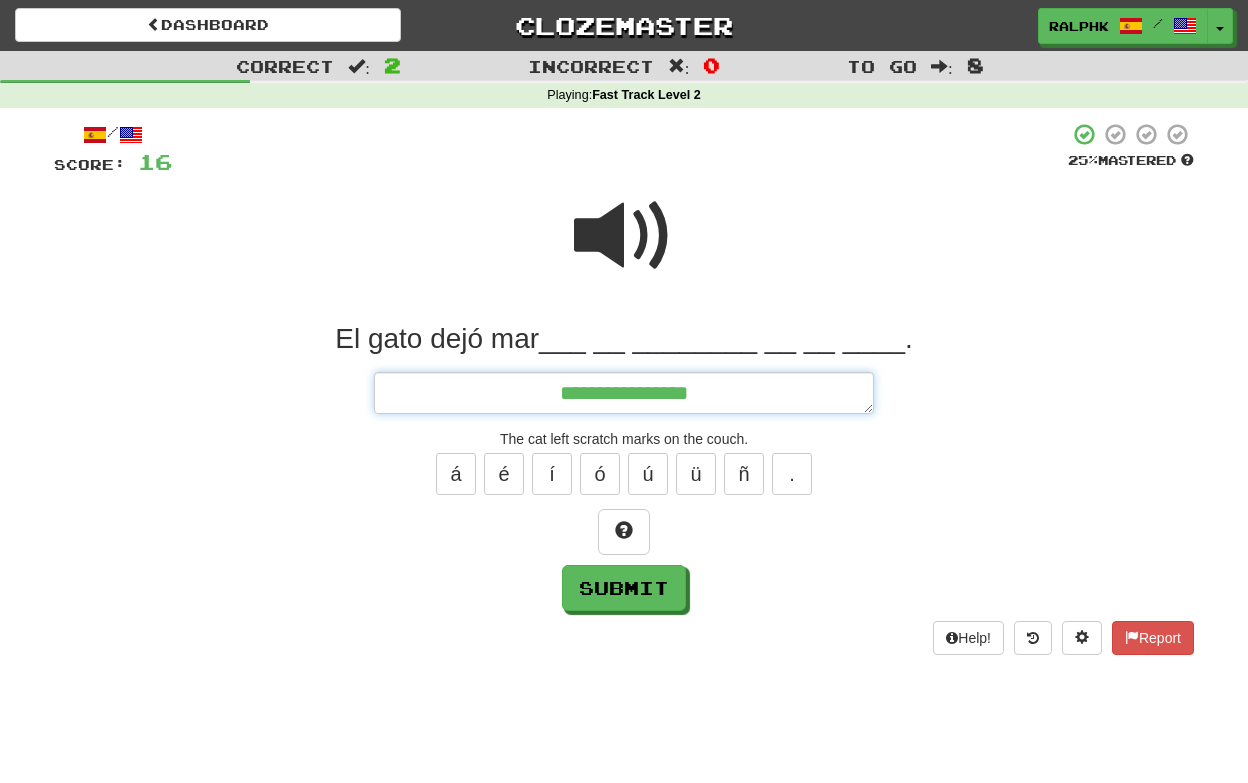 type on "*" 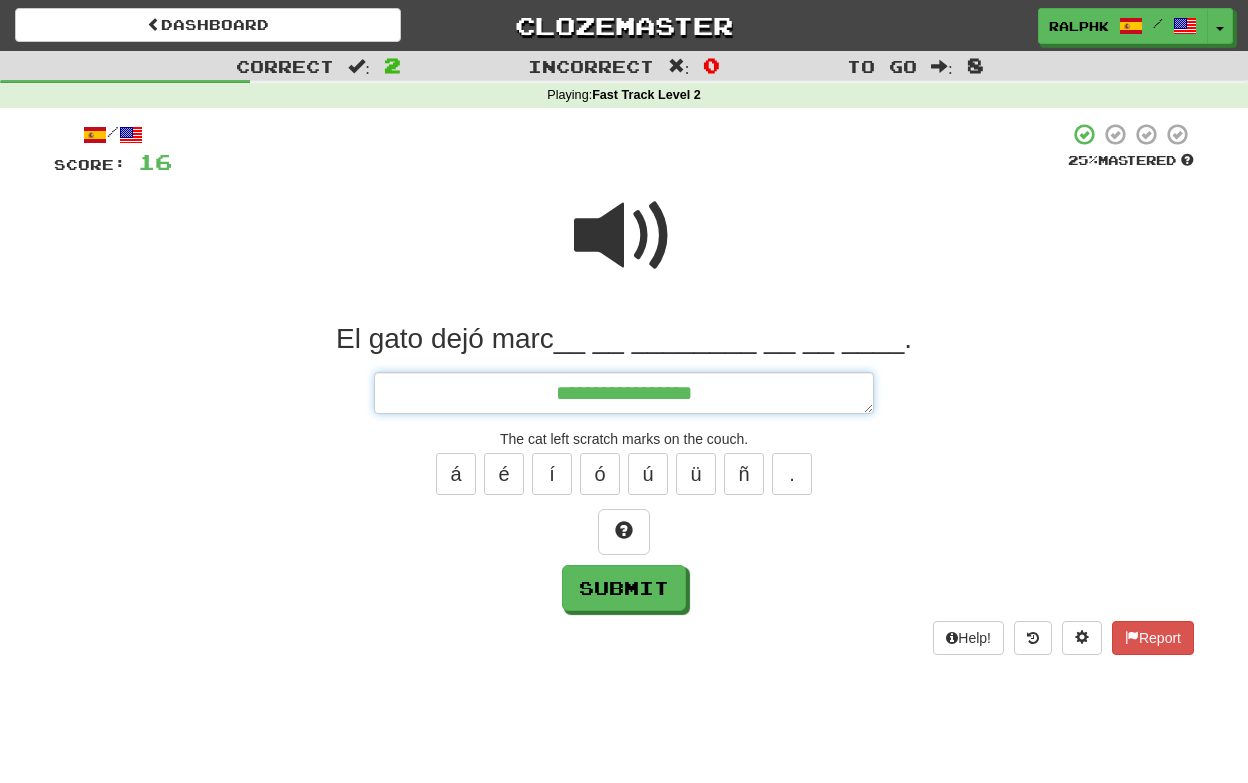 type on "*" 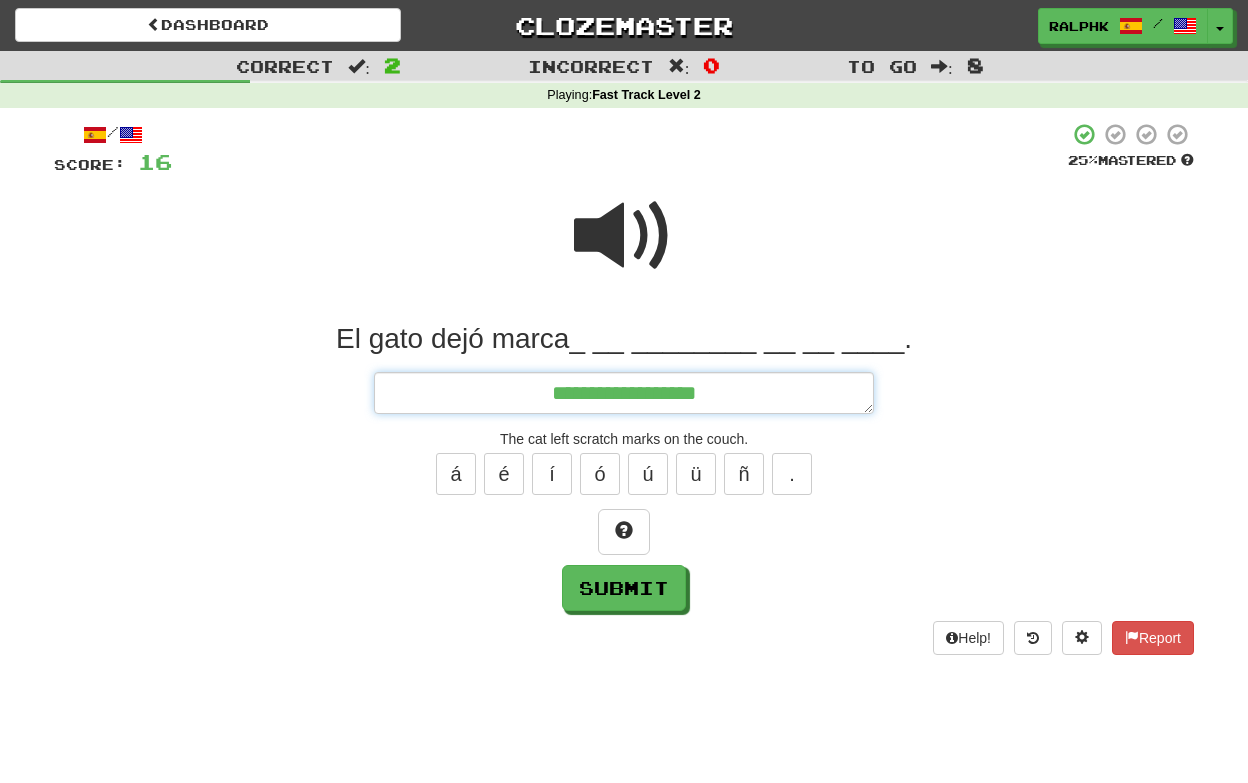 type on "*" 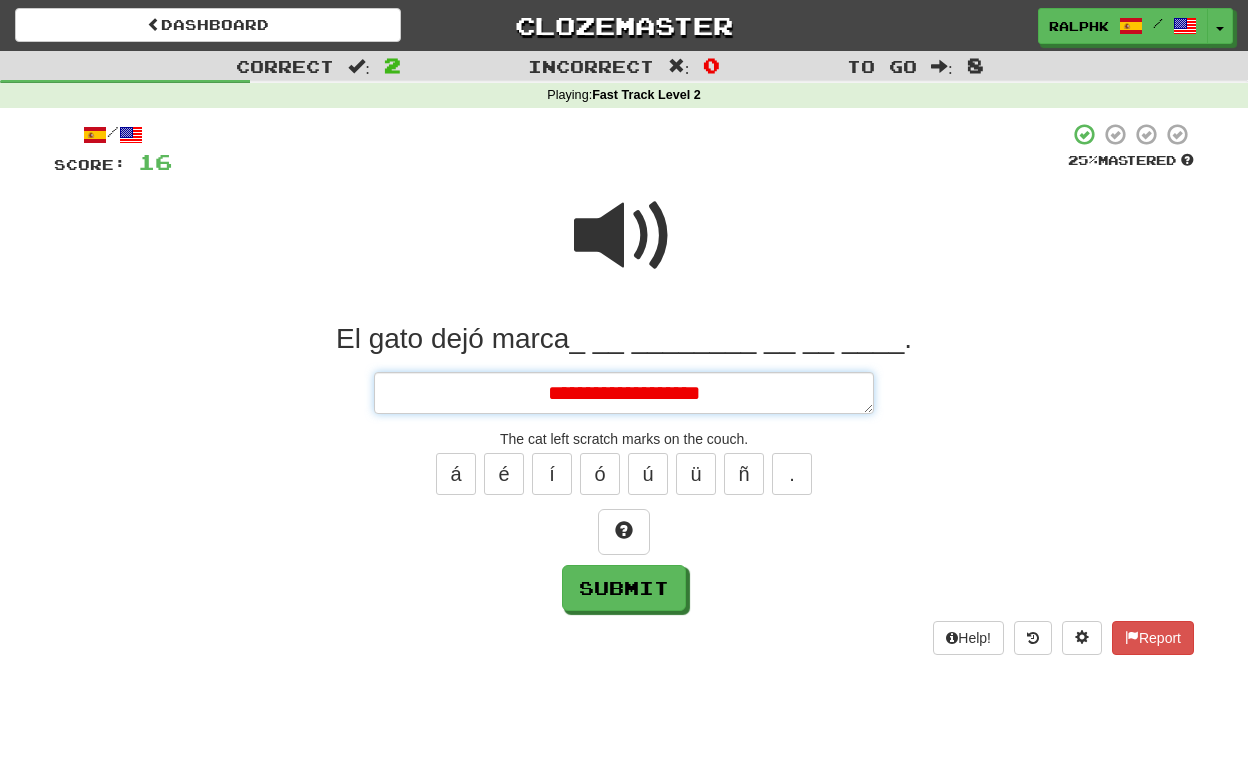 type on "*" 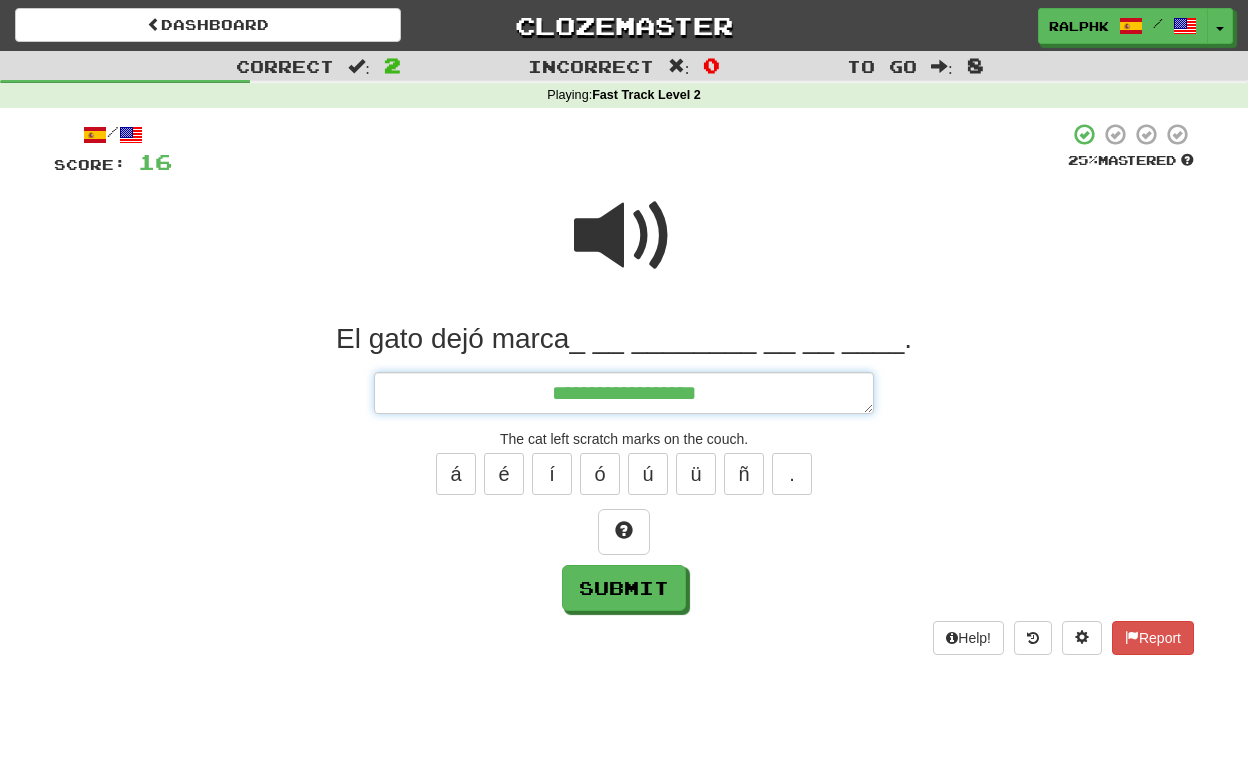 type on "*" 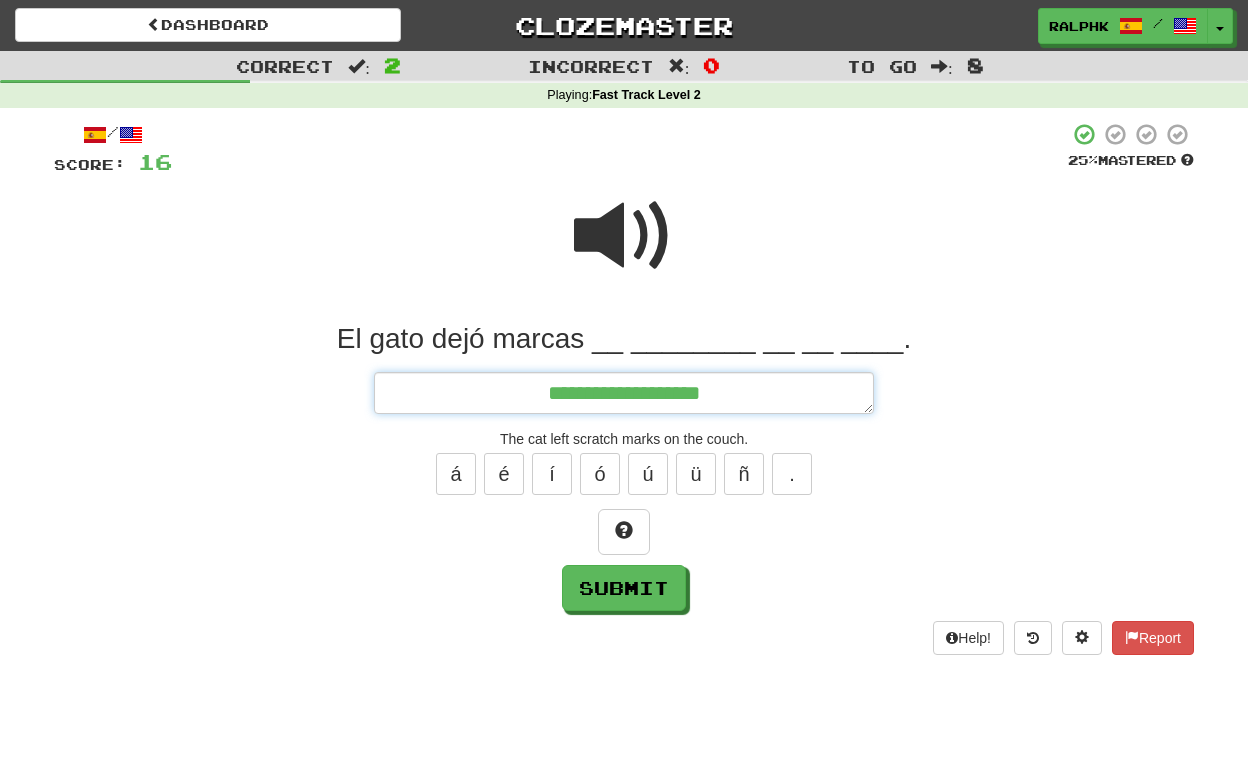 type on "*" 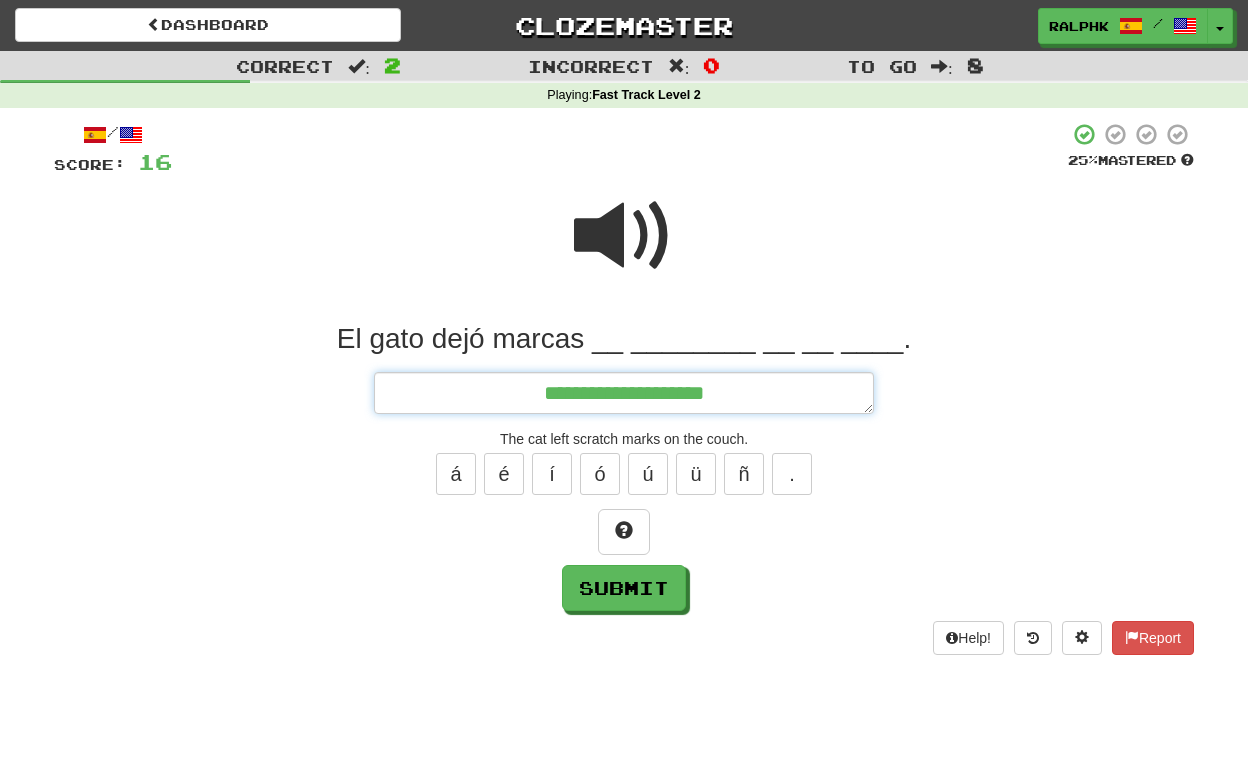 type on "*" 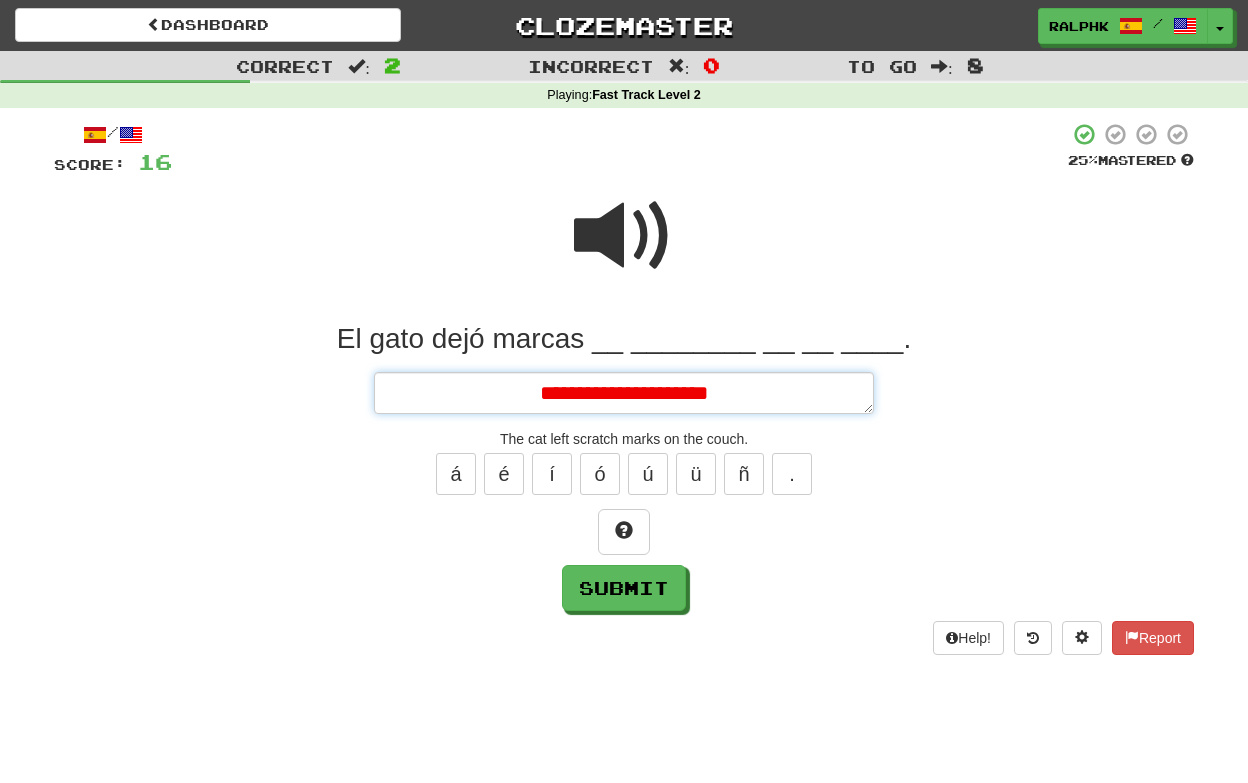 type on "*" 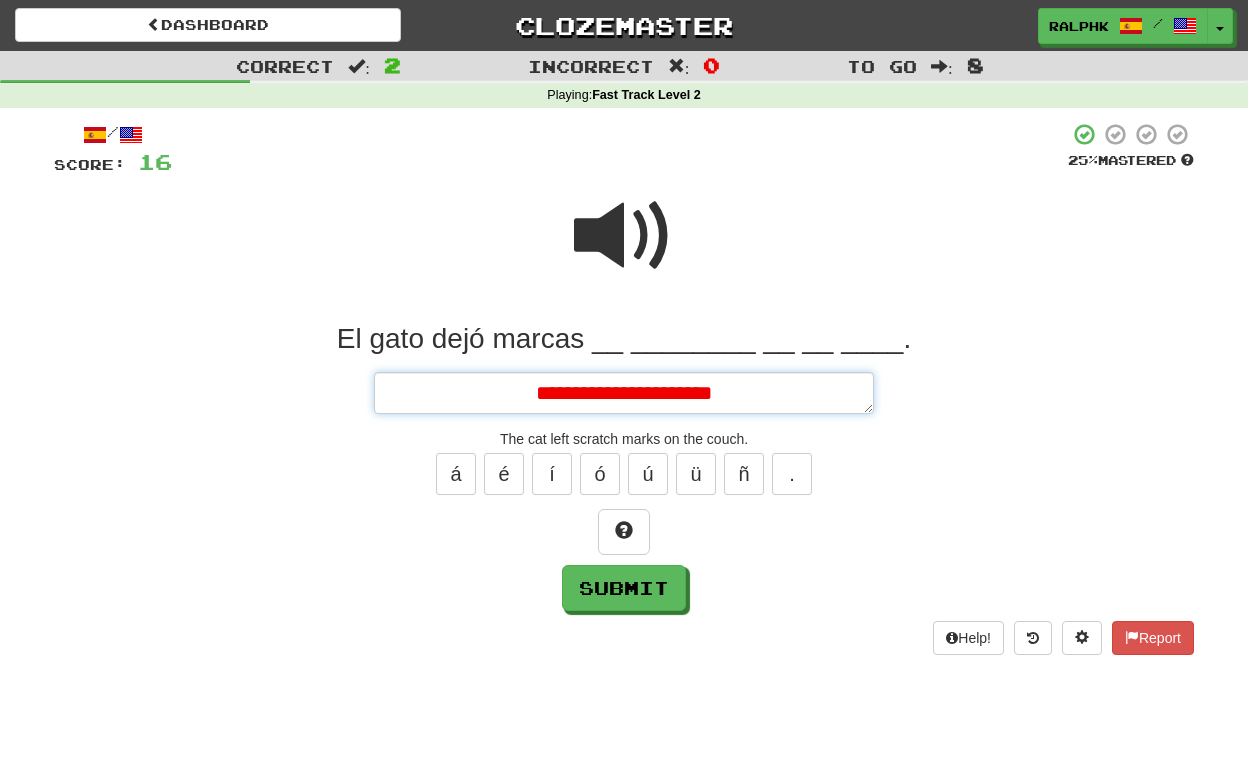 type on "*" 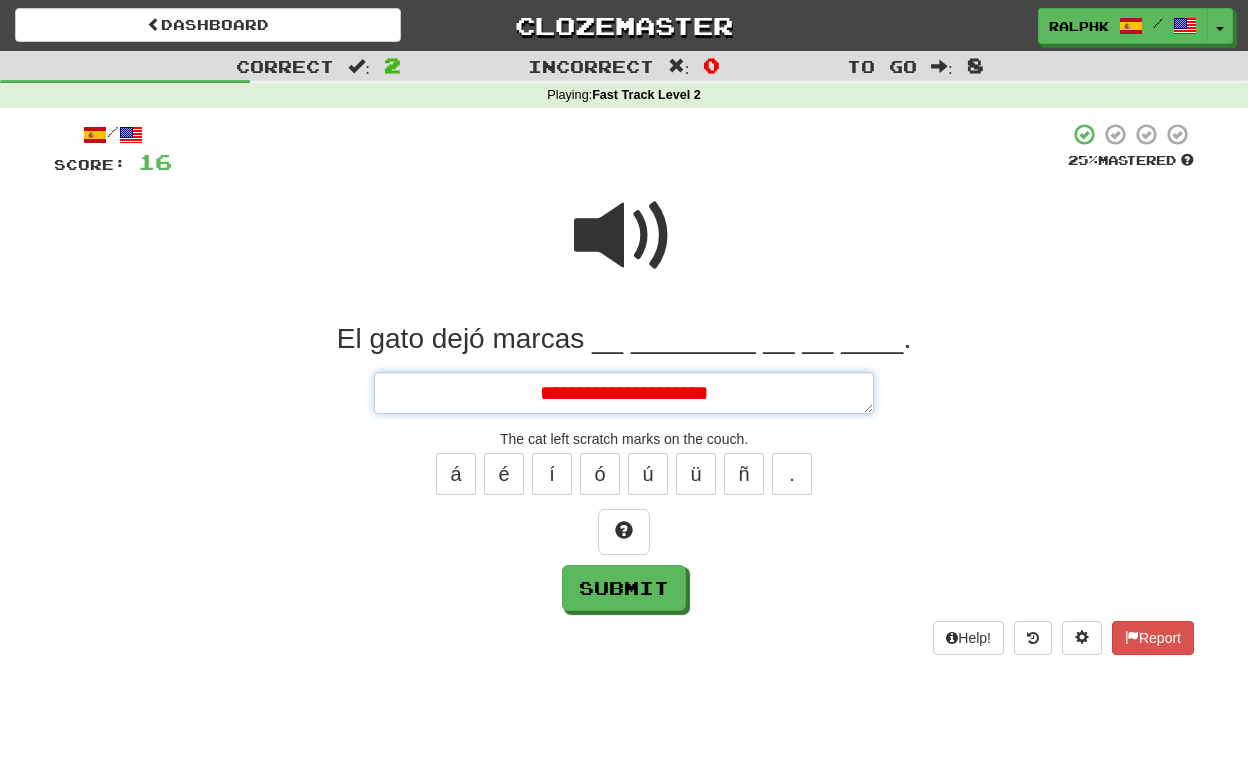 type on "*" 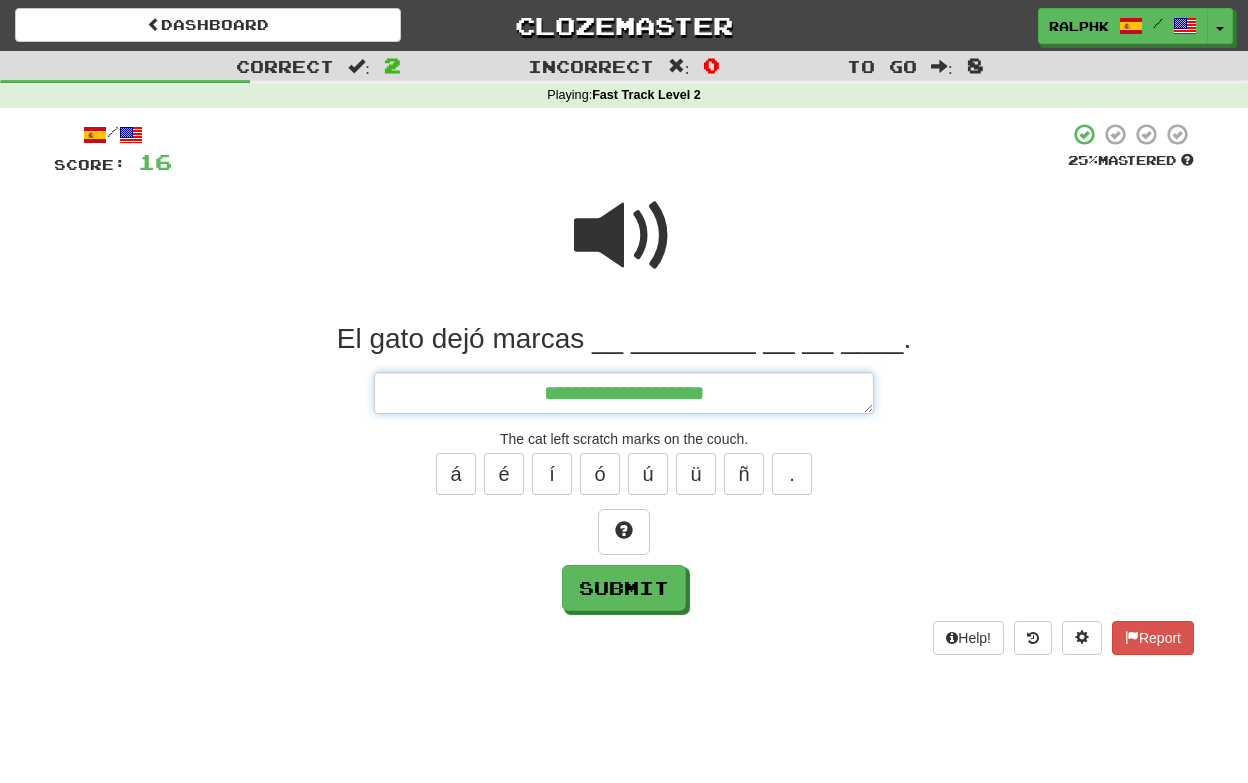 type on "*" 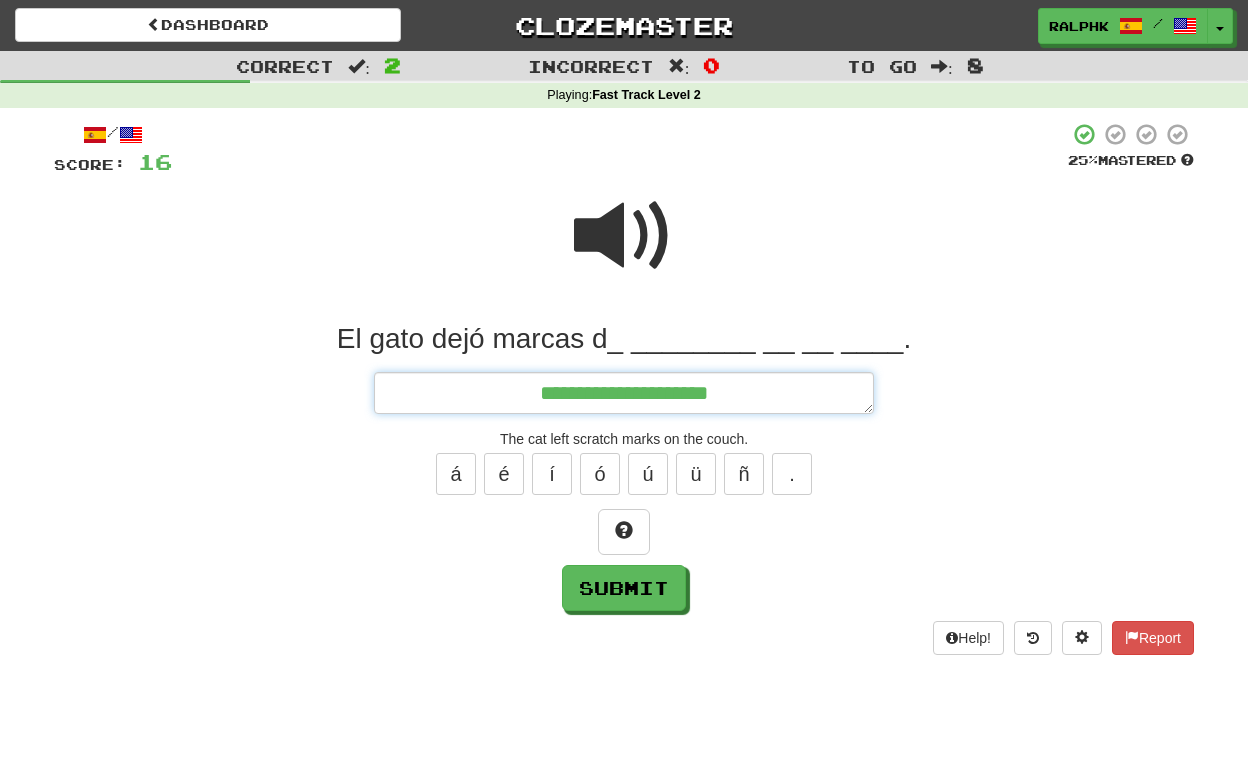 type on "*" 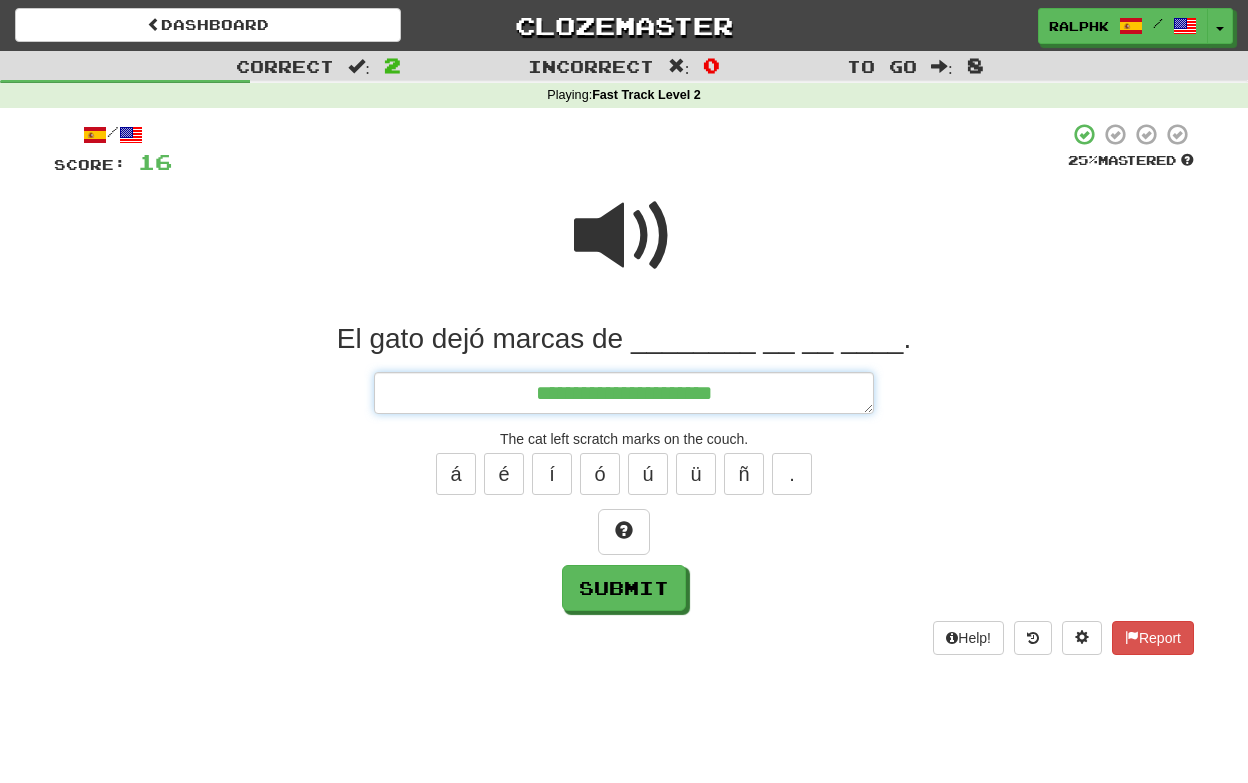 type on "*" 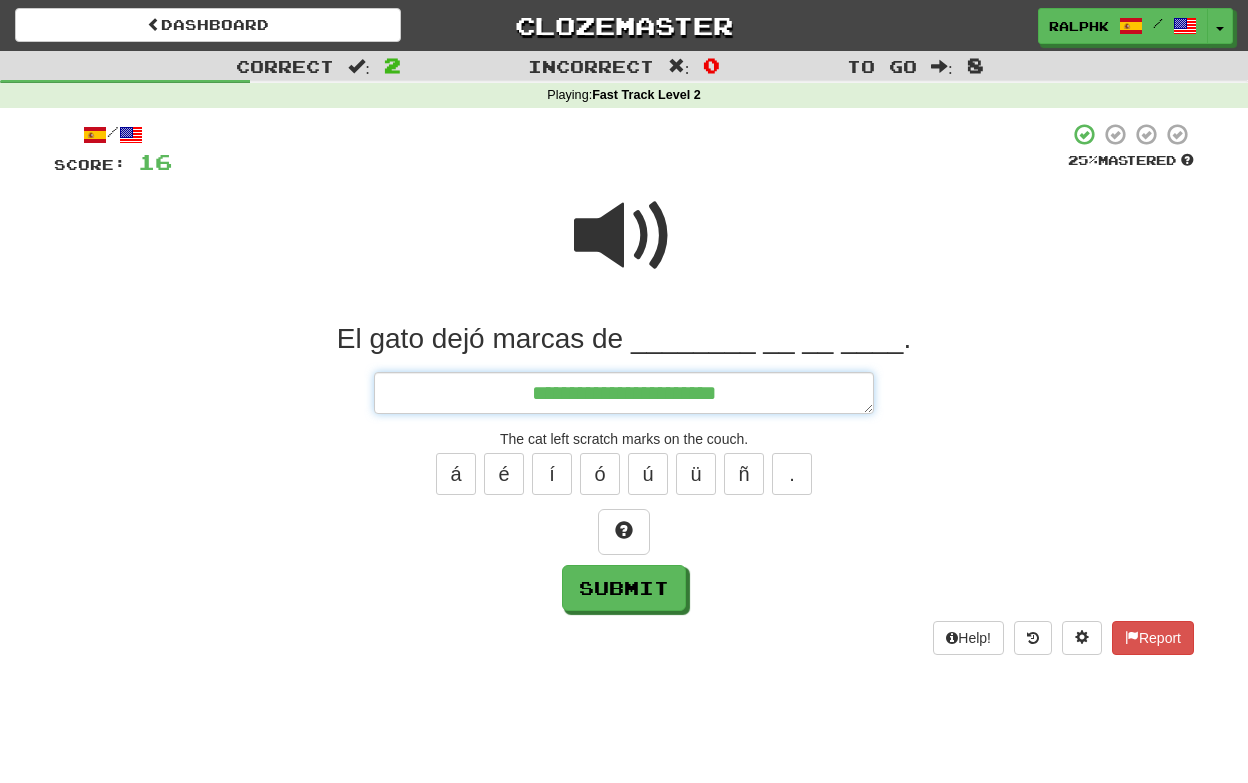 type on "**********" 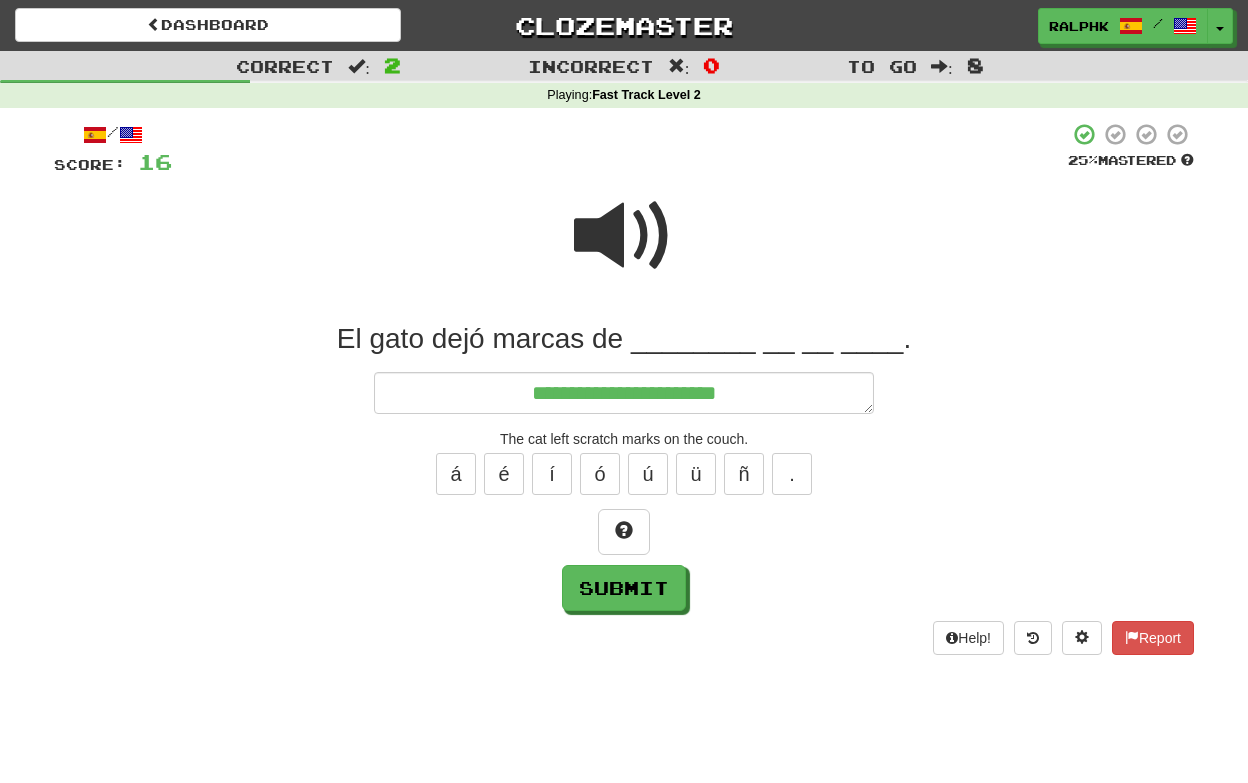 click at bounding box center [624, 236] 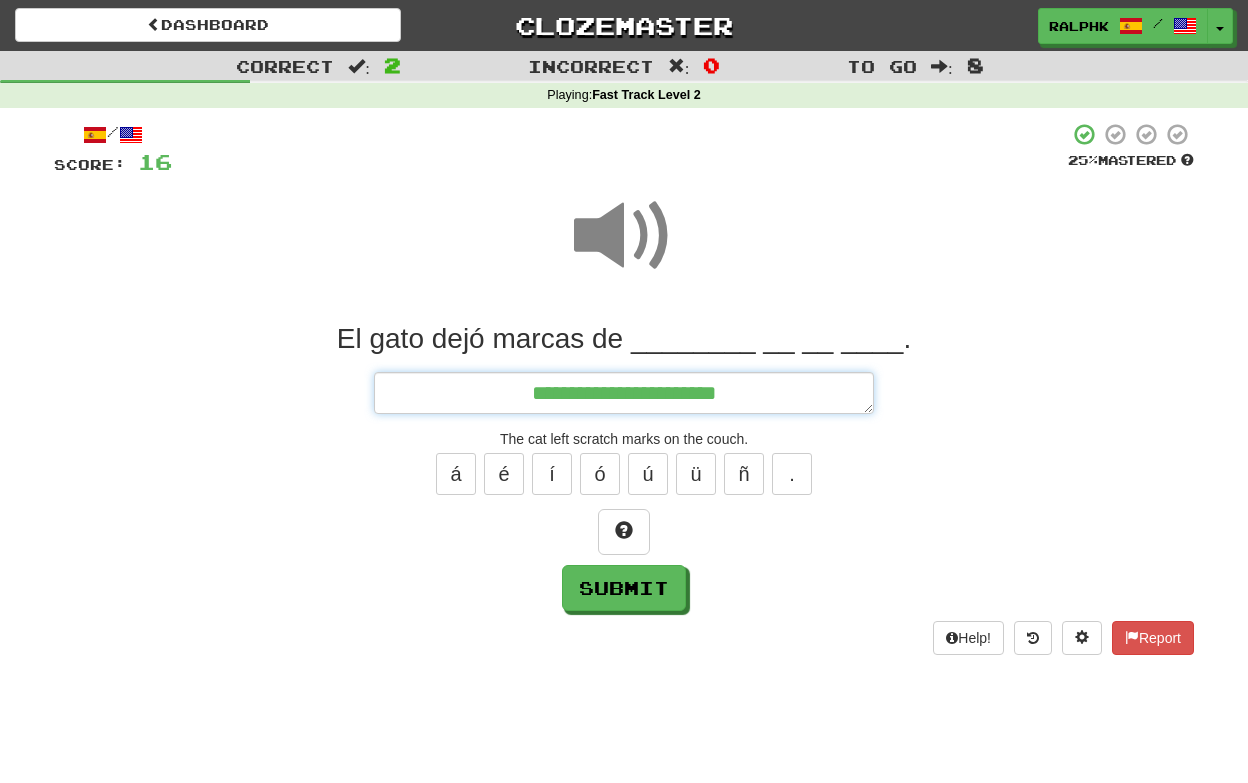 click on "**********" at bounding box center (624, 393) 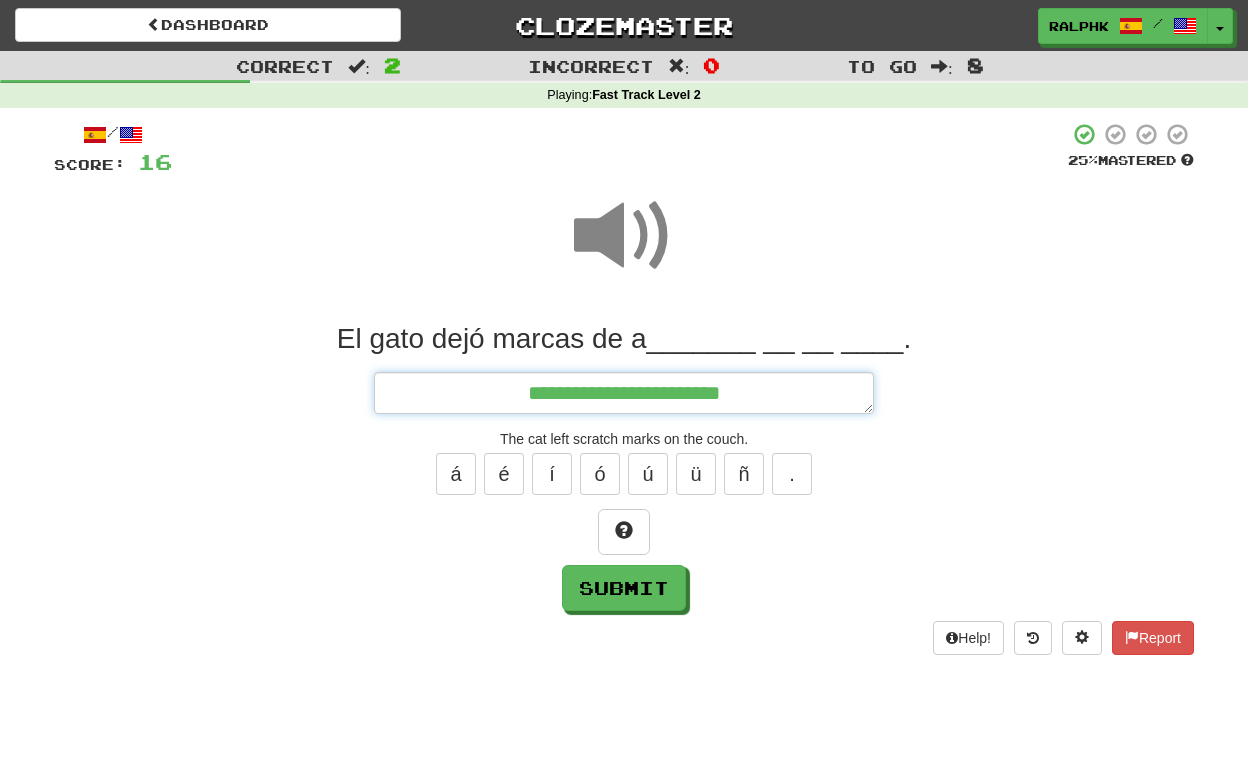 type on "*" 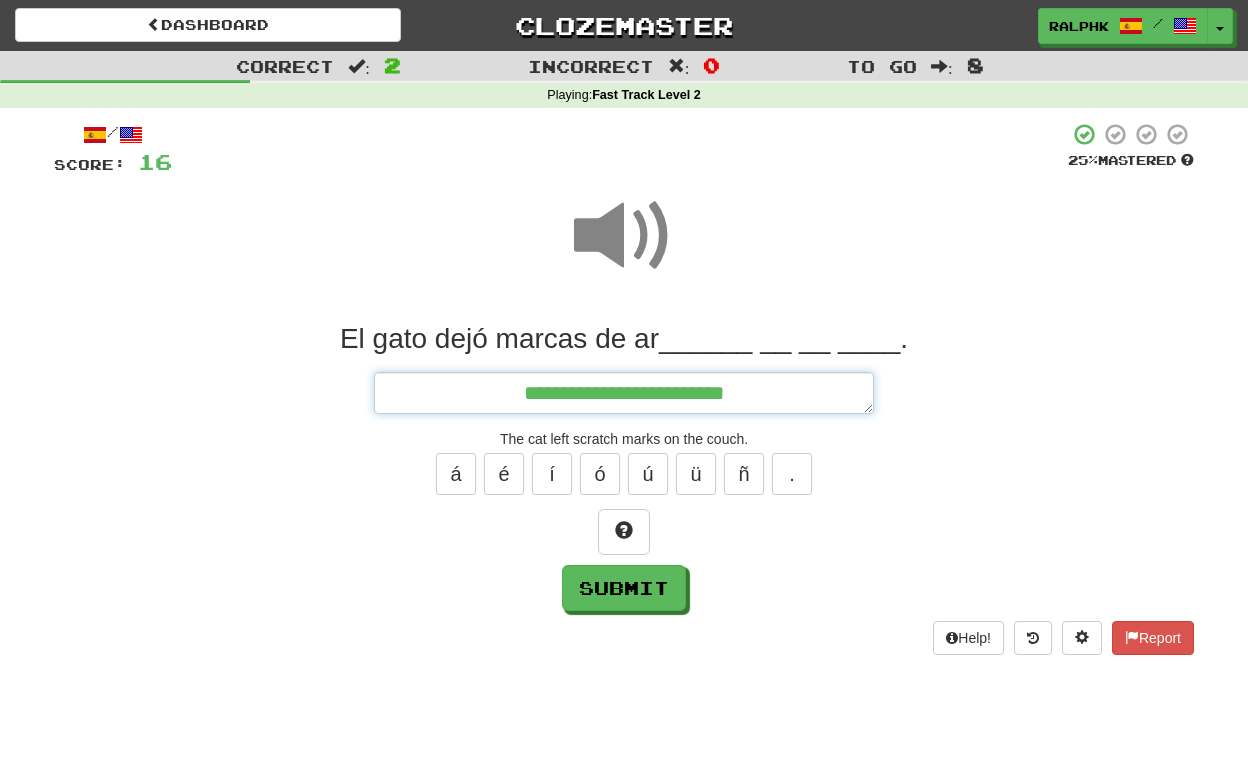 type on "*" 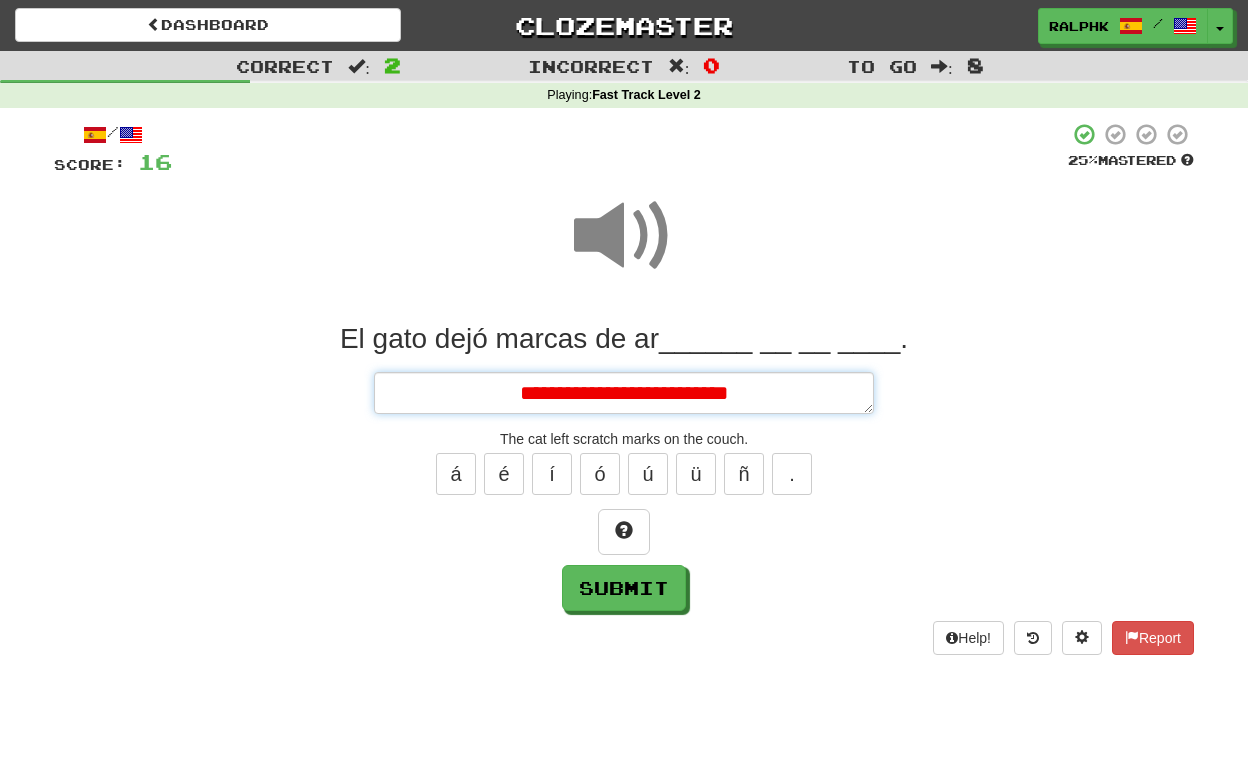 type on "*" 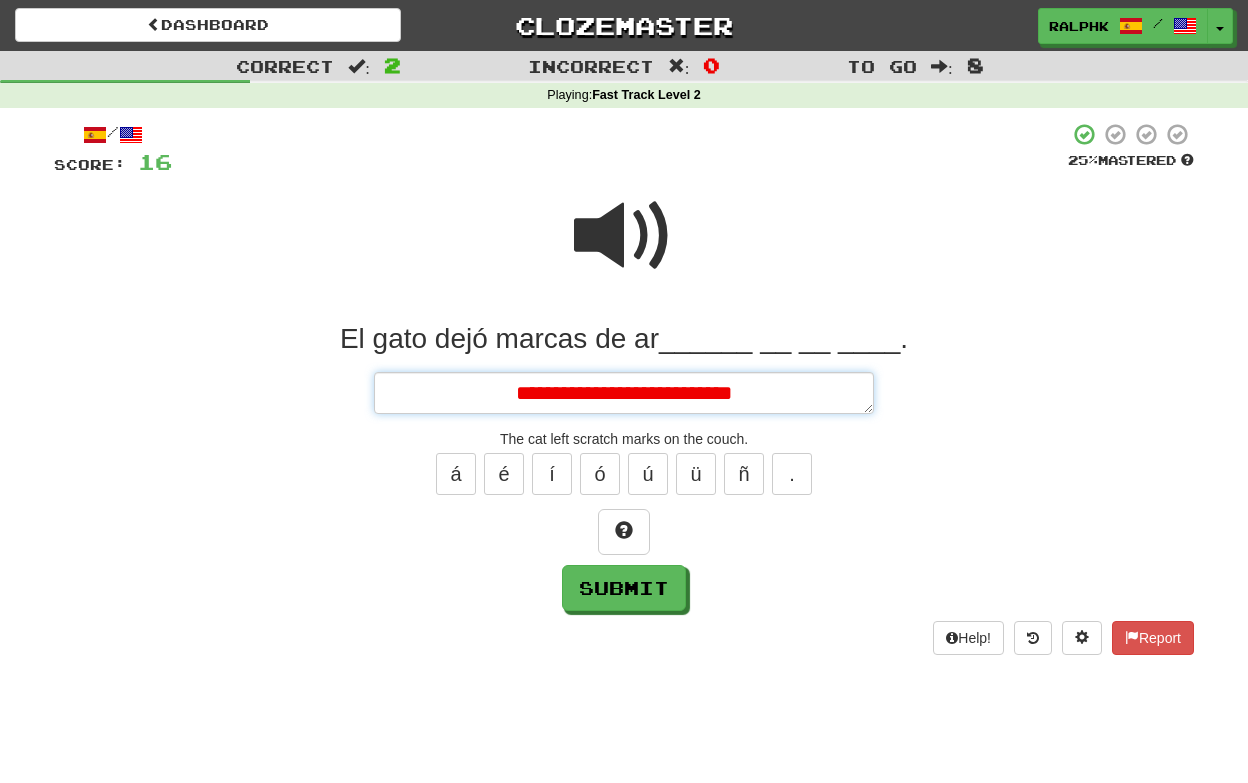 type on "*" 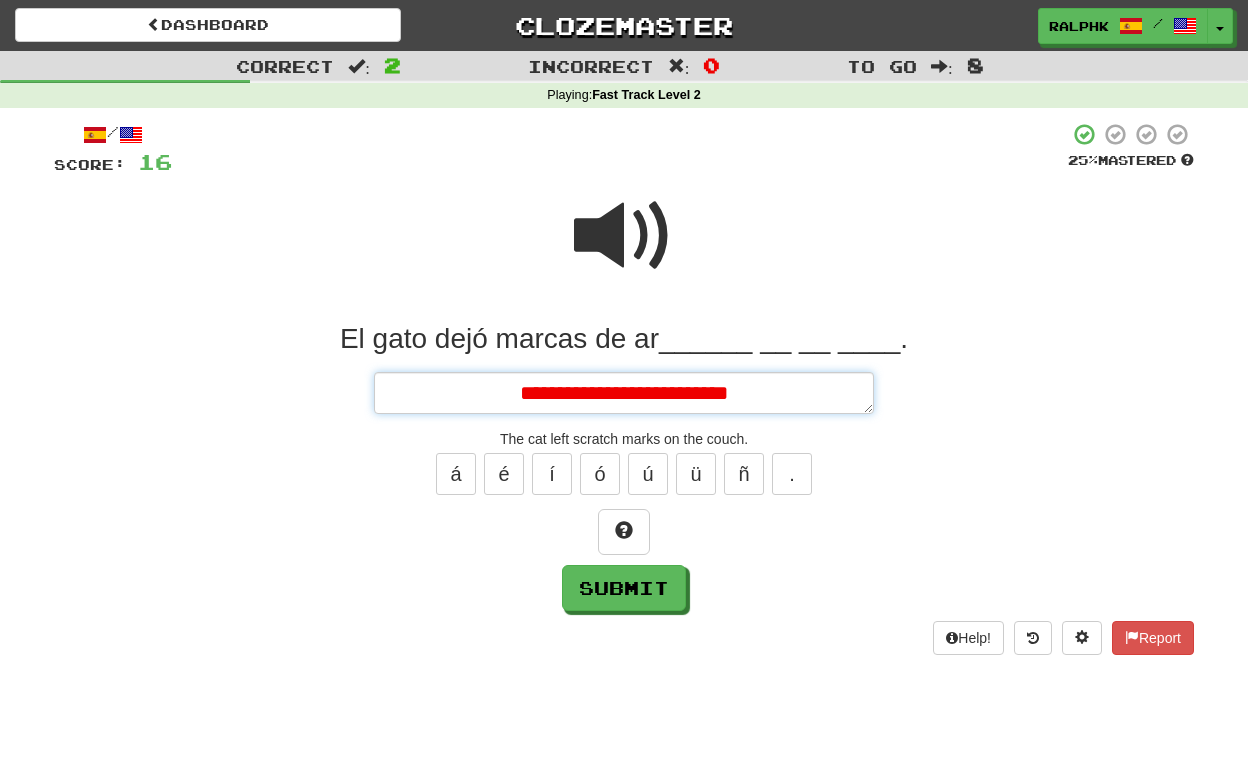 type on "*" 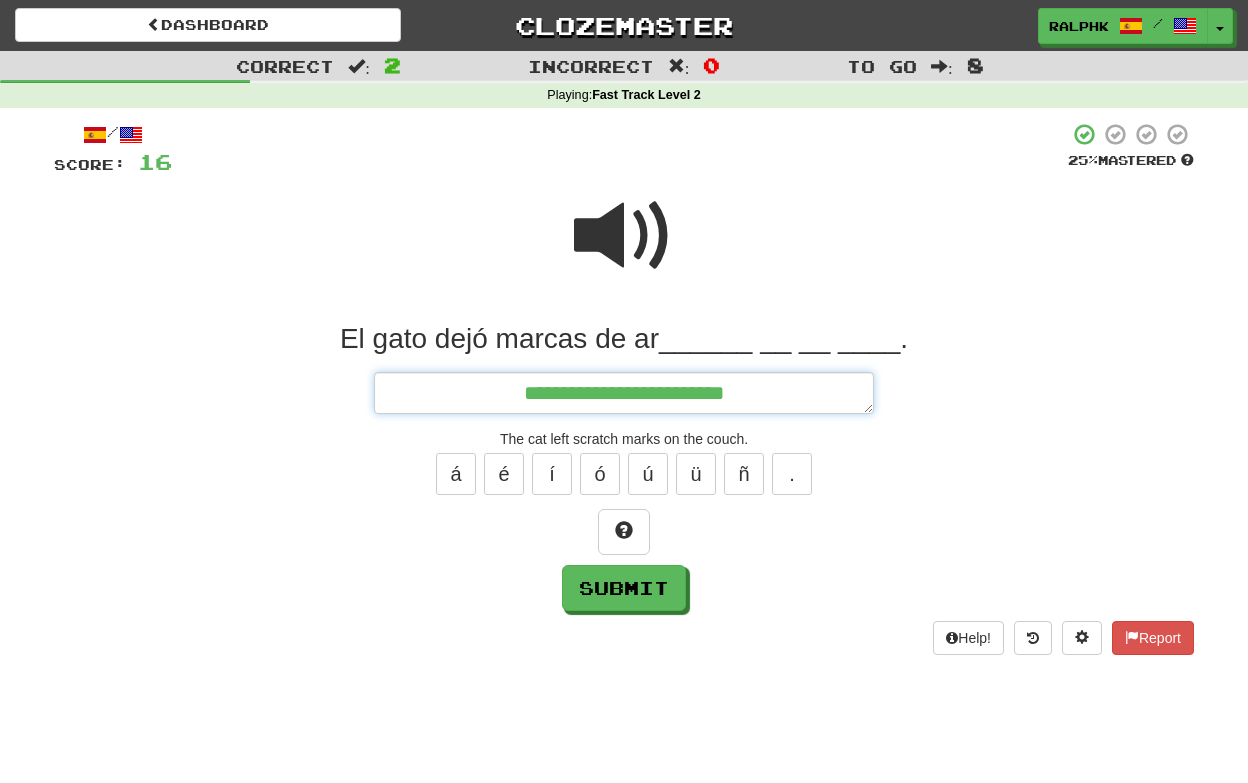 type on "*" 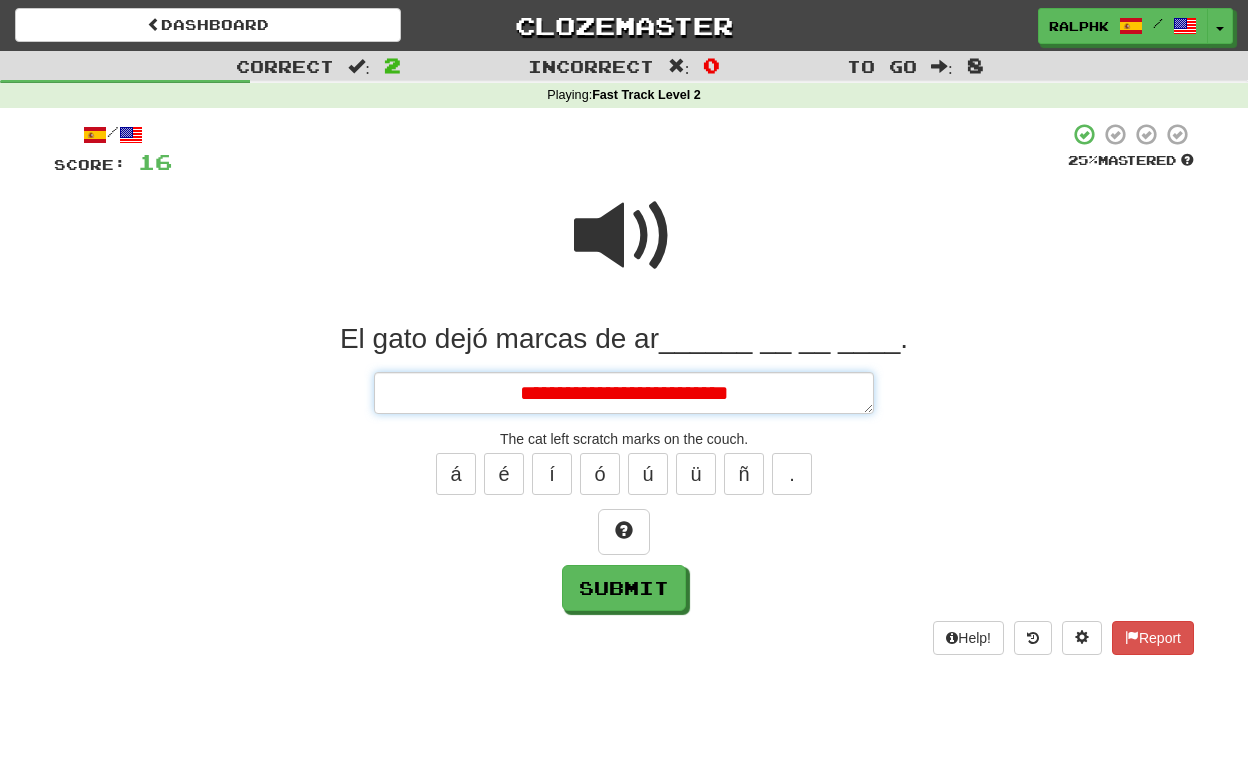 type on "*" 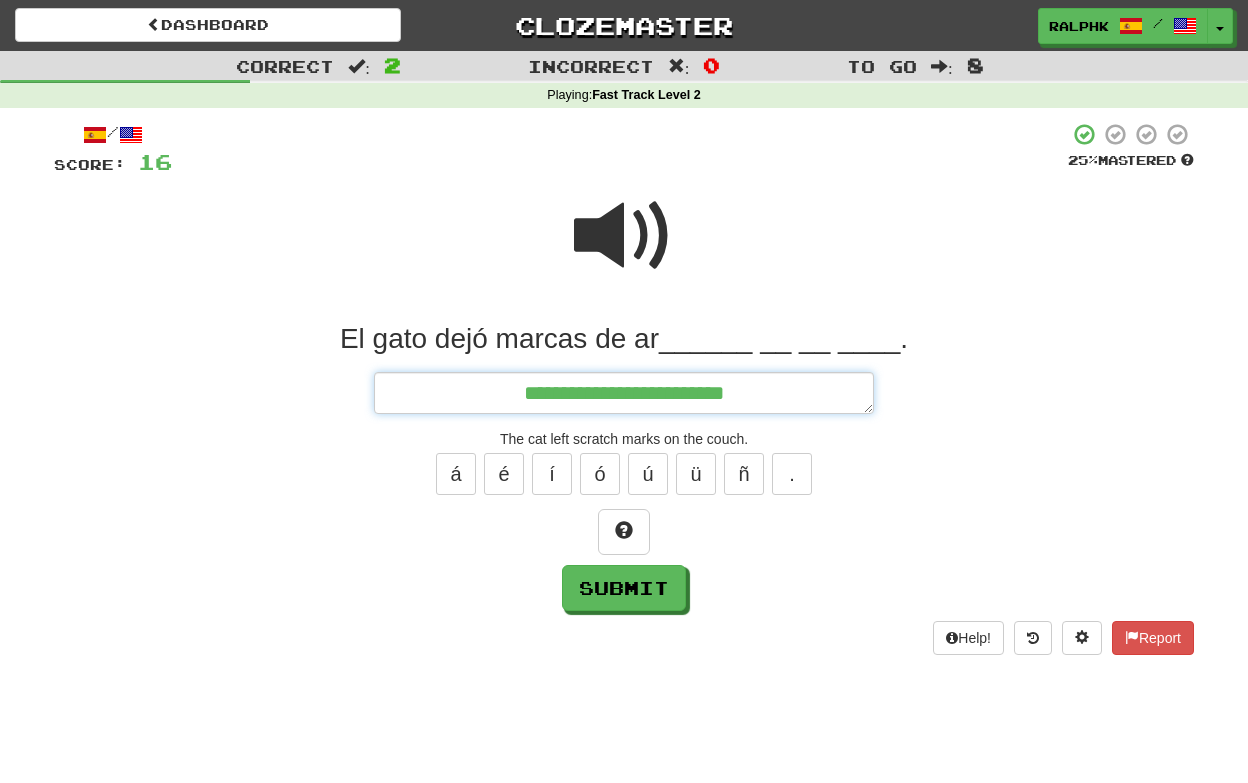type on "*" 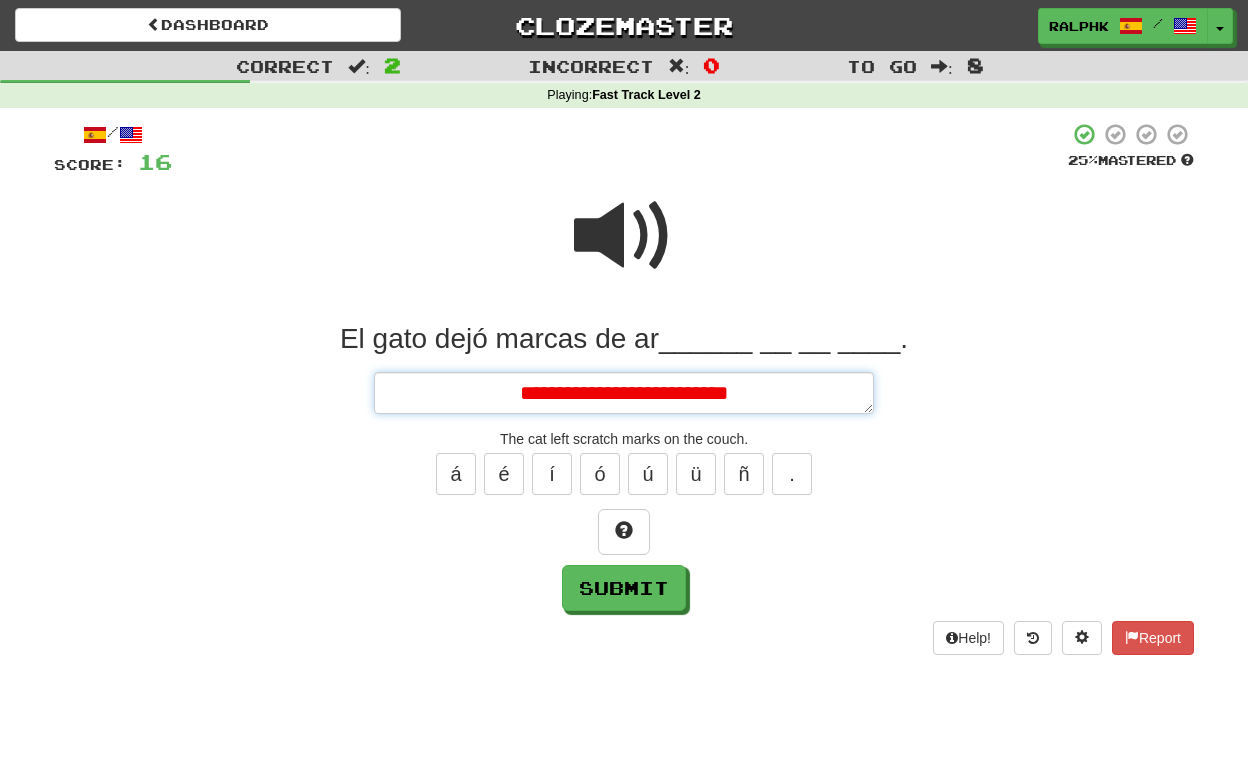 type on "*" 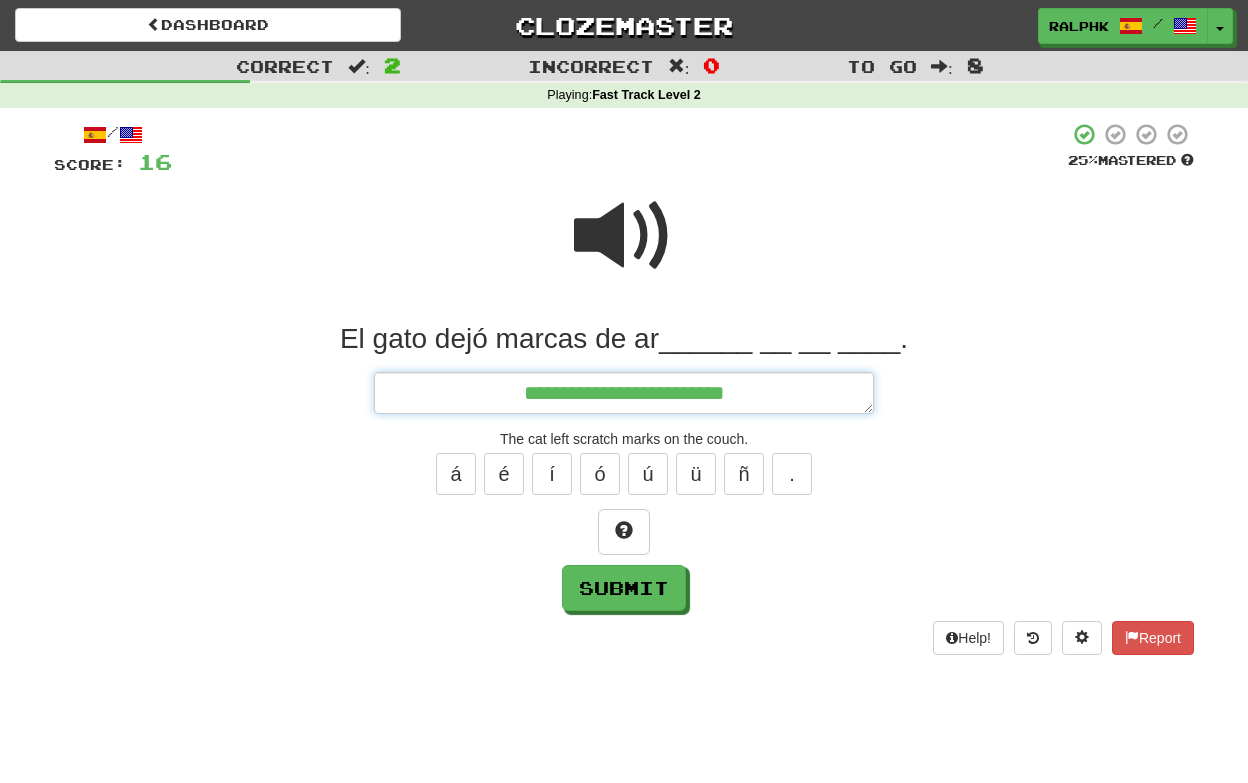 type on "*" 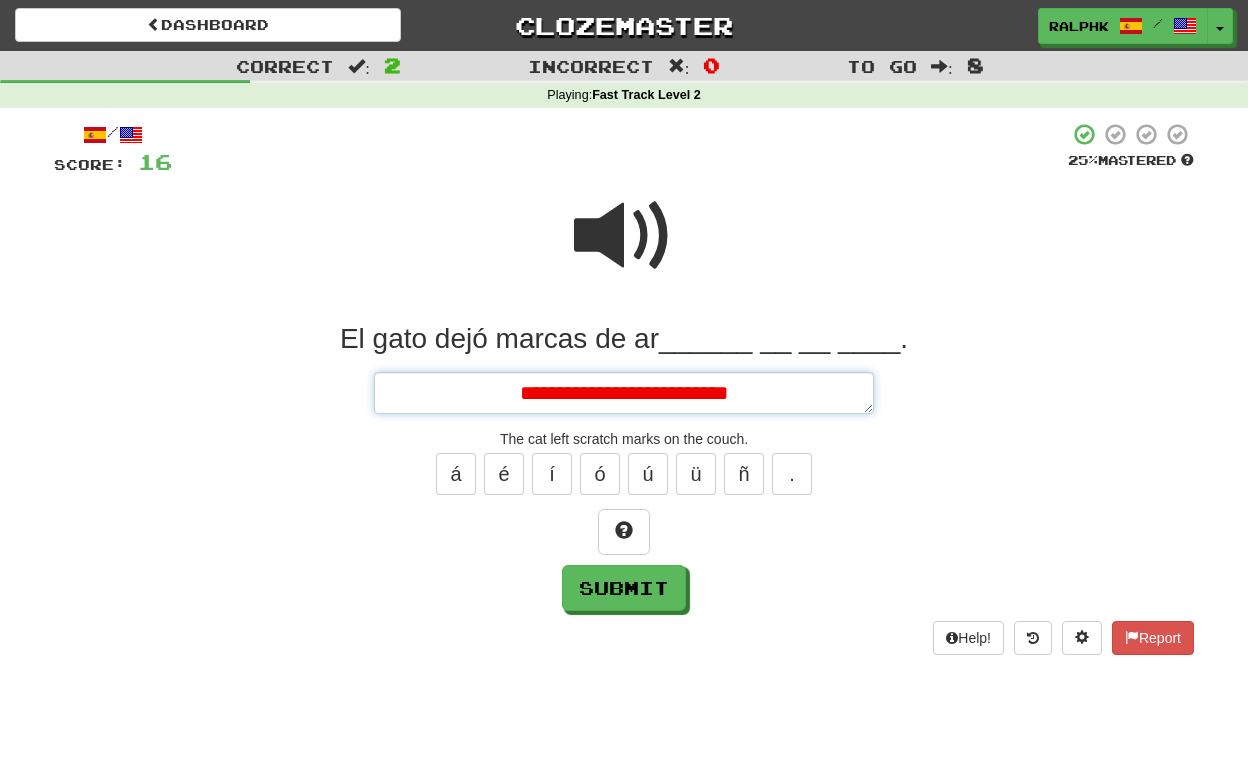type on "*" 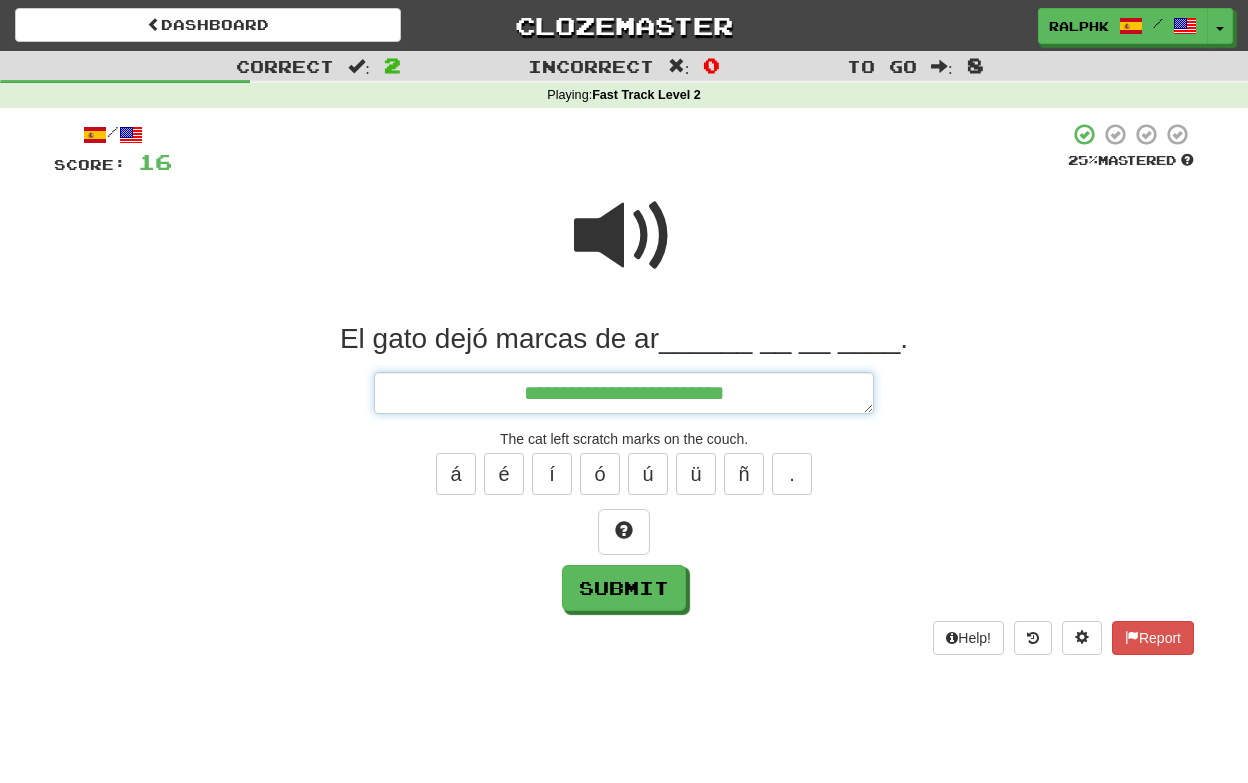 type on "*" 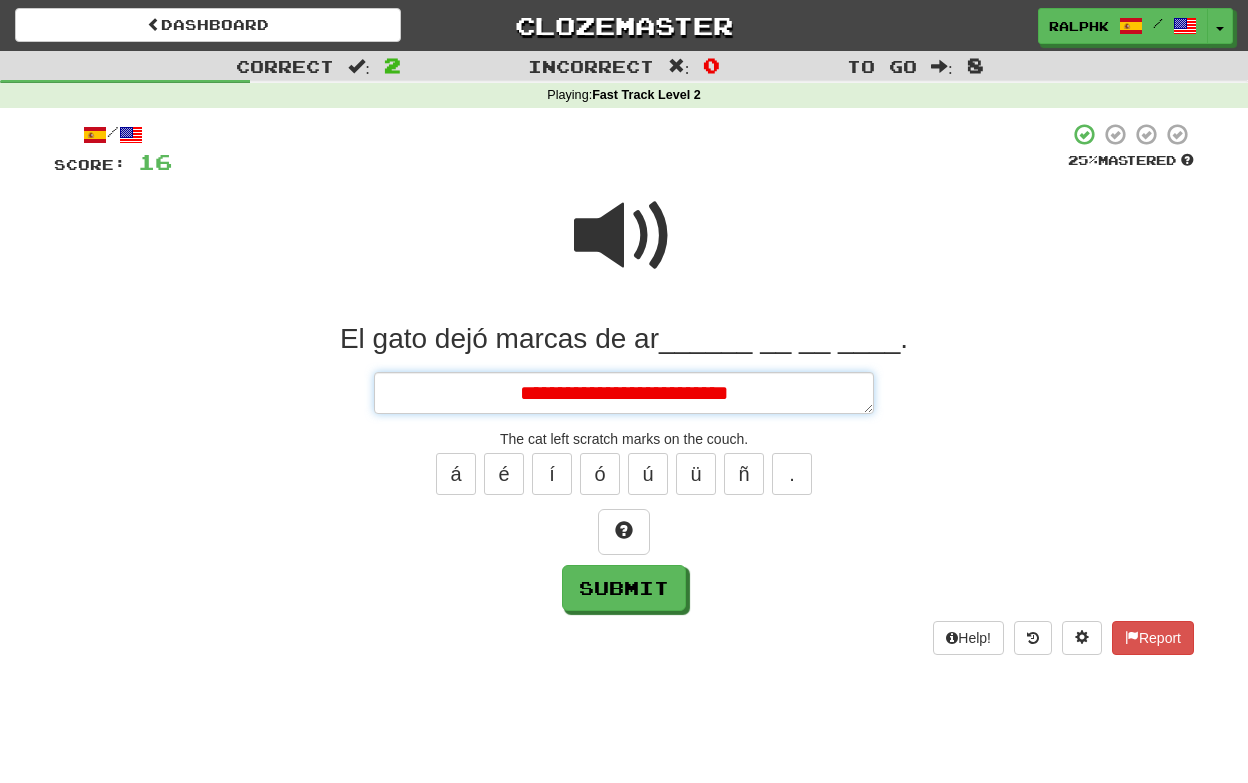 type on "*" 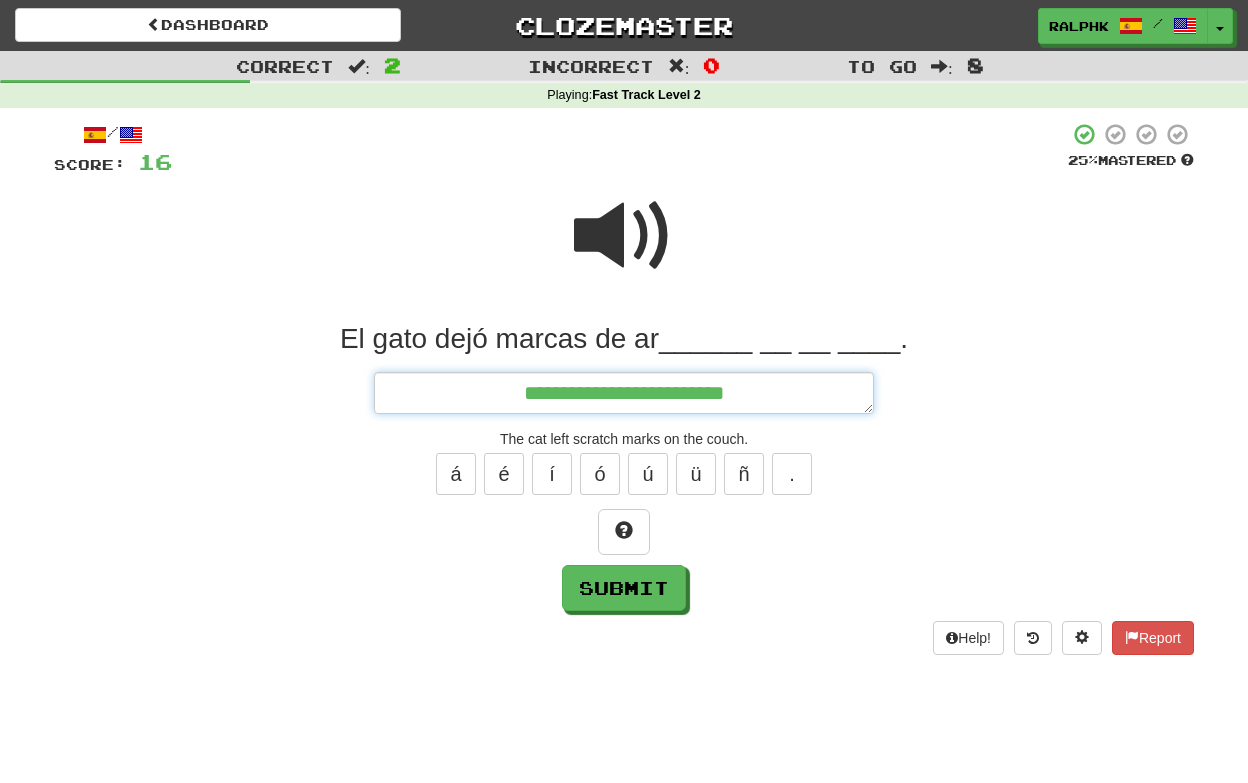 type on "*" 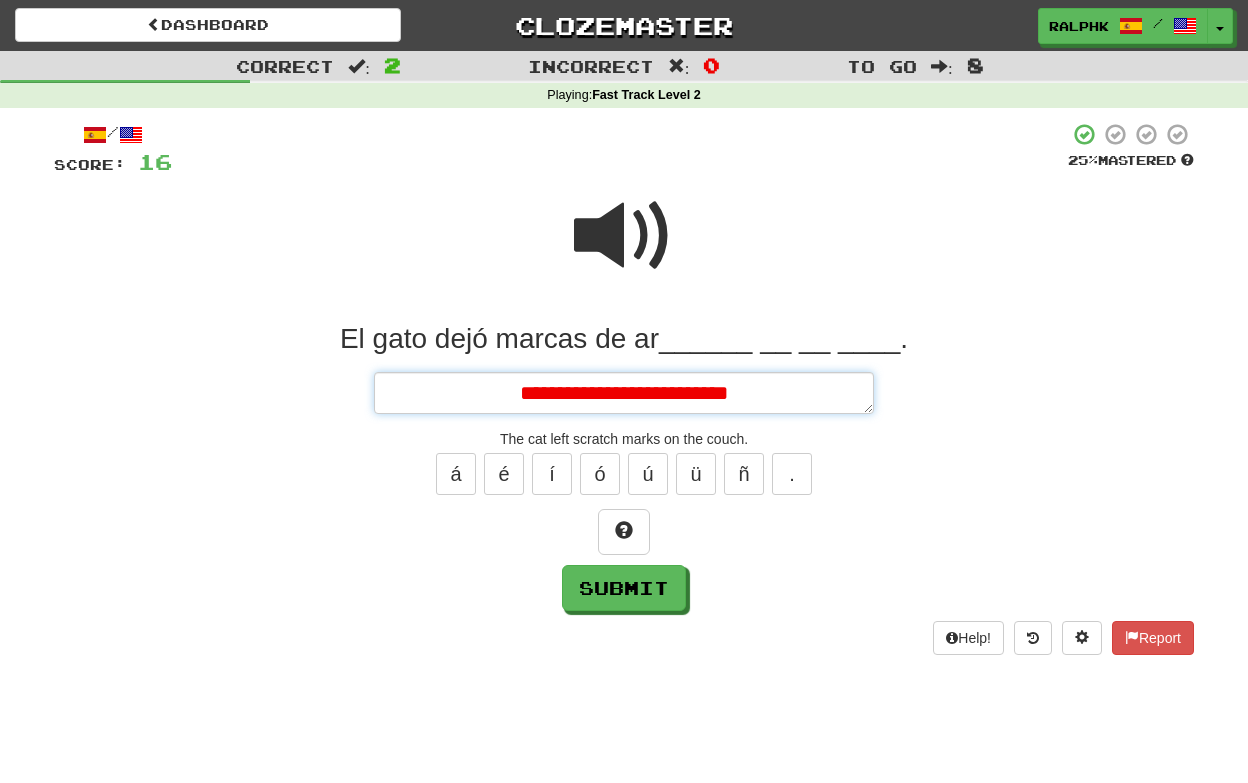 type on "*" 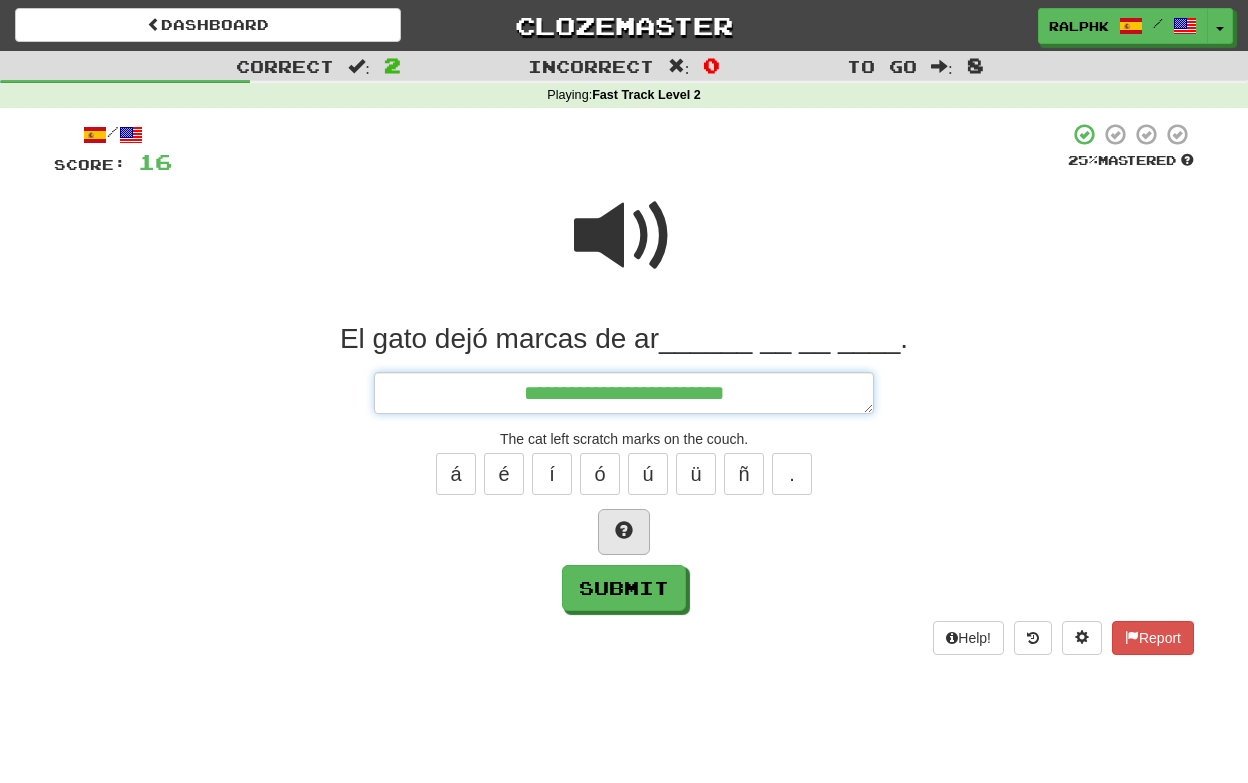 type on "**********" 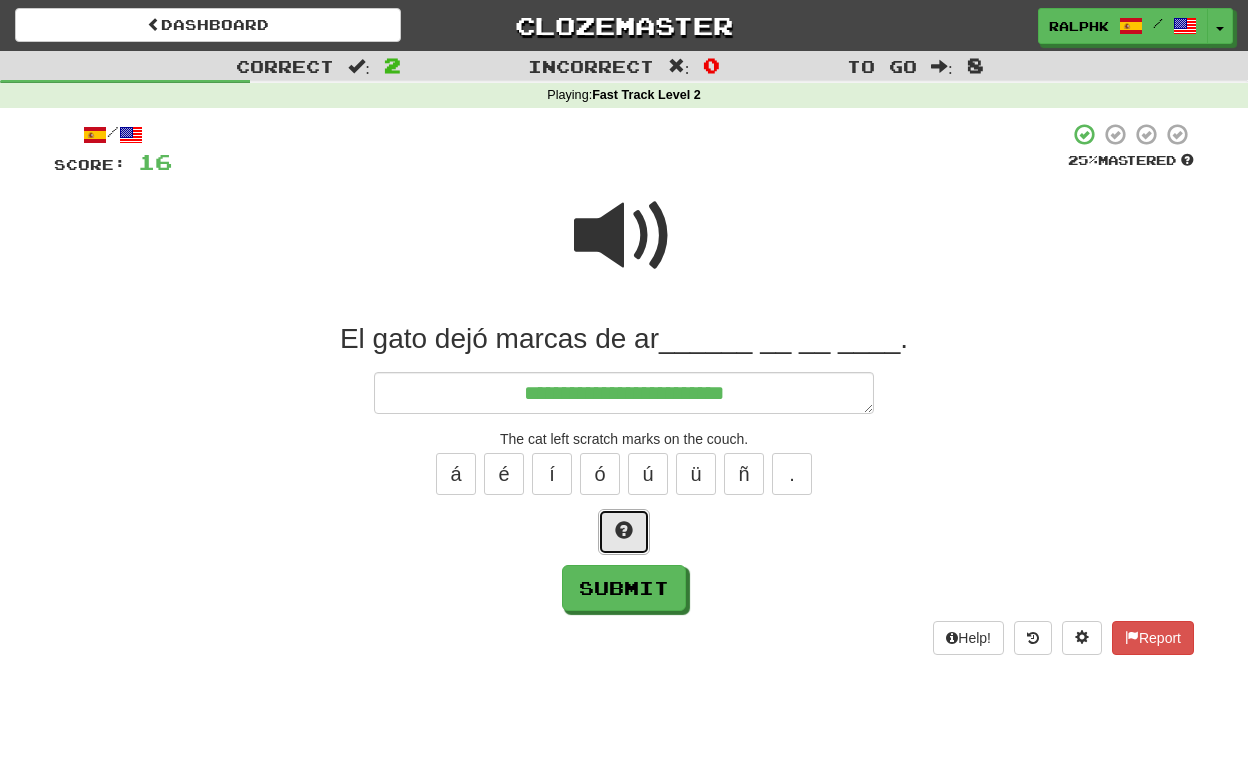 click at bounding box center (624, 532) 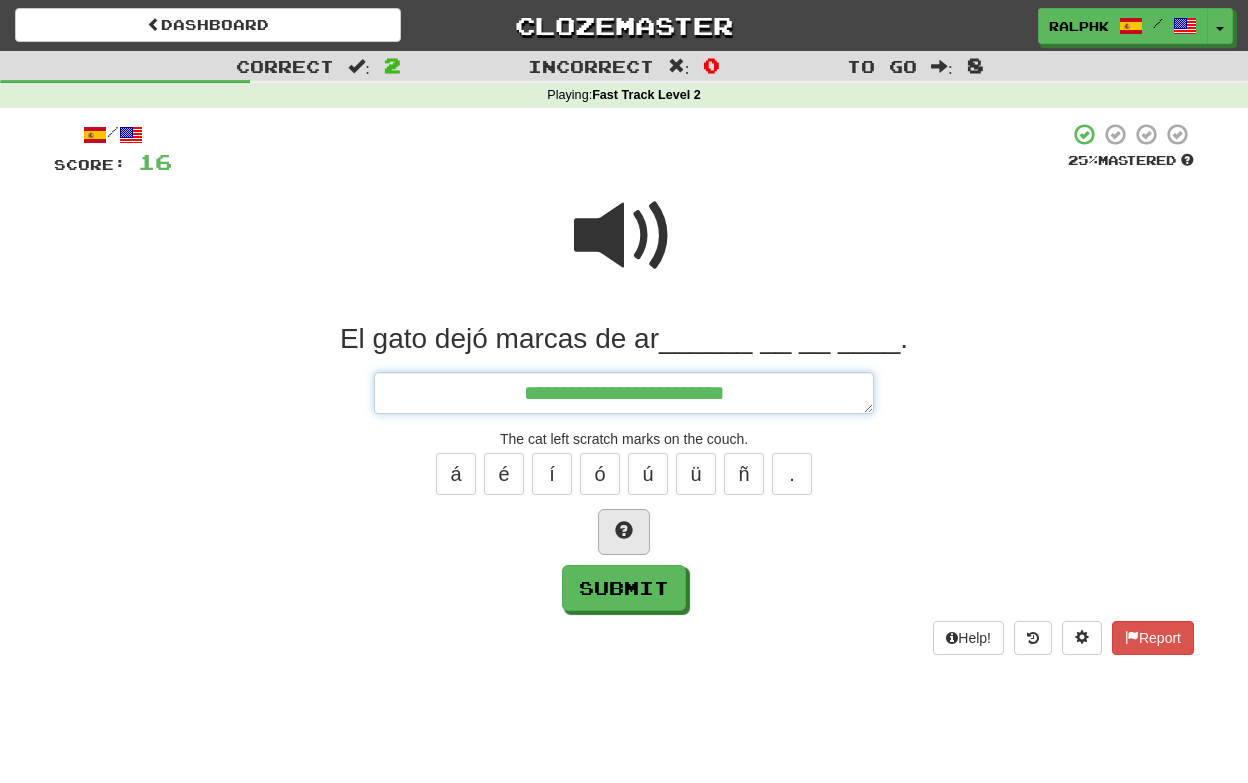 type on "*" 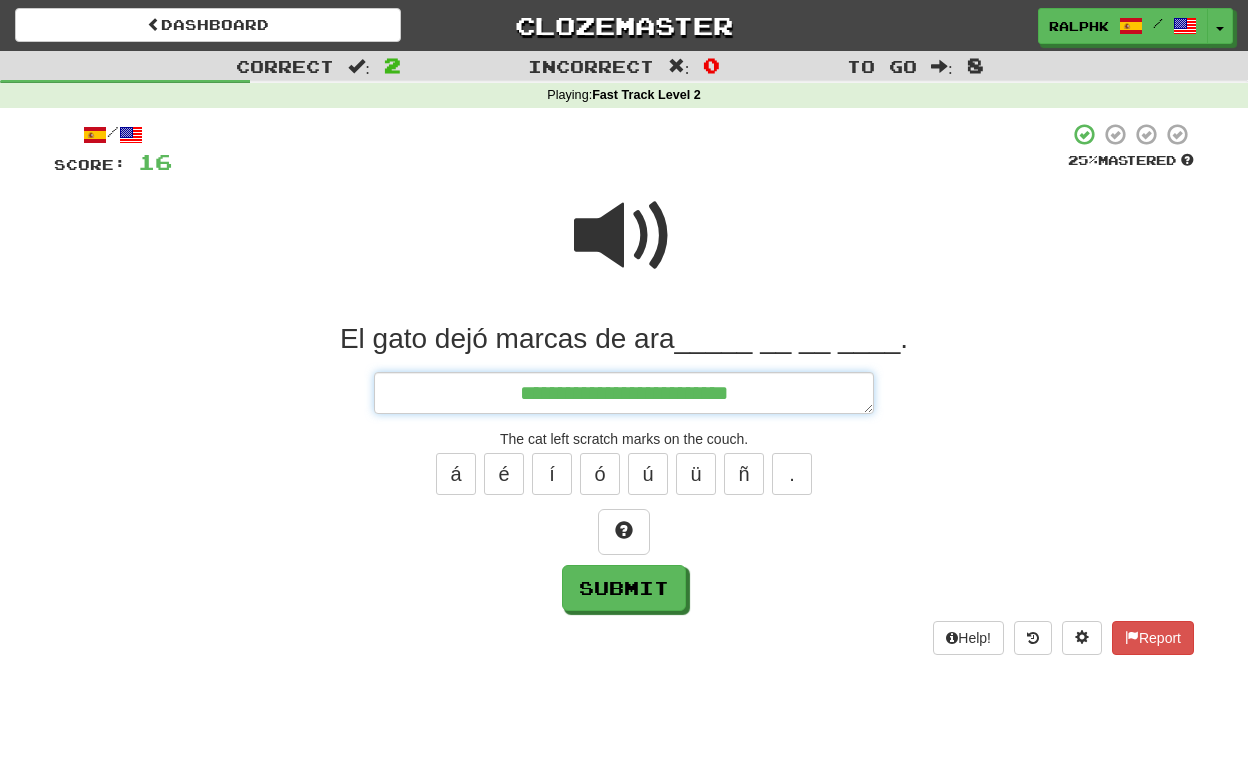 type on "*" 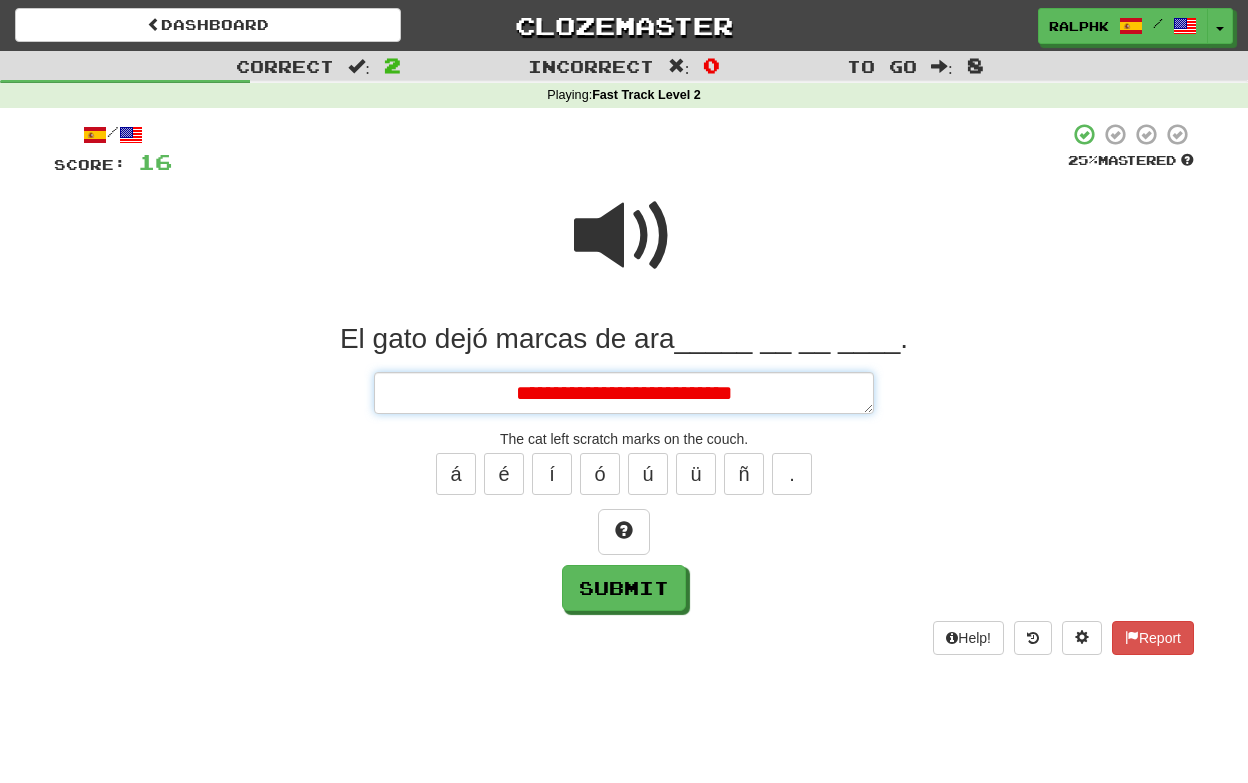 type on "*" 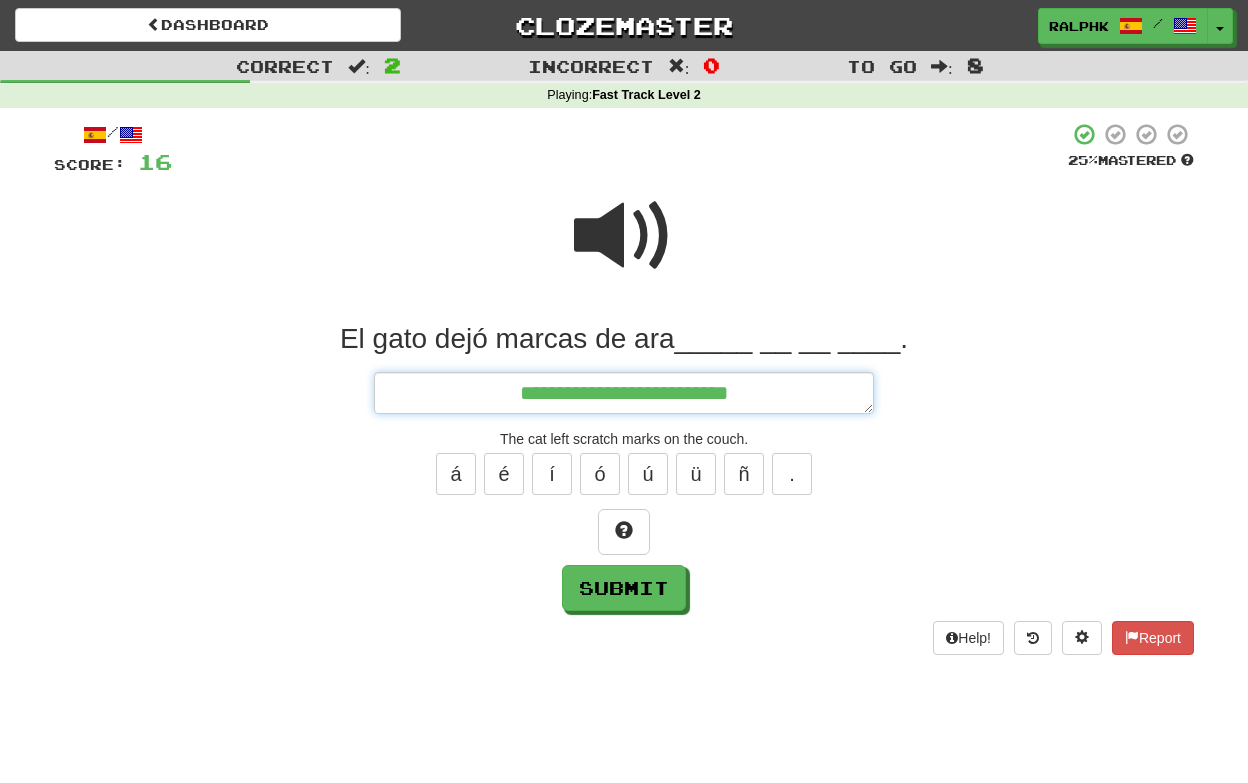 type on "*" 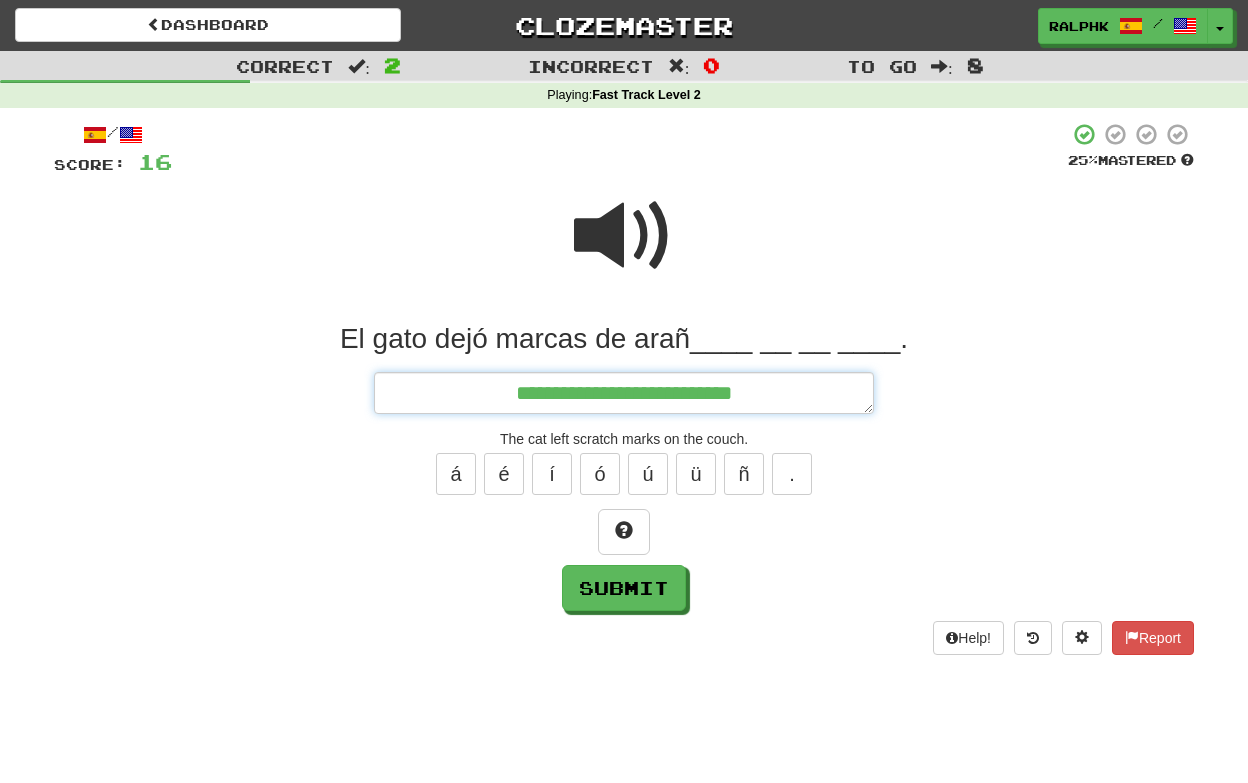 type on "*" 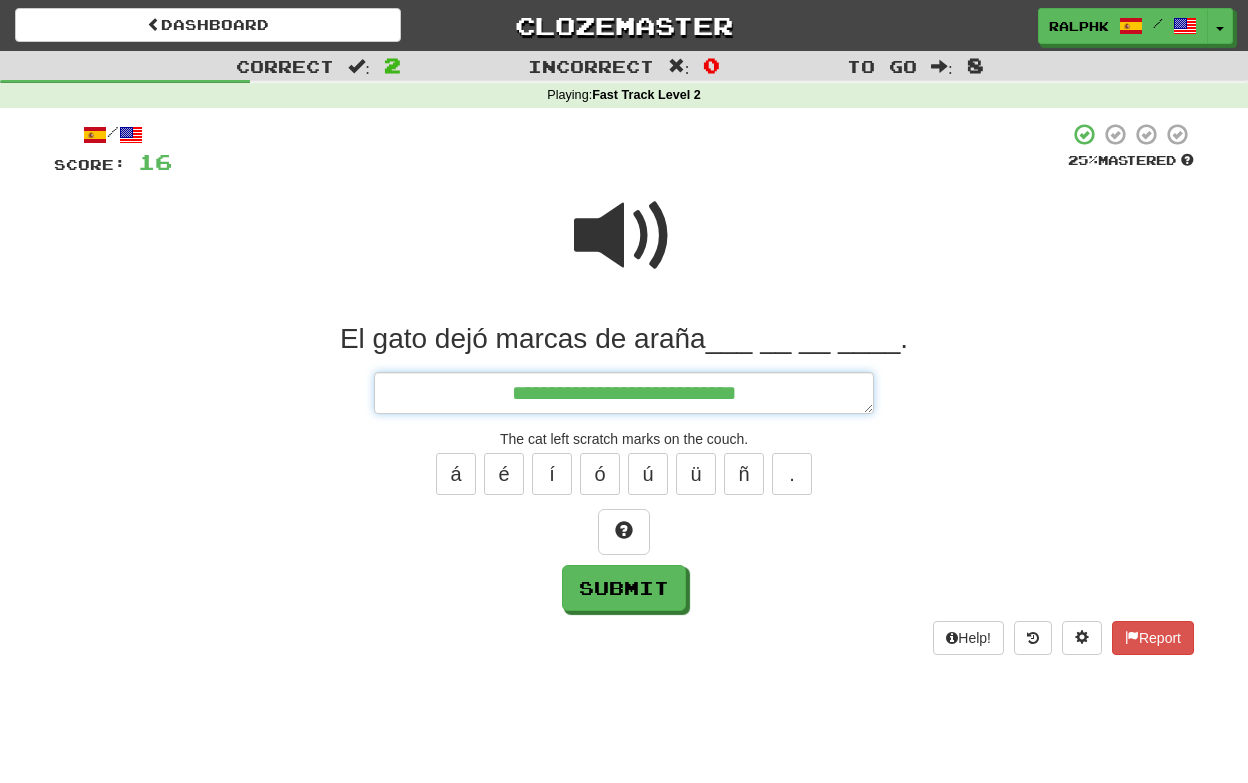 type on "*" 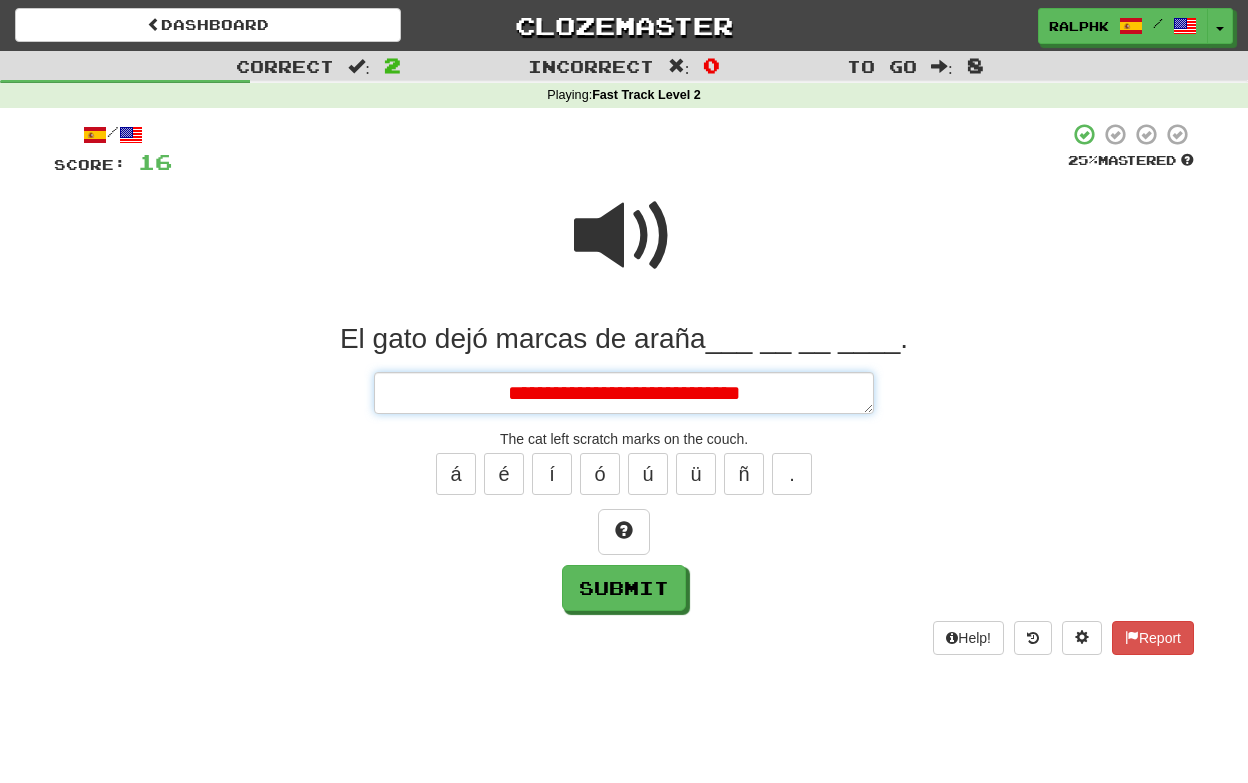 type on "*" 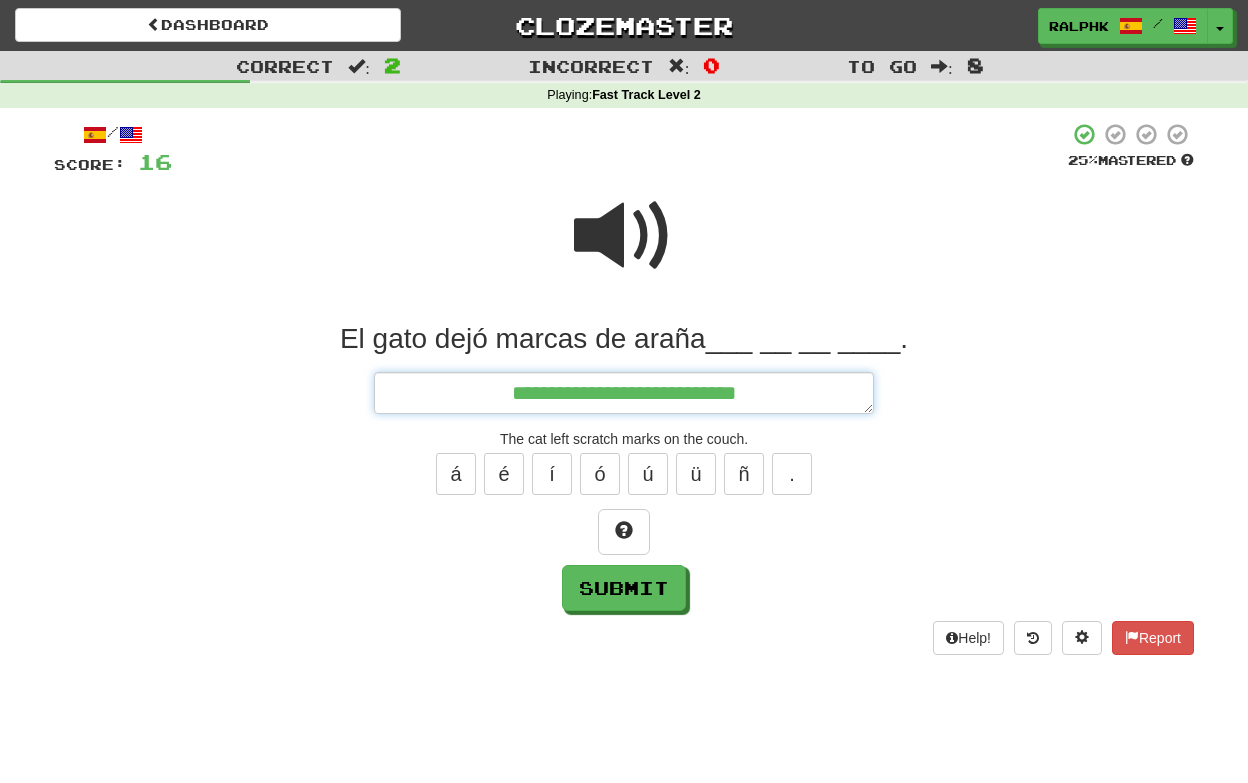 type on "*" 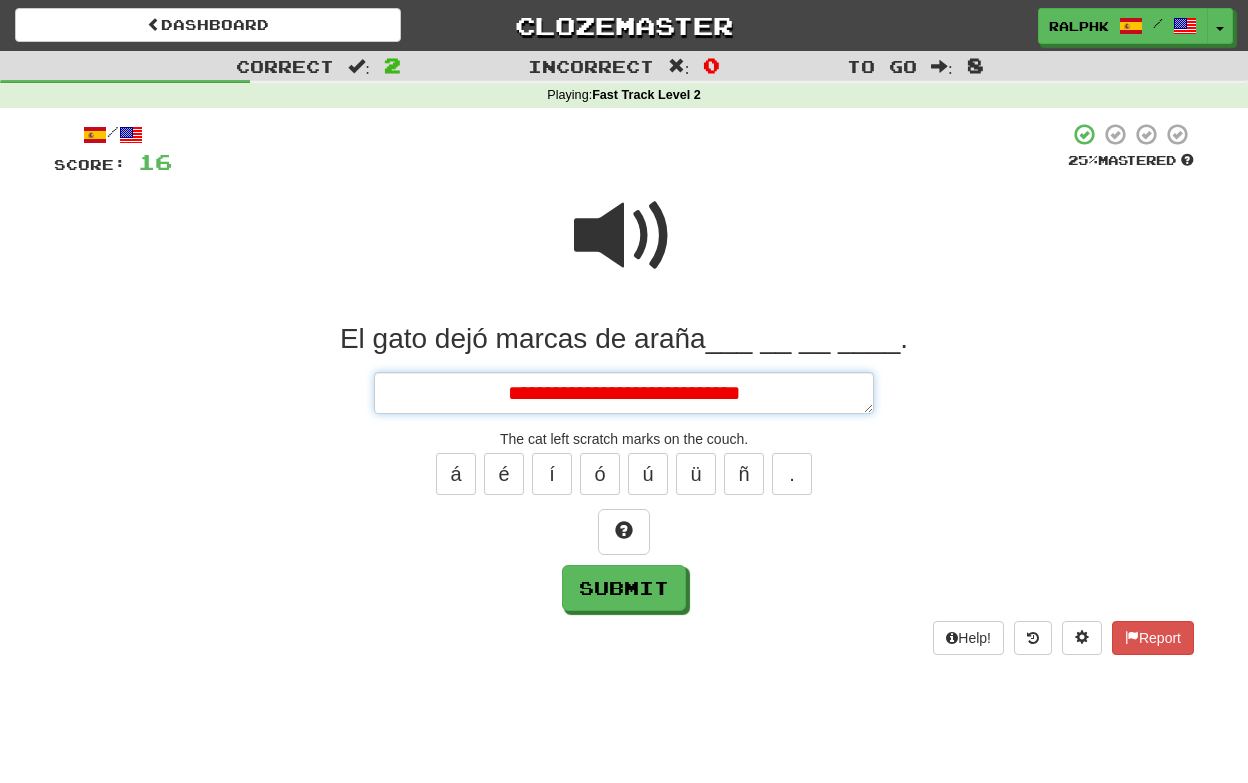 type on "*" 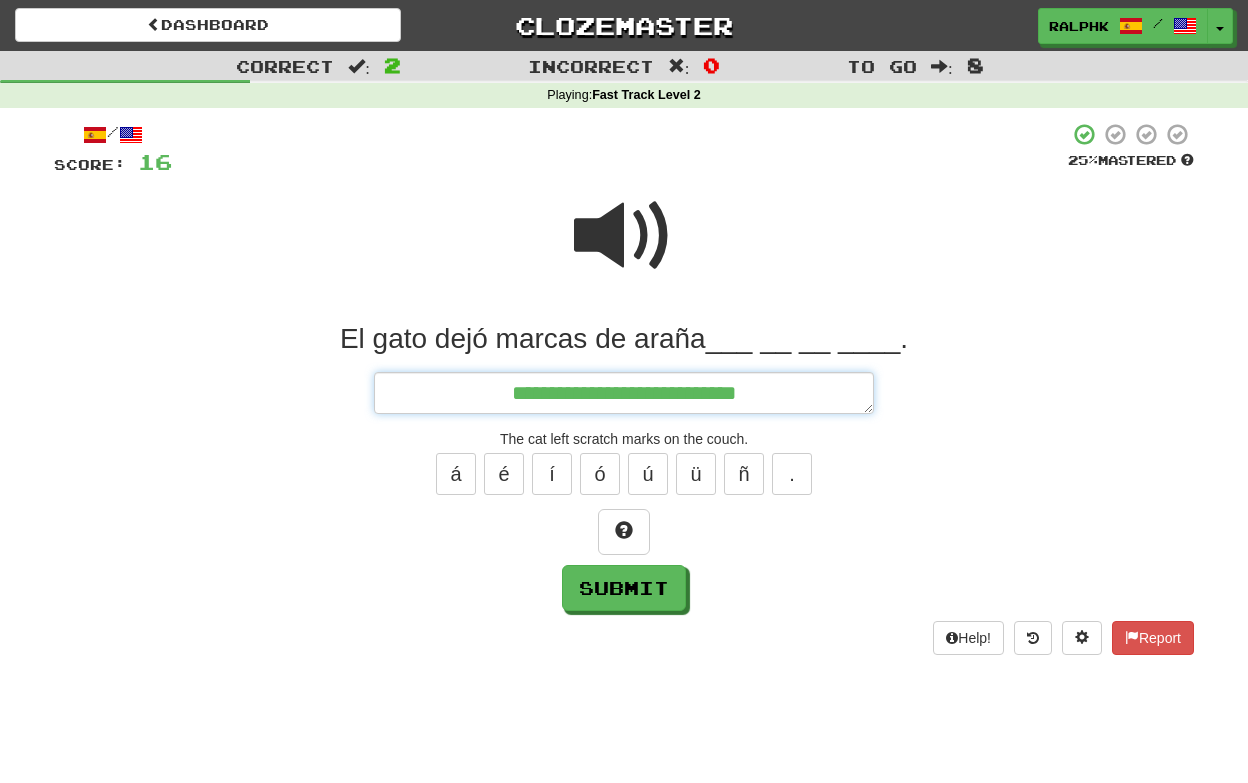 type on "*" 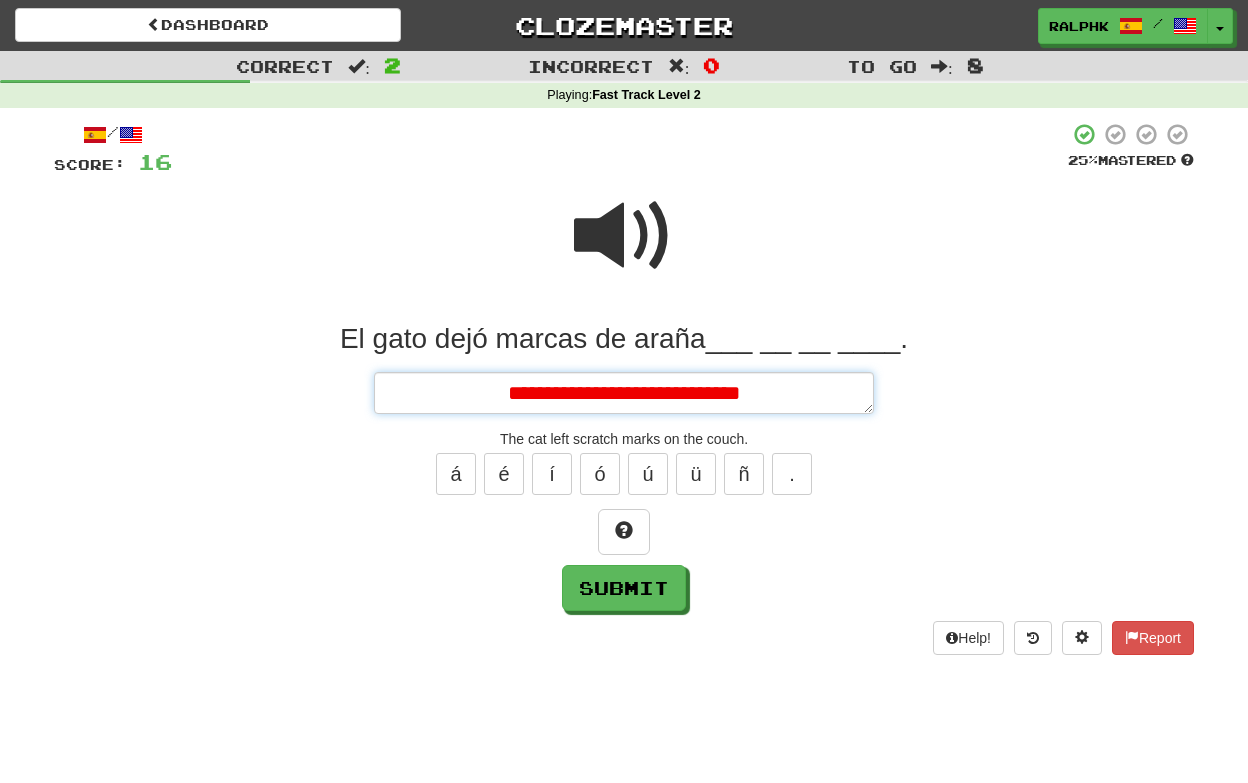 type on "*" 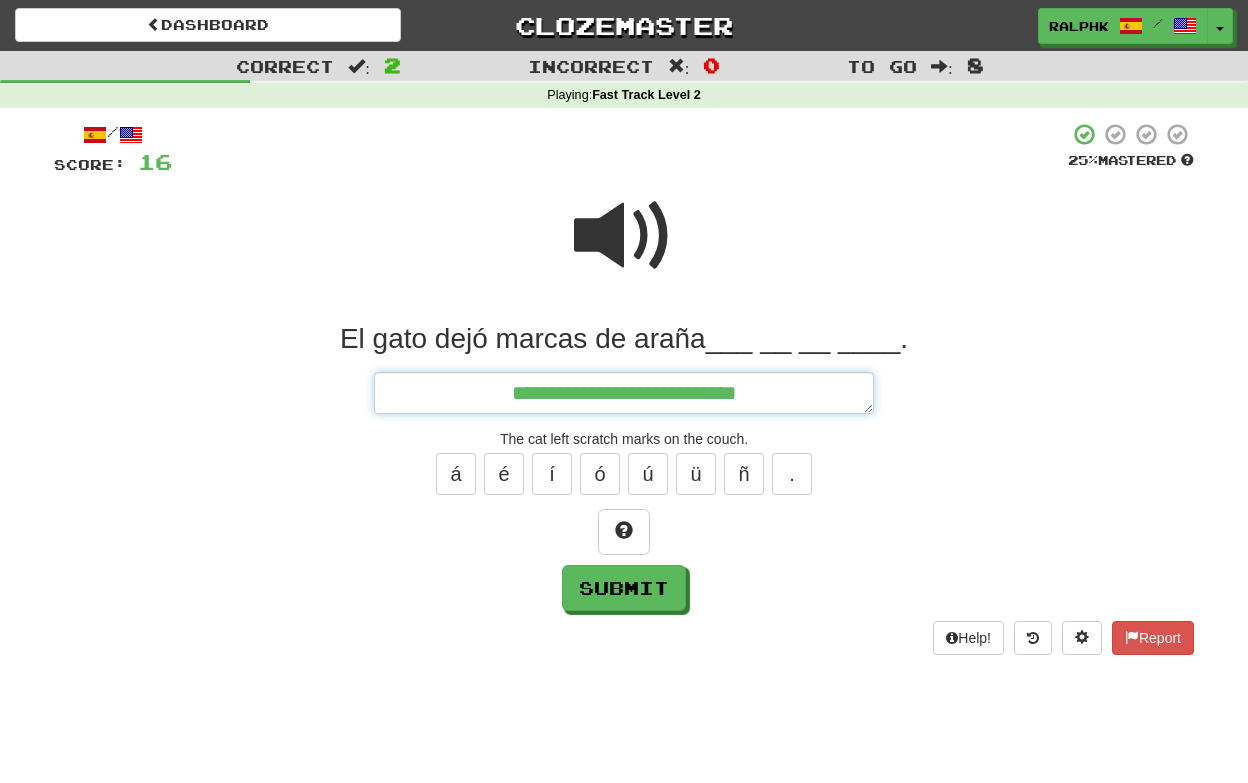 type on "**********" 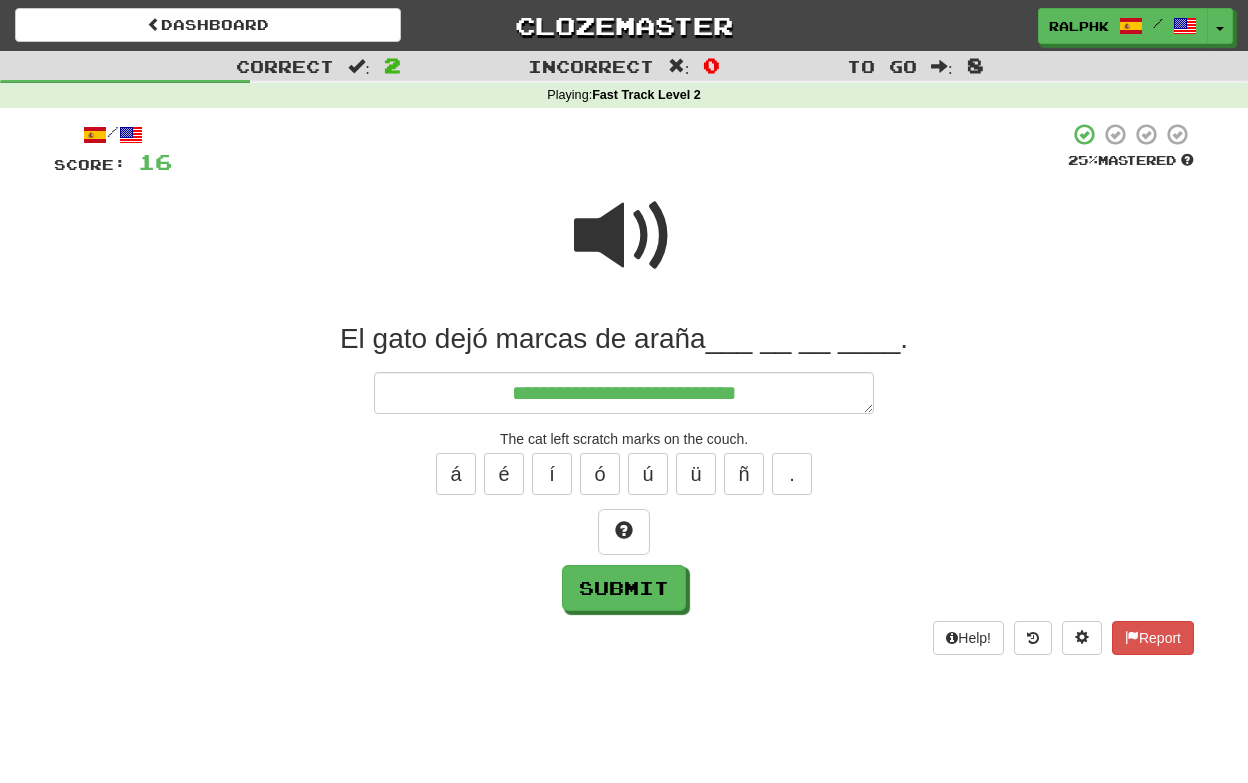 click at bounding box center [624, 236] 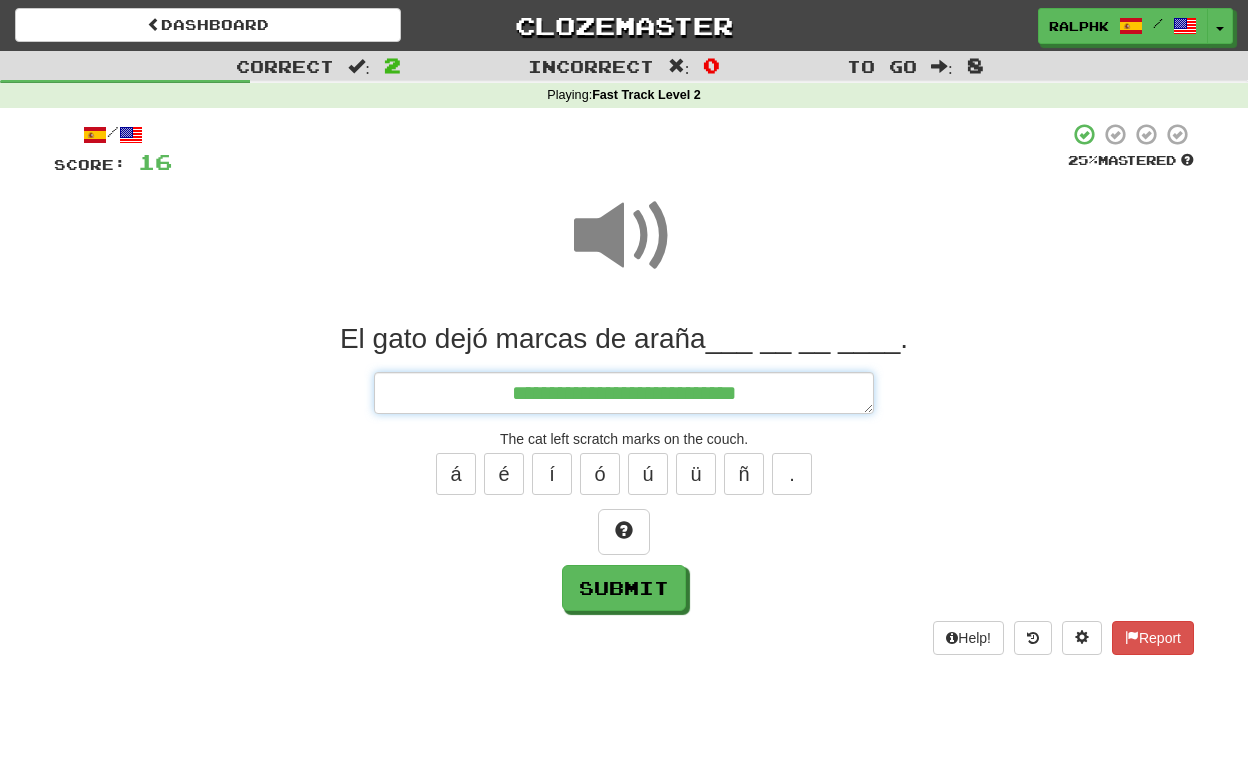 click on "**********" at bounding box center [624, 393] 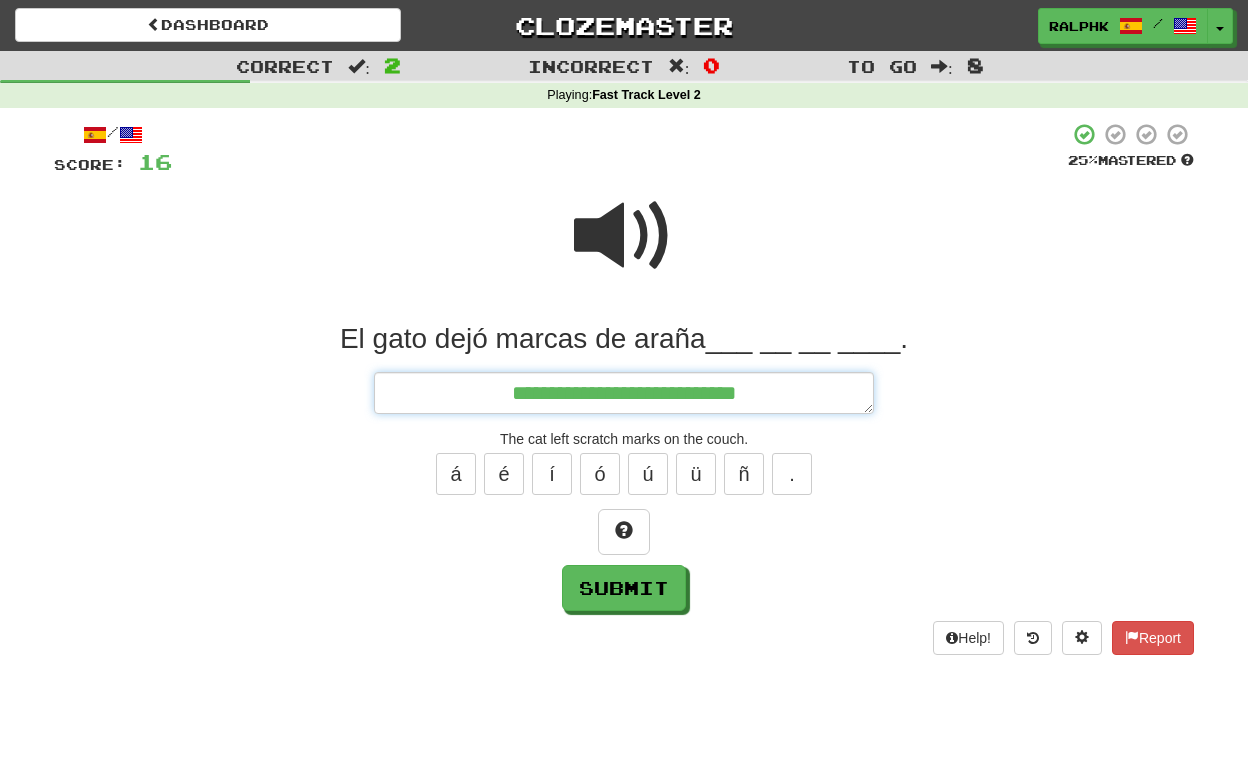 type on "*" 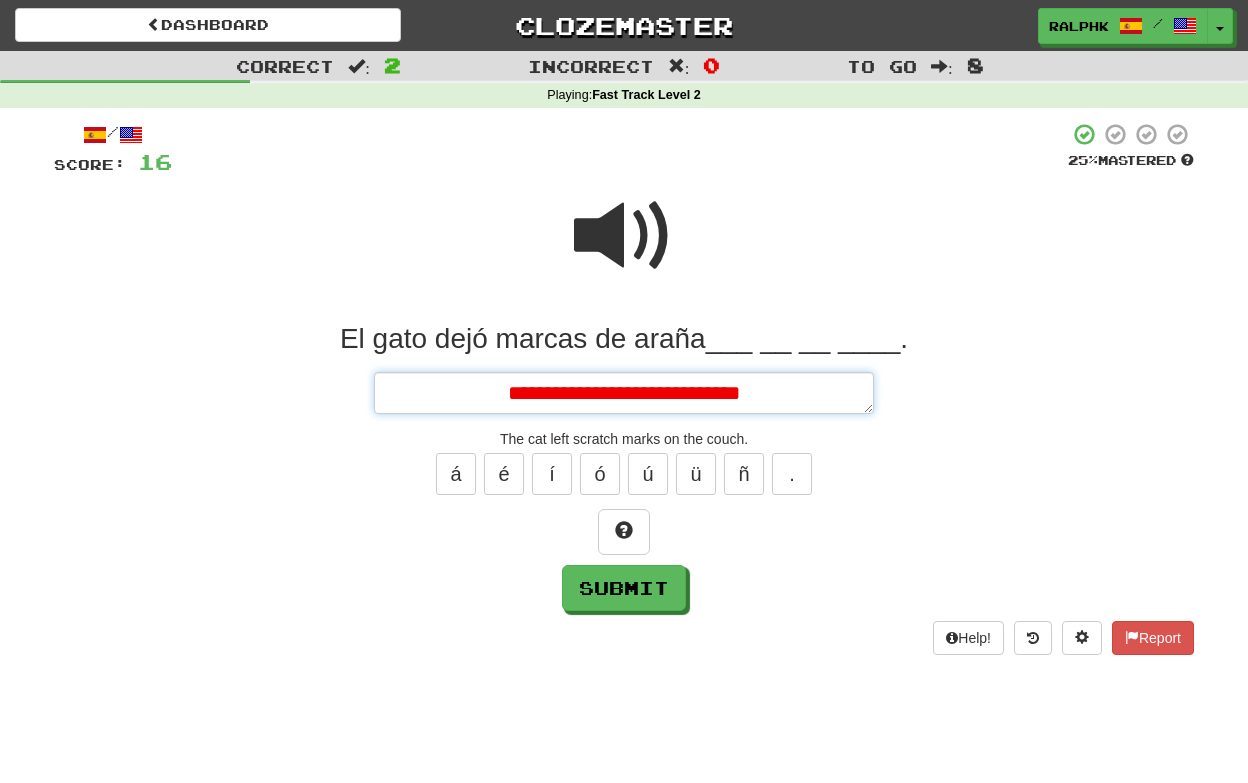 type 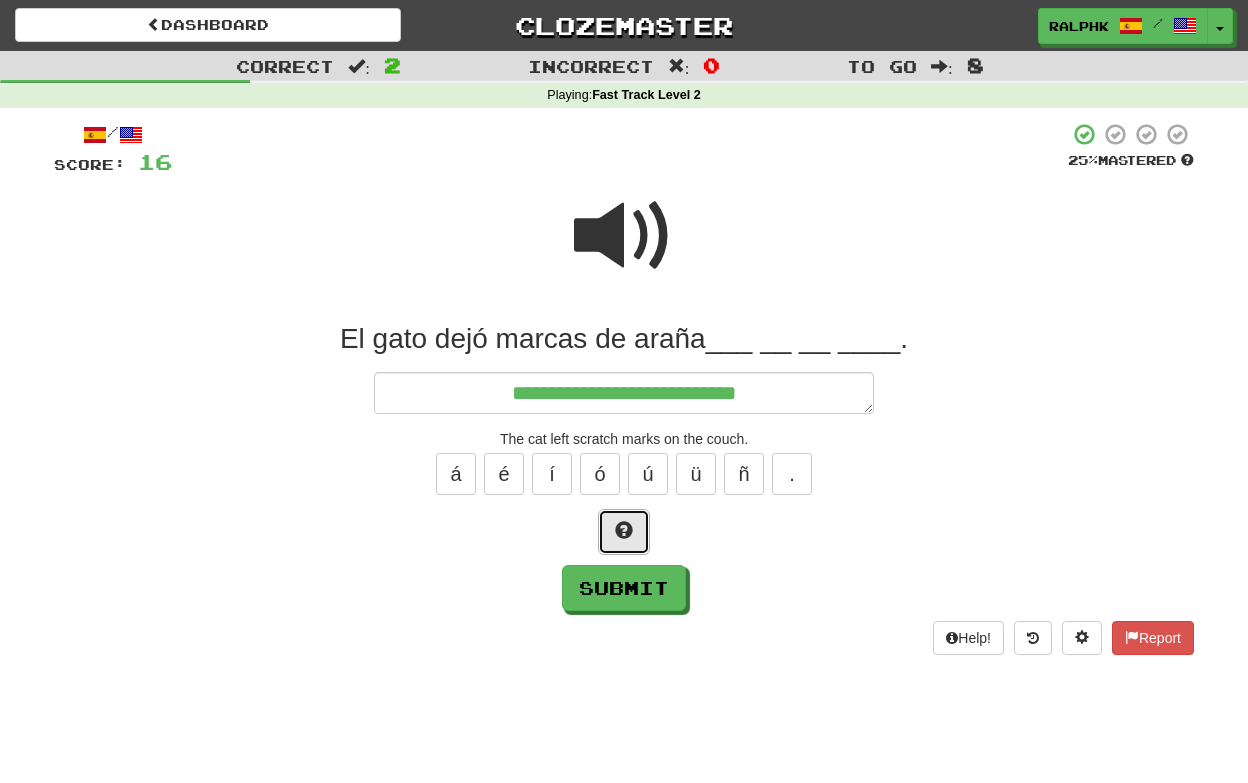 click at bounding box center (624, 530) 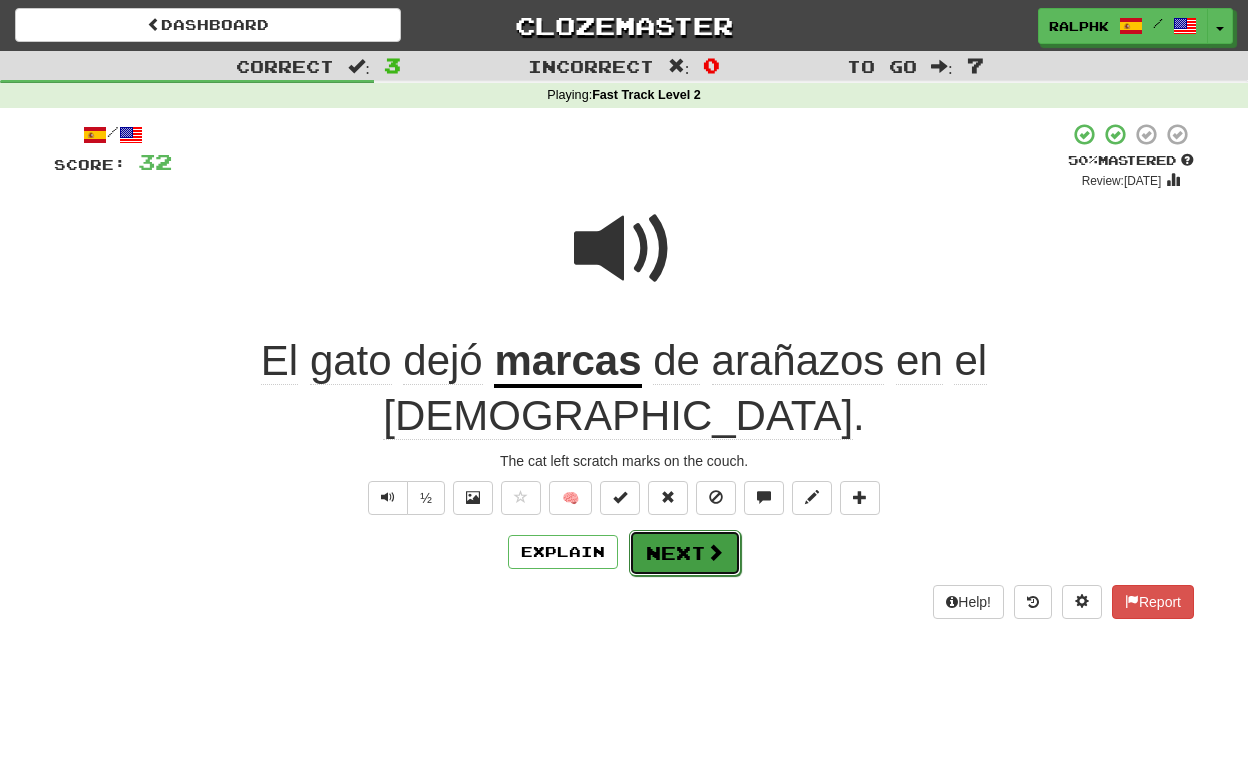click at bounding box center (715, 552) 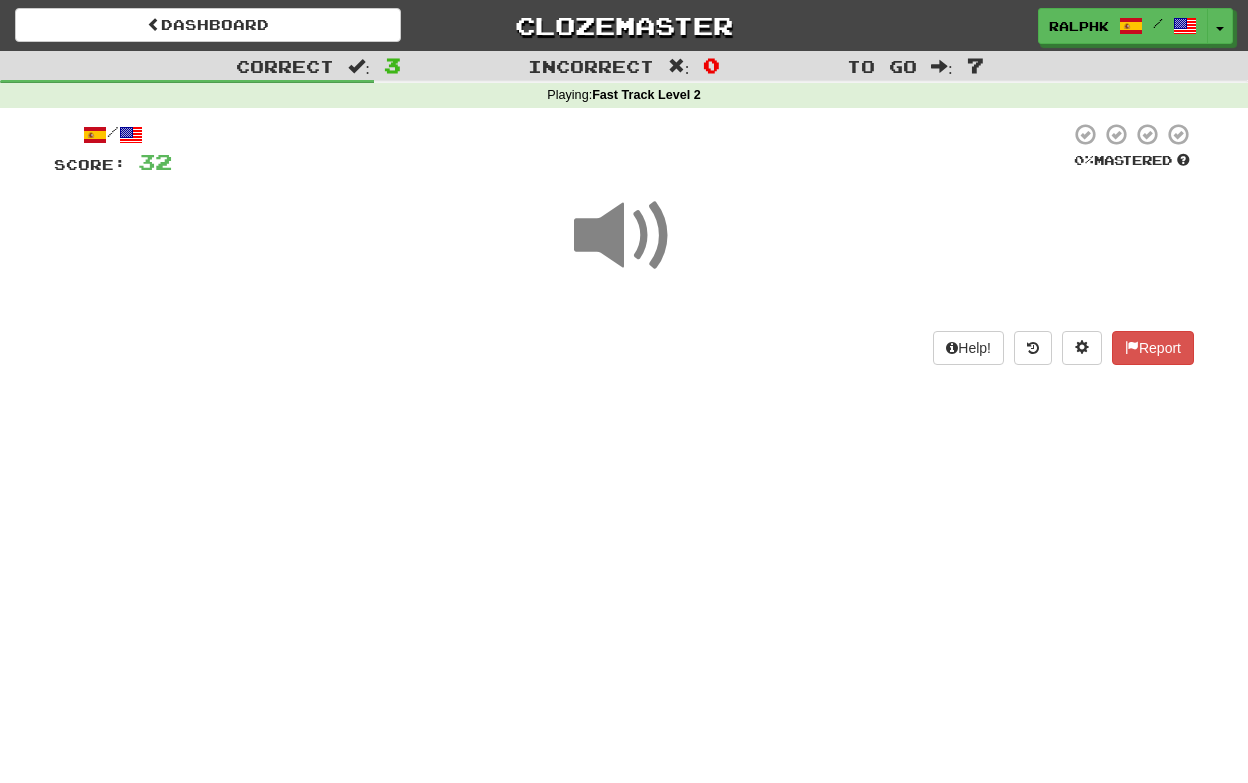 click on "Dashboard
Clozemaster
RalphK
/
Toggle Dropdown
Dashboard
Leaderboard
Activity Feed
Notifications
Profile
Discussions
Español
/
English
Streak:
3
Review:
7,597
Points [DATE]: 0
Languages
Account
Logout
RalphK
/
Toggle Dropdown
Dashboard
Leaderboard
Activity Feed
Notifications
Profile
Discussions
Español
/
English
Streak:
3
Review:
7,597
Points [DATE]: 0
Languages
Account
Logout
clozemaster
Correct   :   3 Incorrect   :   0 To go   :   7 Playing :  Fast Track Level 2  /  Score:   32 0 %  Mastered  Help!  Report" at bounding box center (624, 391) 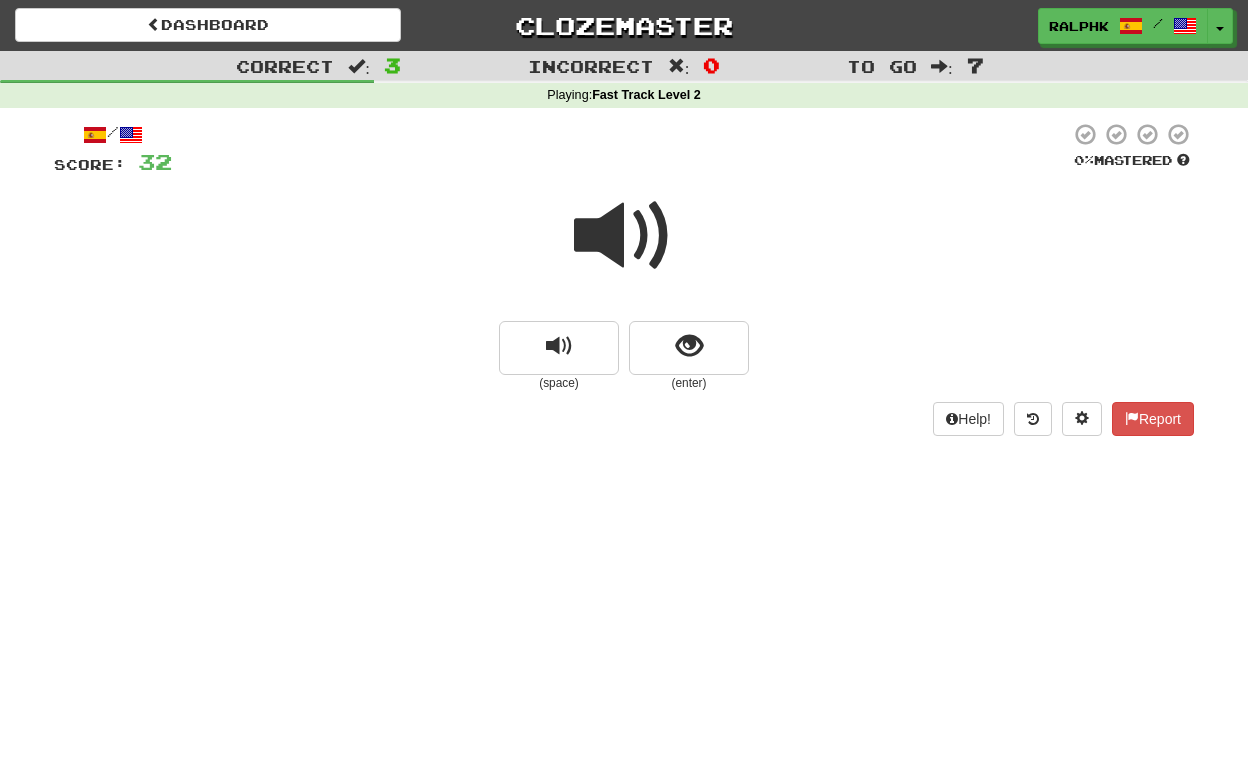 click at bounding box center [624, 236] 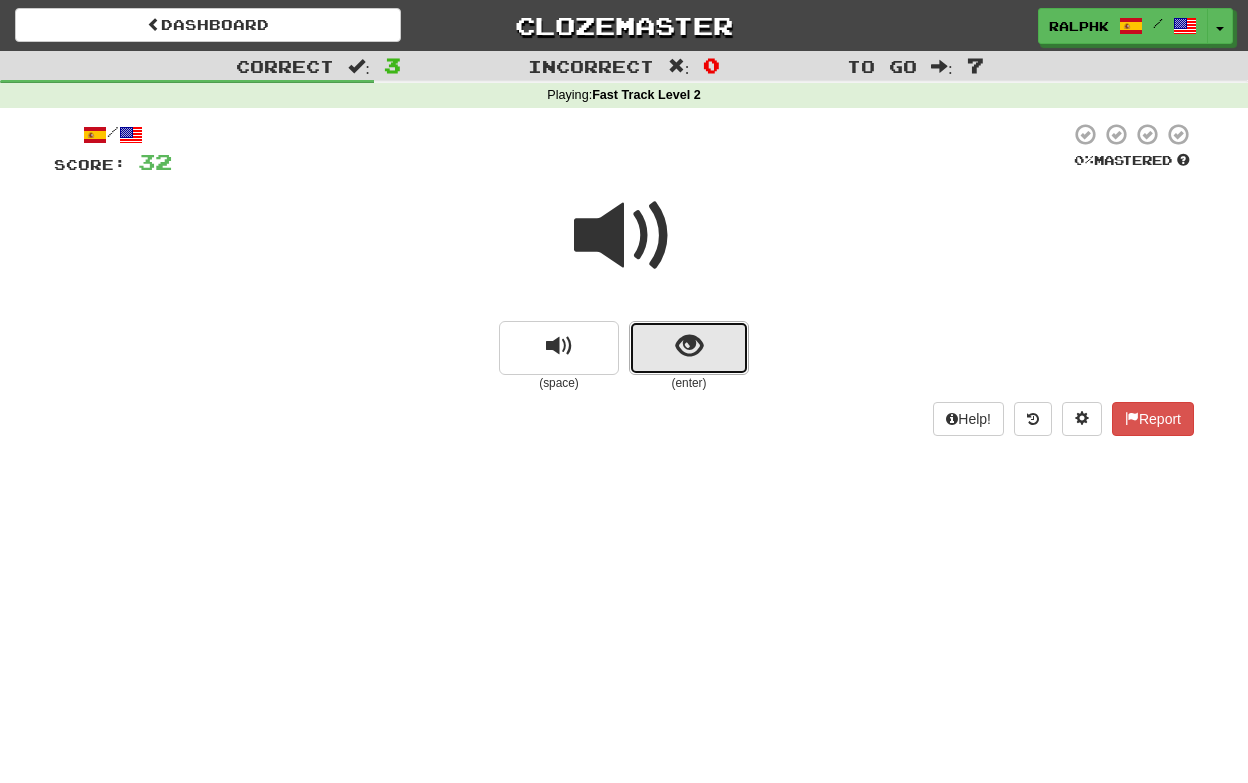 click at bounding box center (689, 348) 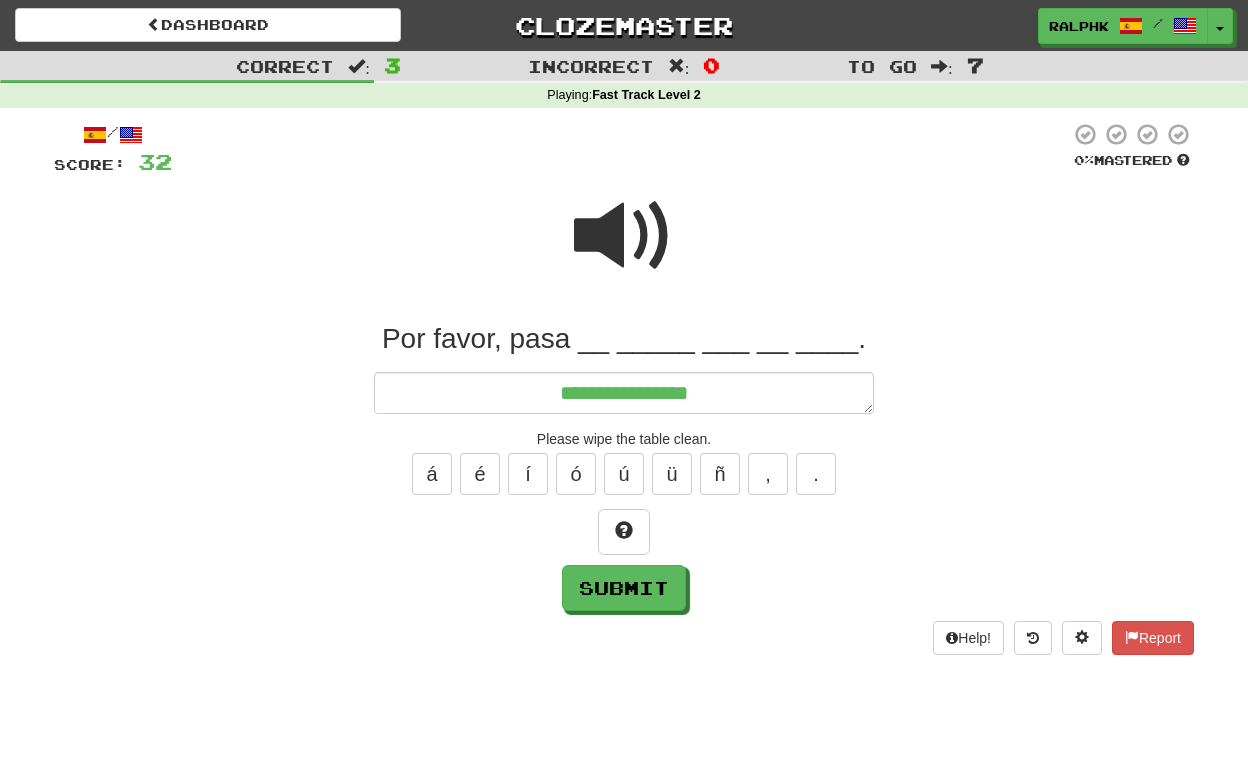 click at bounding box center (624, 236) 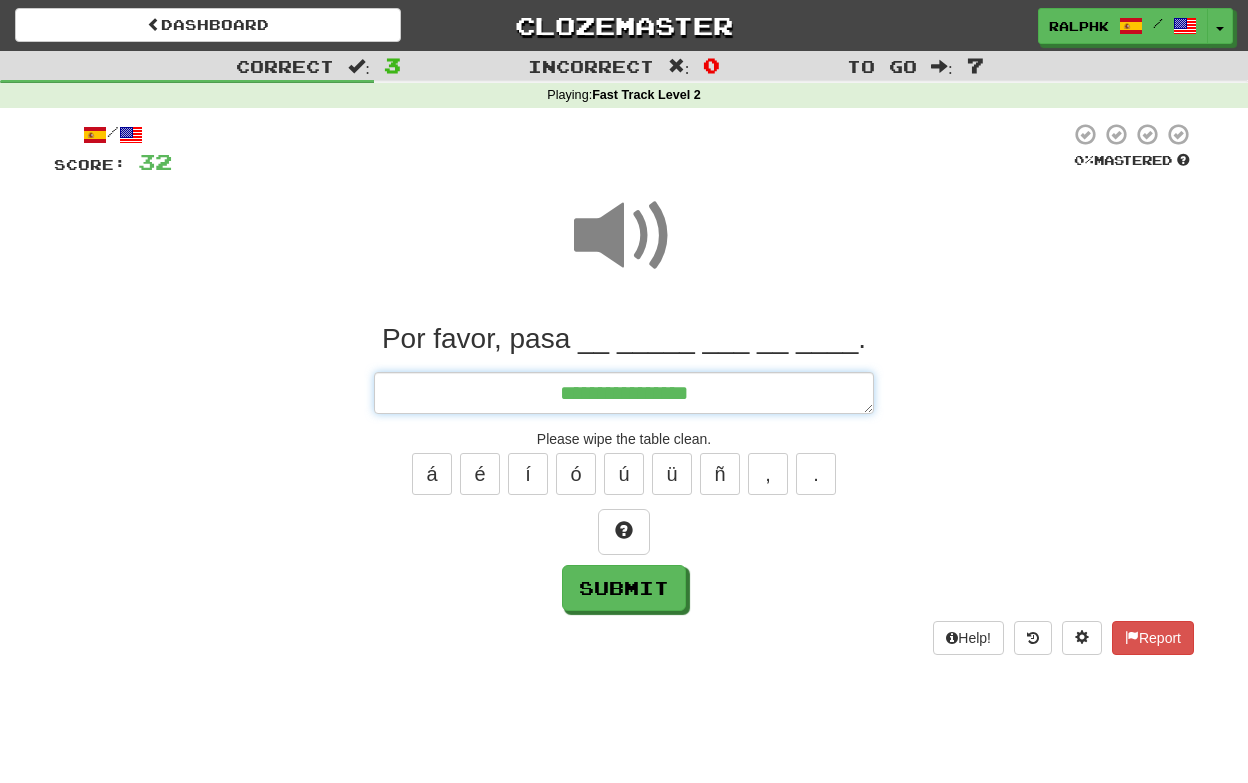 click on "**********" at bounding box center [624, 393] 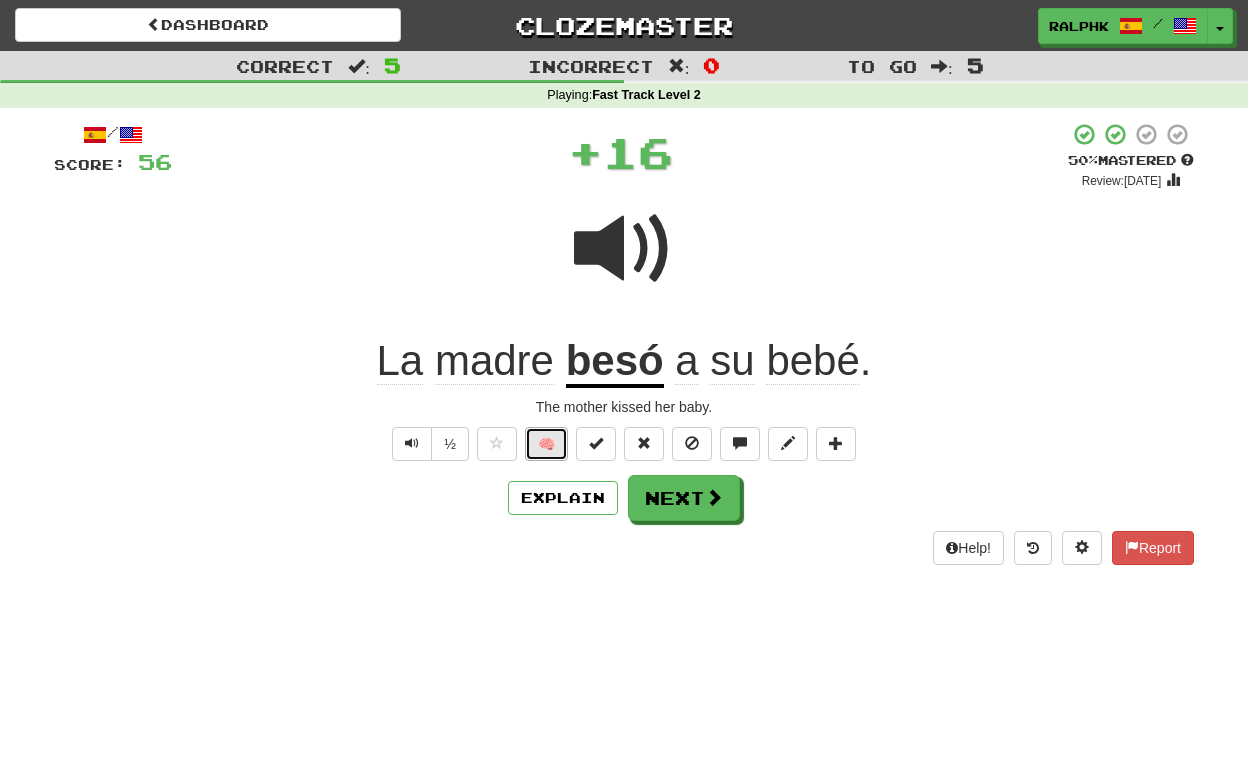 click on "🧠" at bounding box center (546, 444) 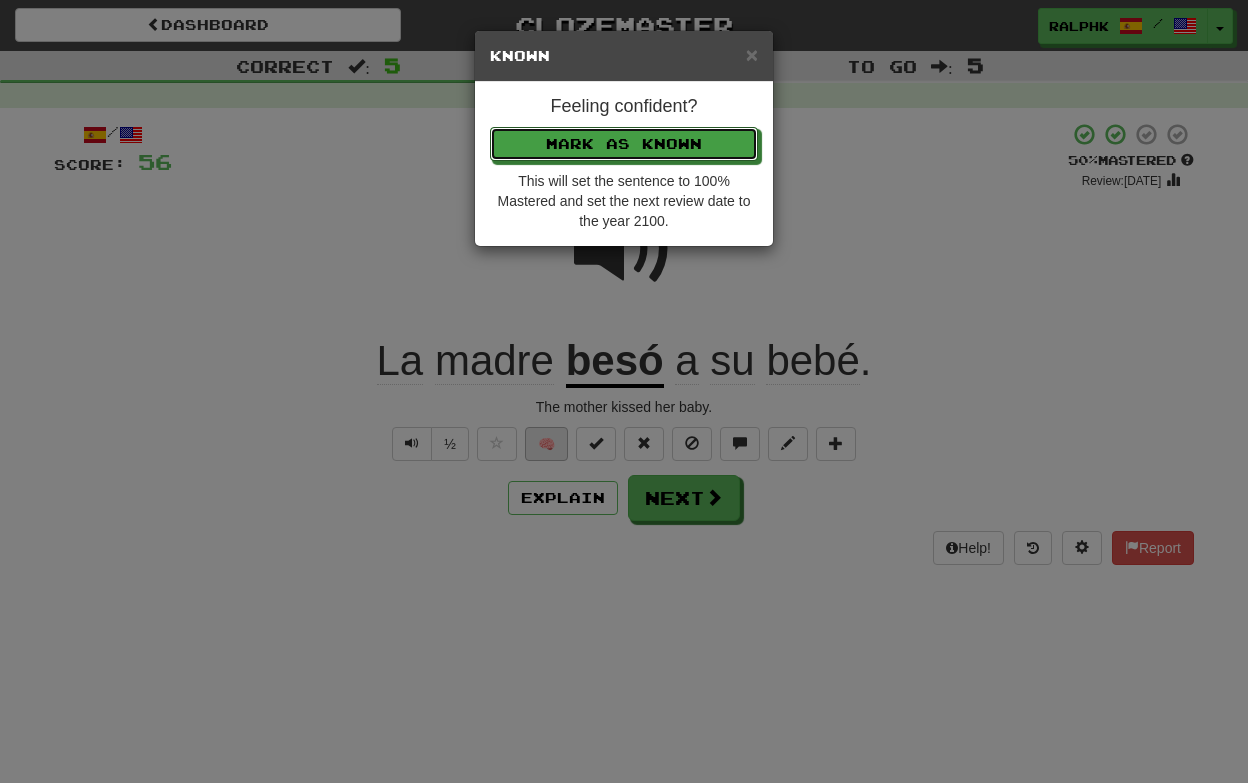 click on "Mark as Known" at bounding box center [624, 144] 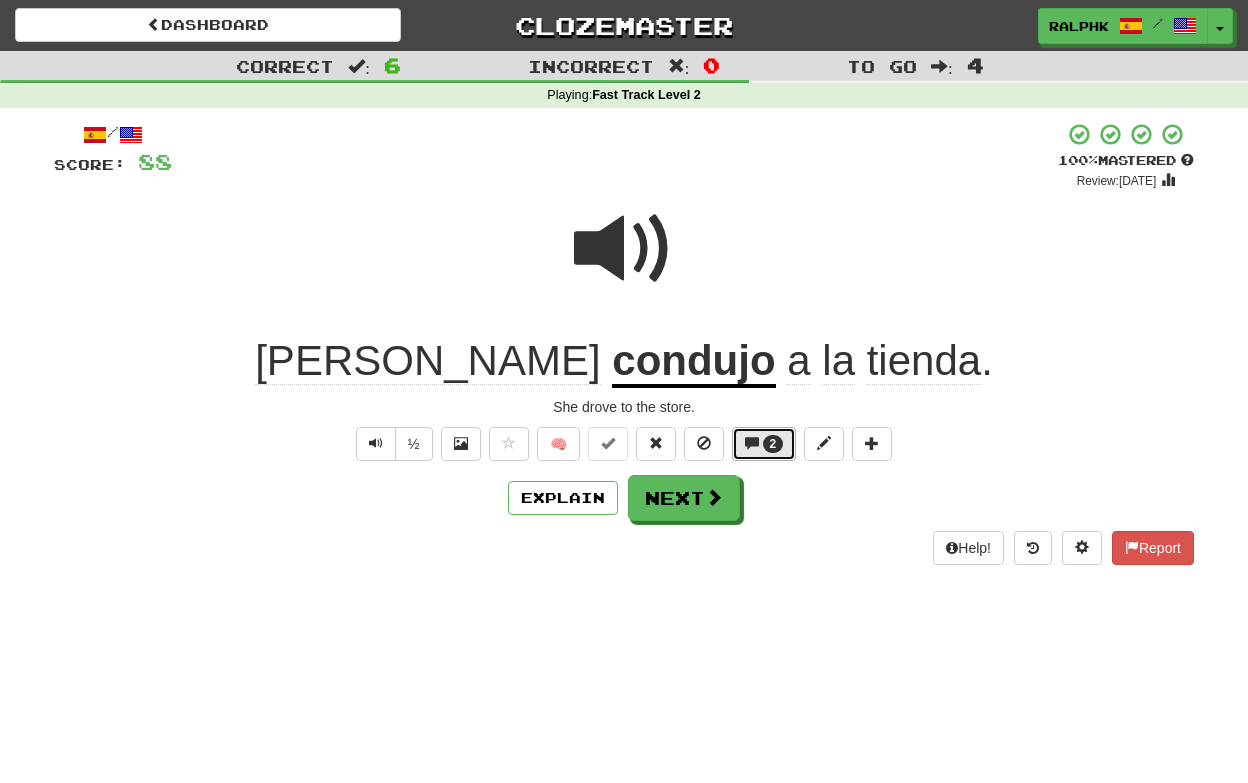 click at bounding box center [752, 443] 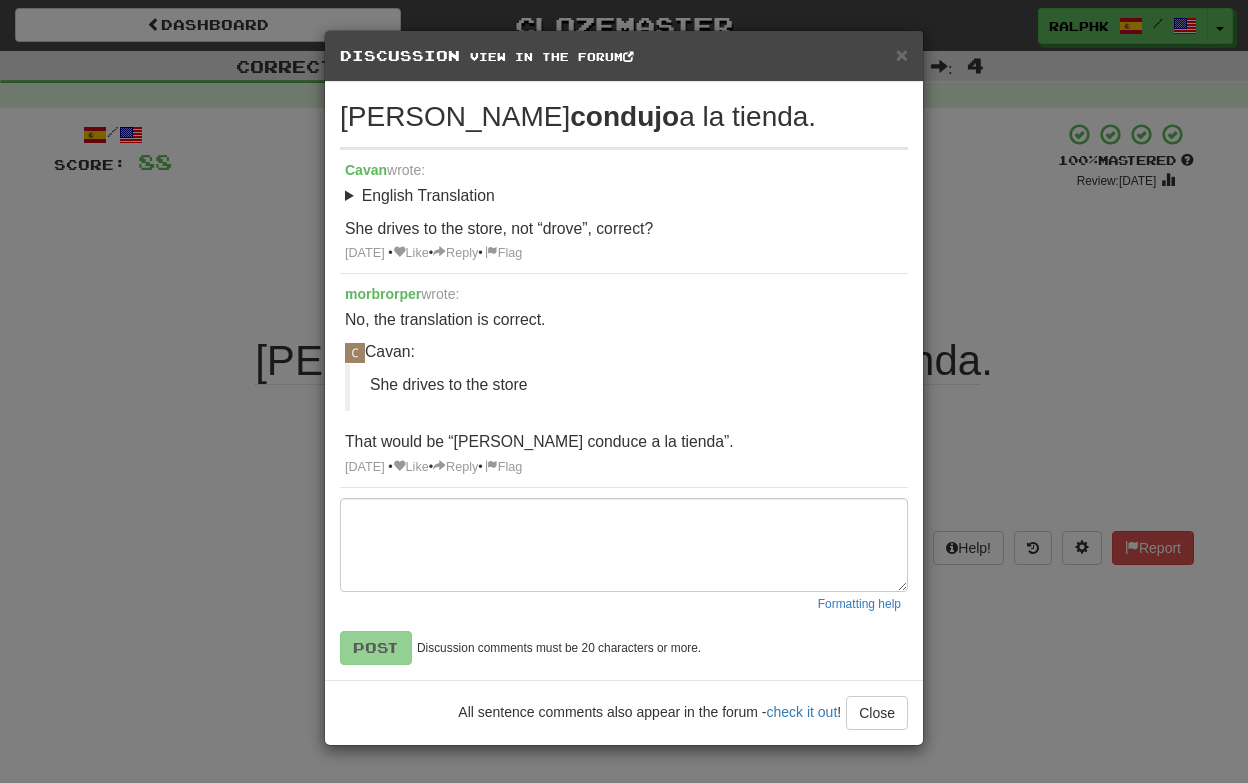 click on "× Discussion View in the forum  [PERSON_NAME]  condujo  a la tienda.
[PERSON_NAME]
wrote:
English Translation
She drove to the store.
She drives to the store, not “drove”, correct?
[DATE]
•
Like
•
Reply
•
Flag
[PERSON_NAME]
wrote:
No, the translation is correct.
Cavan:
She drives to the store
That would be “[PERSON_NAME] conduce a la tienda”.
[DATE]
•
Like
•
Reply
•
Flag
Formatting help Post Discussion comments must be 20 characters or more. All sentence comments also appear in the forum -  check it out ! Close Loading ..." at bounding box center [624, 391] 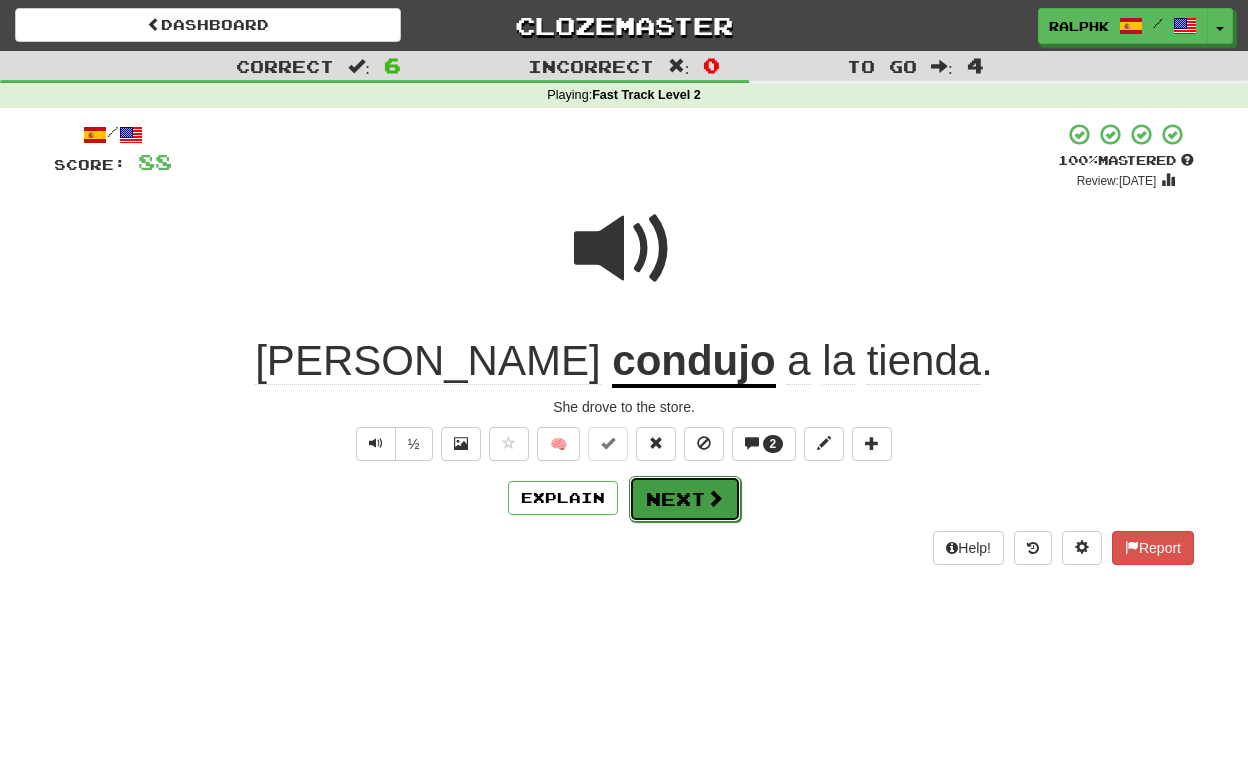 click on "Next" at bounding box center (685, 499) 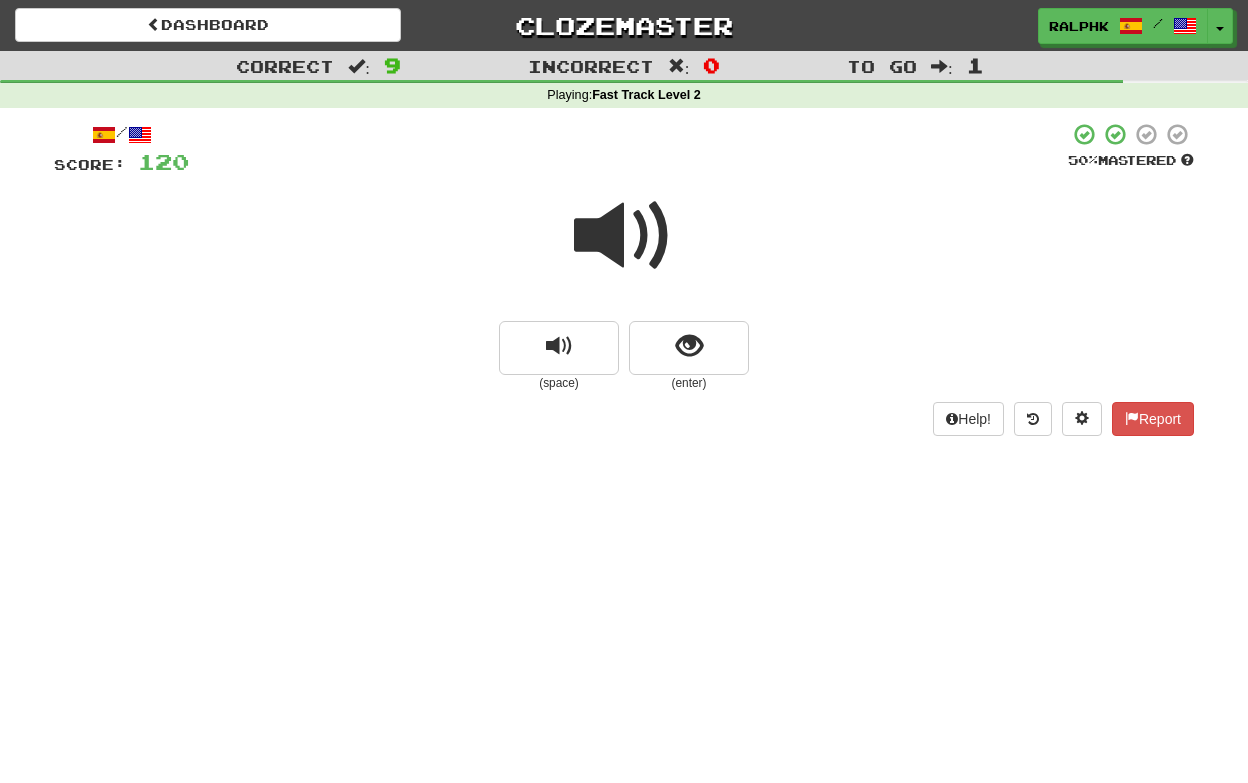 click at bounding box center (624, 236) 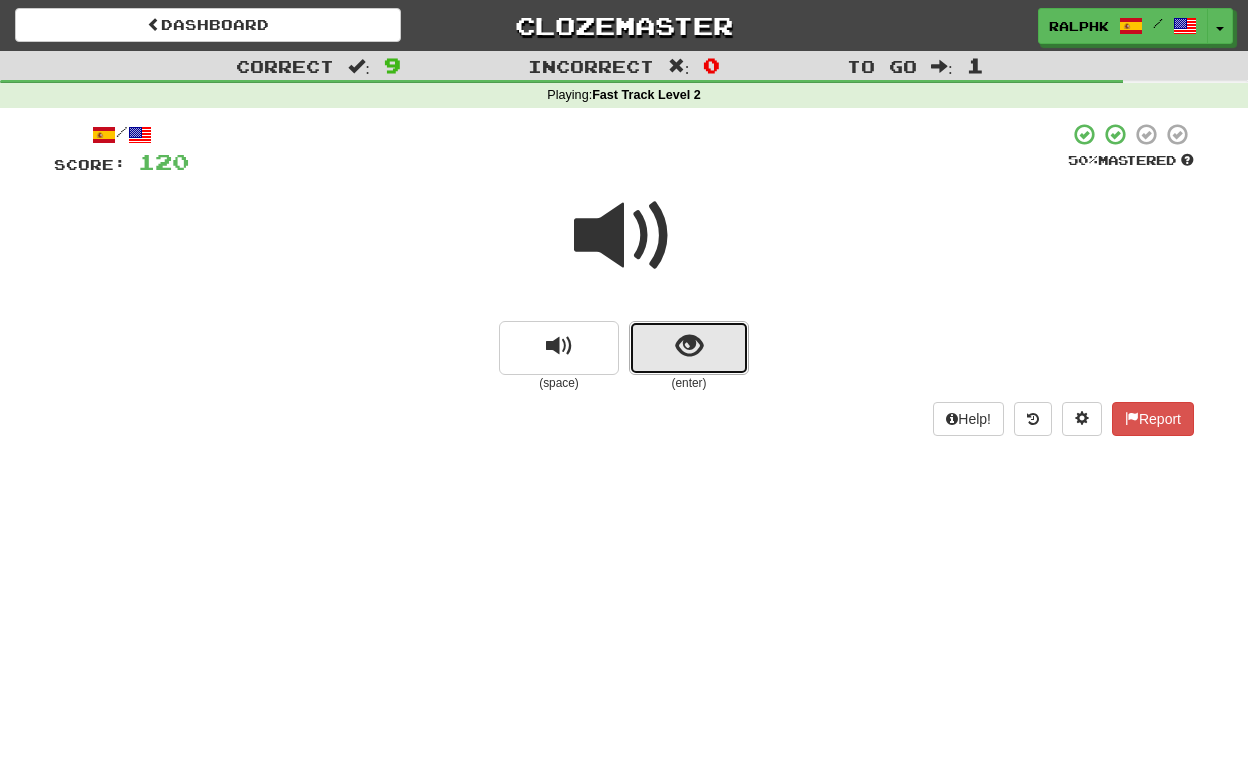 click at bounding box center (689, 346) 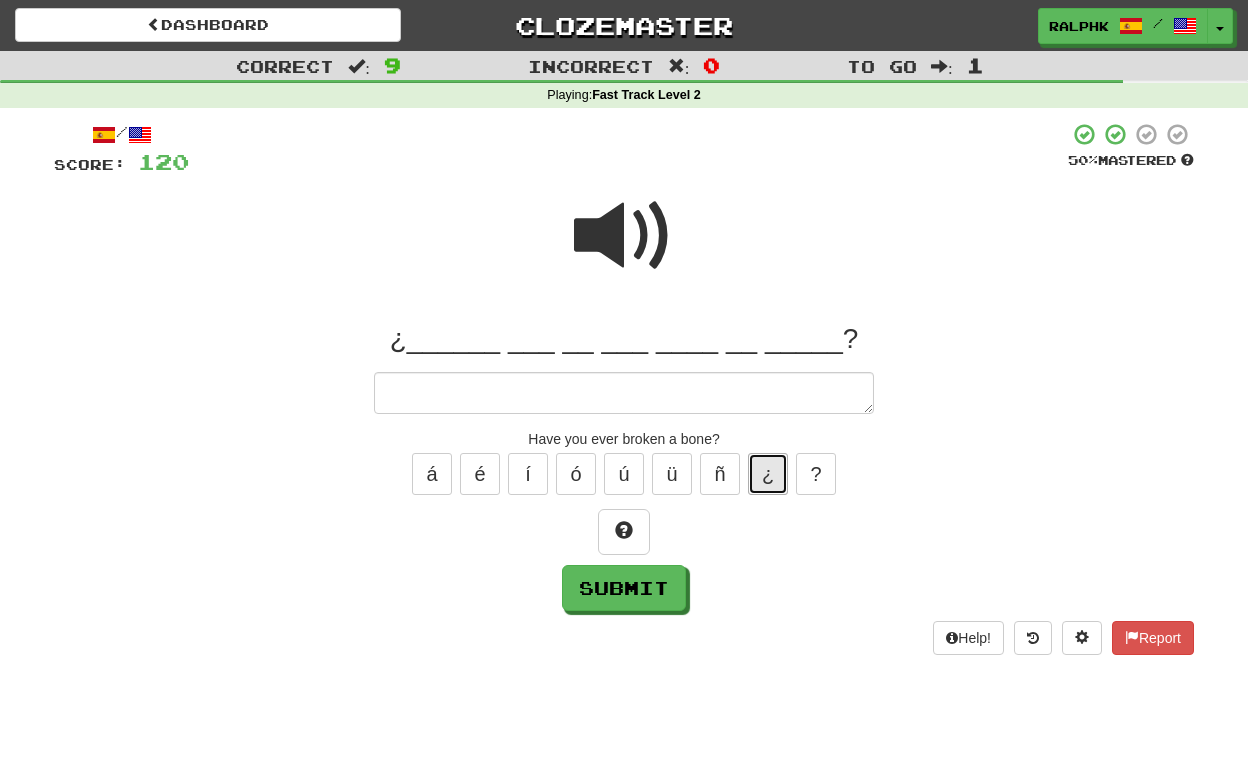 click on "¿" at bounding box center [768, 474] 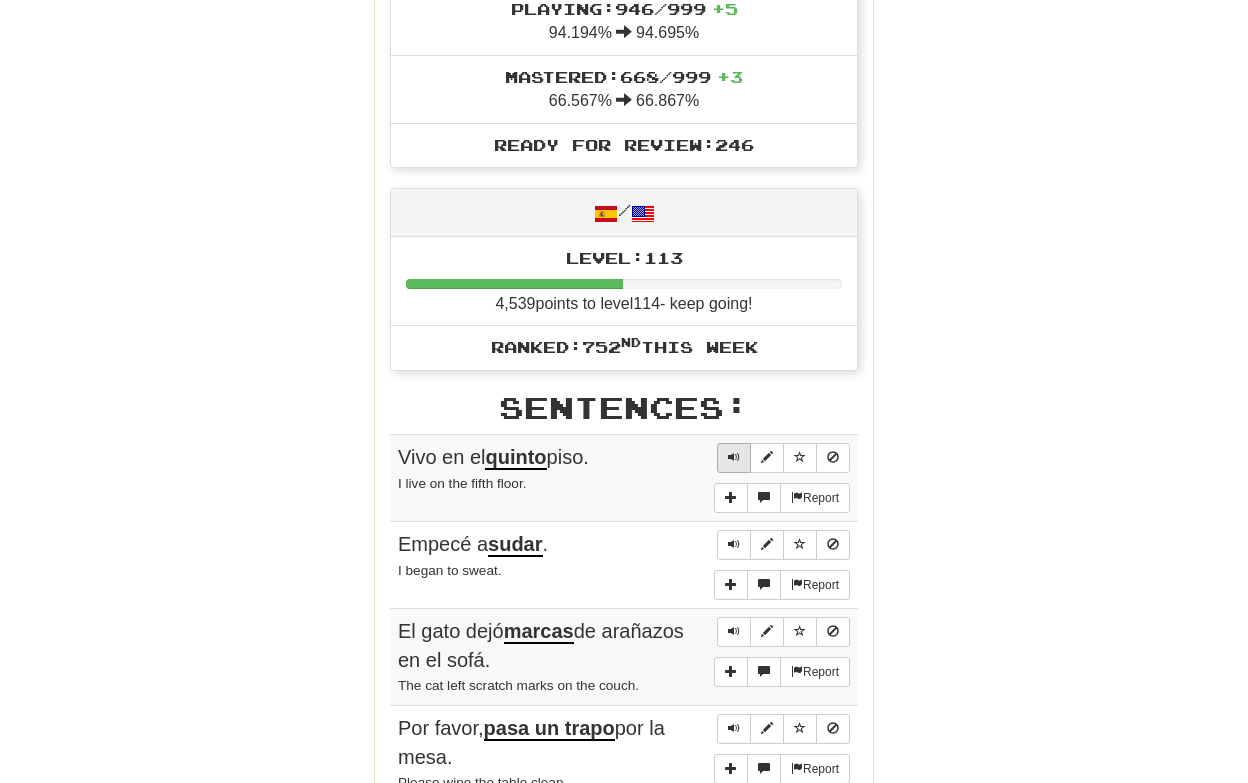 scroll, scrollTop: 623, scrollLeft: 0, axis: vertical 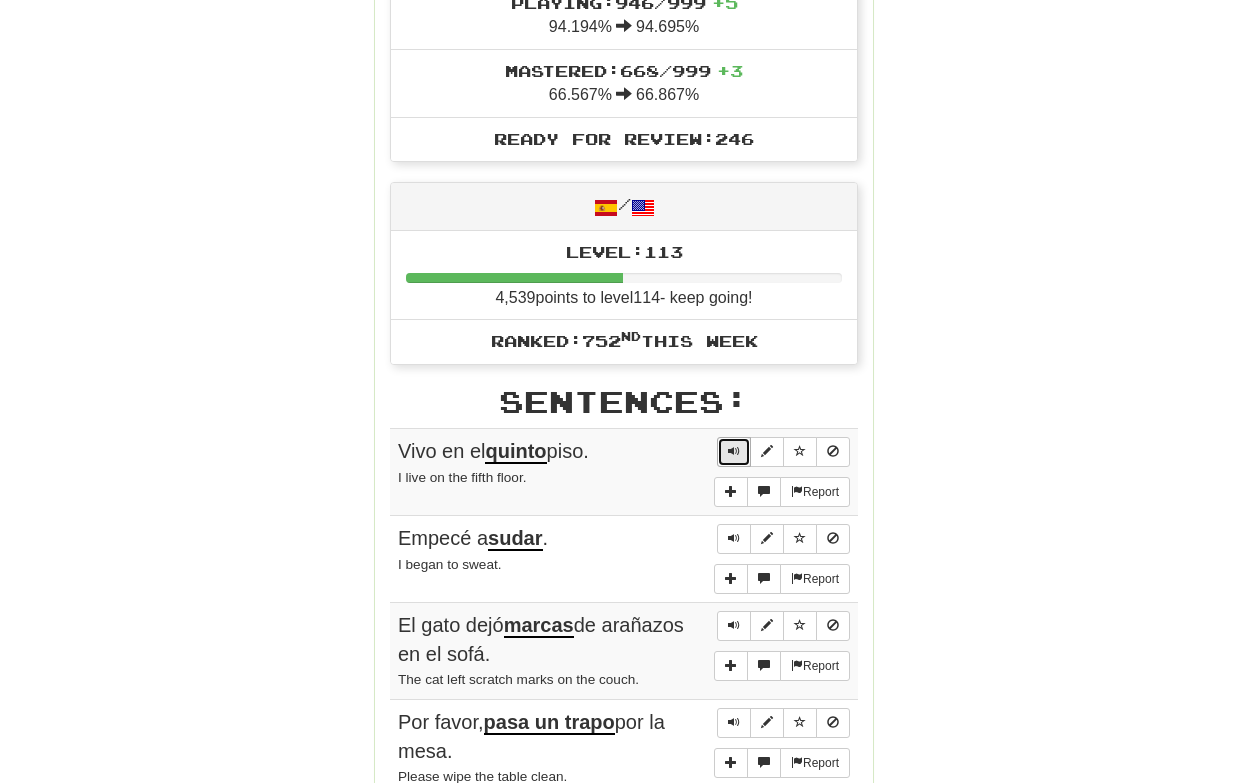 click at bounding box center (734, 451) 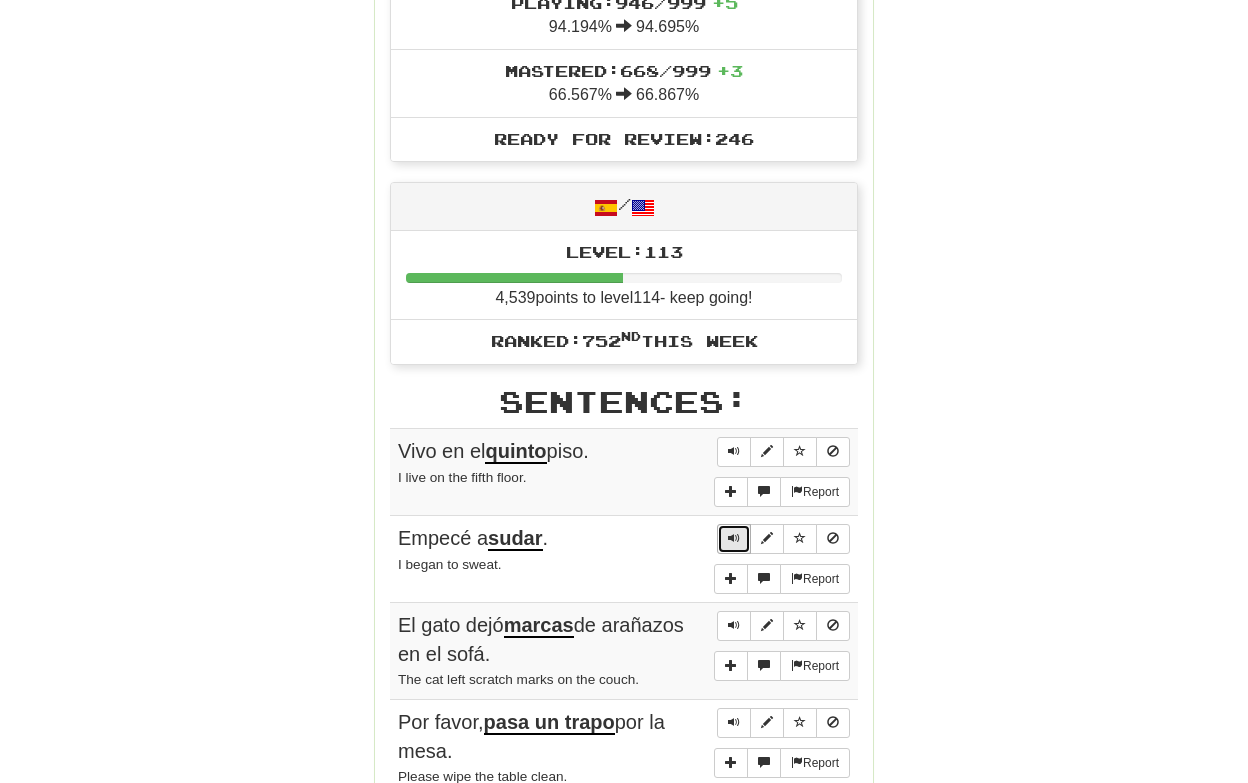 click at bounding box center [734, 538] 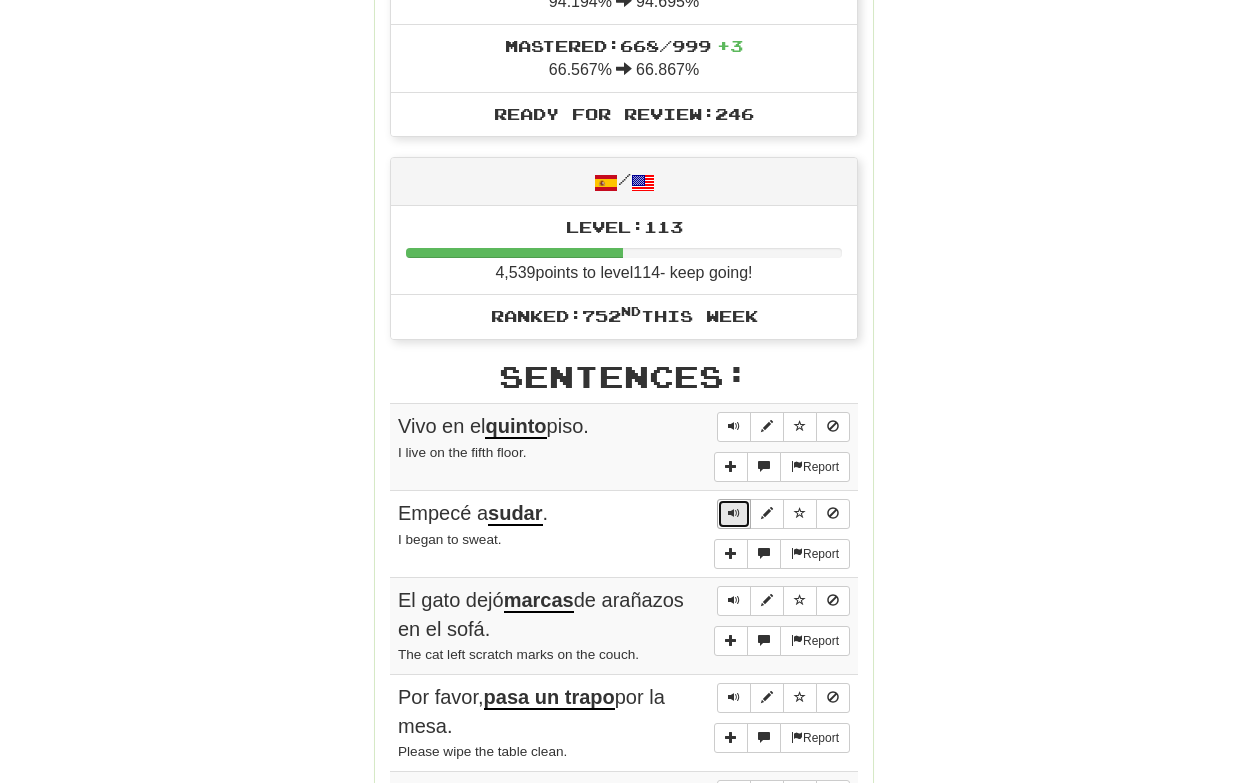 scroll, scrollTop: 657, scrollLeft: 0, axis: vertical 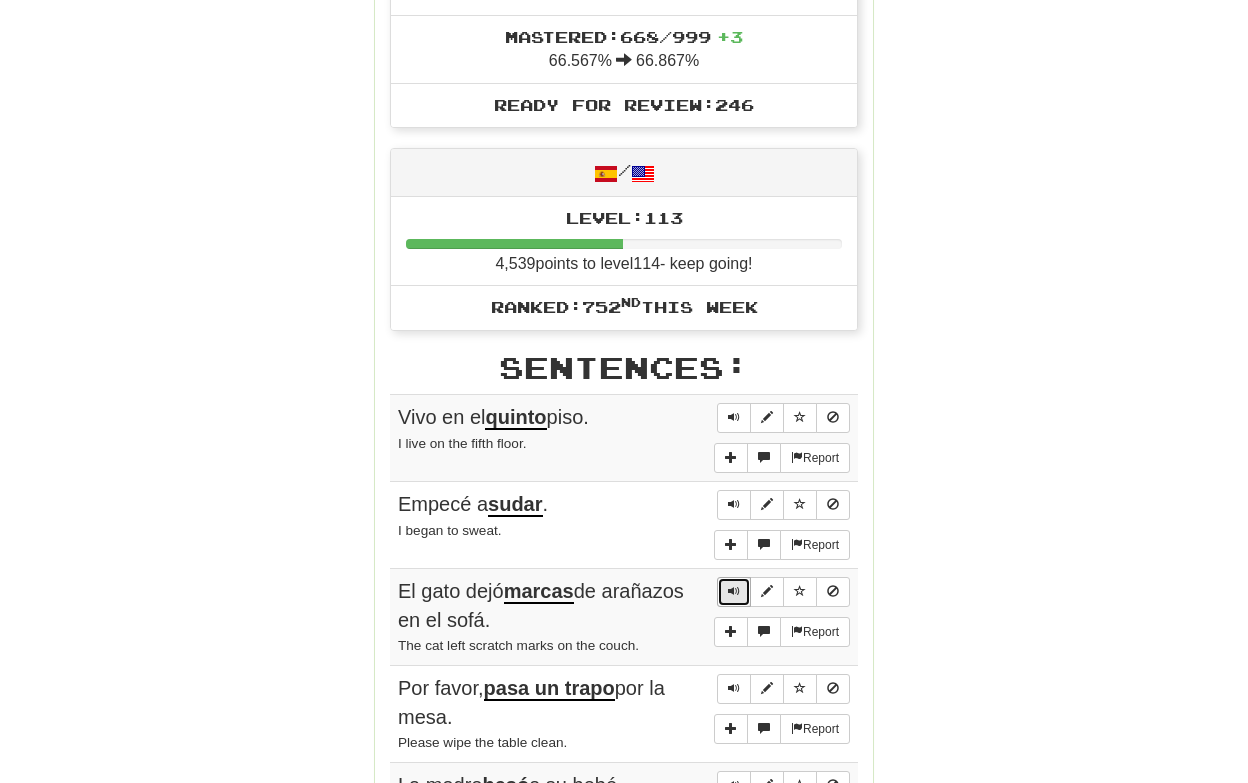 click at bounding box center [734, 591] 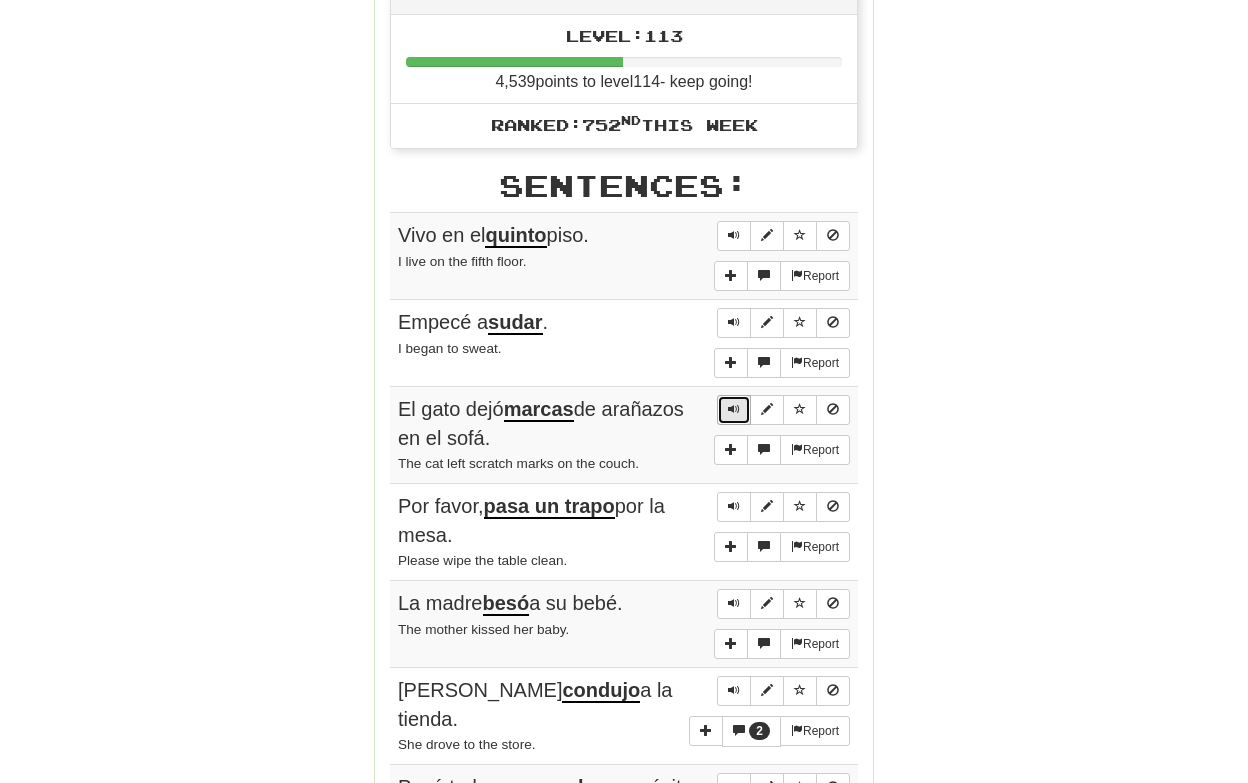 scroll, scrollTop: 841, scrollLeft: 0, axis: vertical 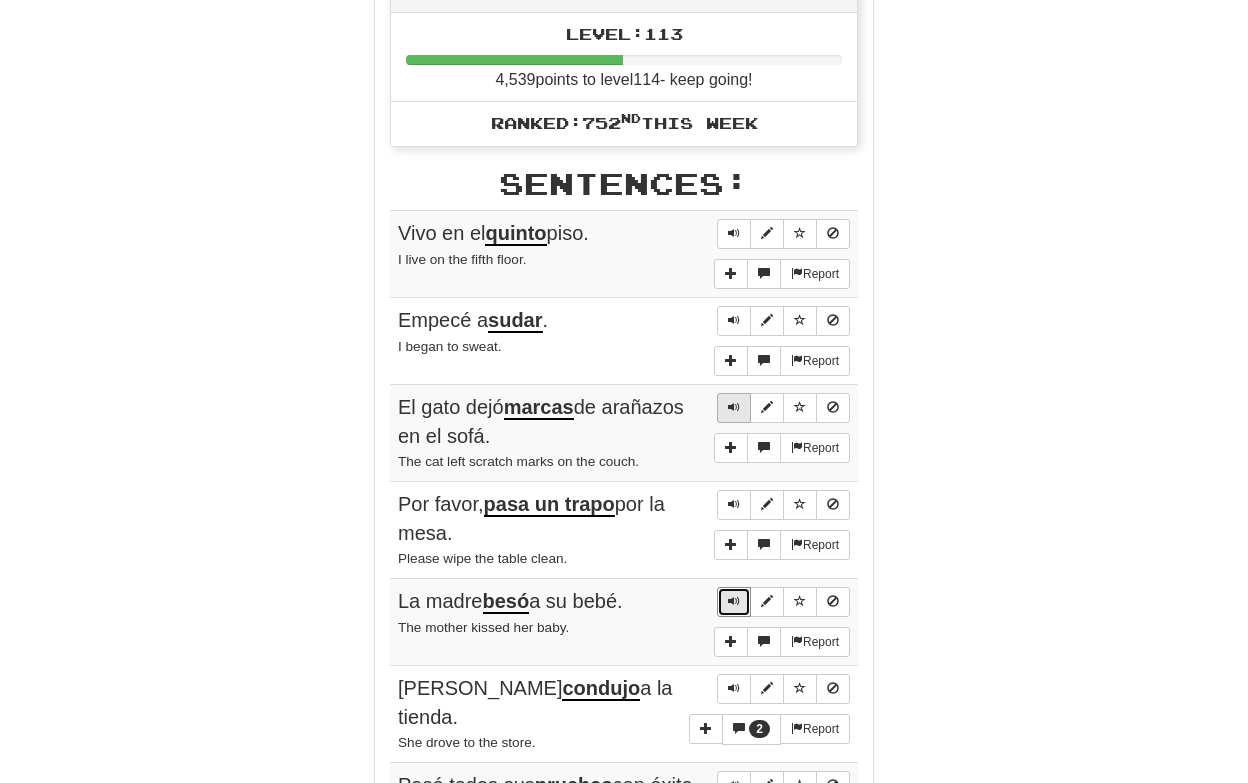 click at bounding box center [734, 602] 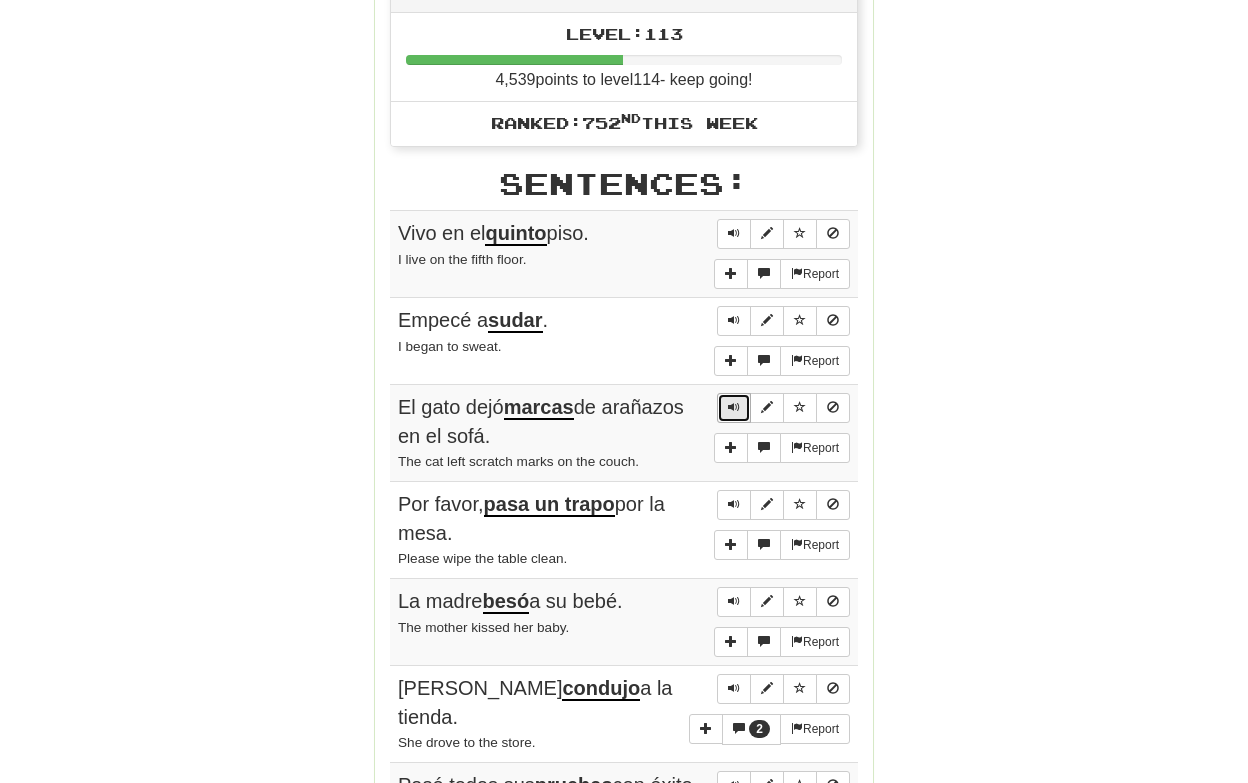 click at bounding box center (734, 407) 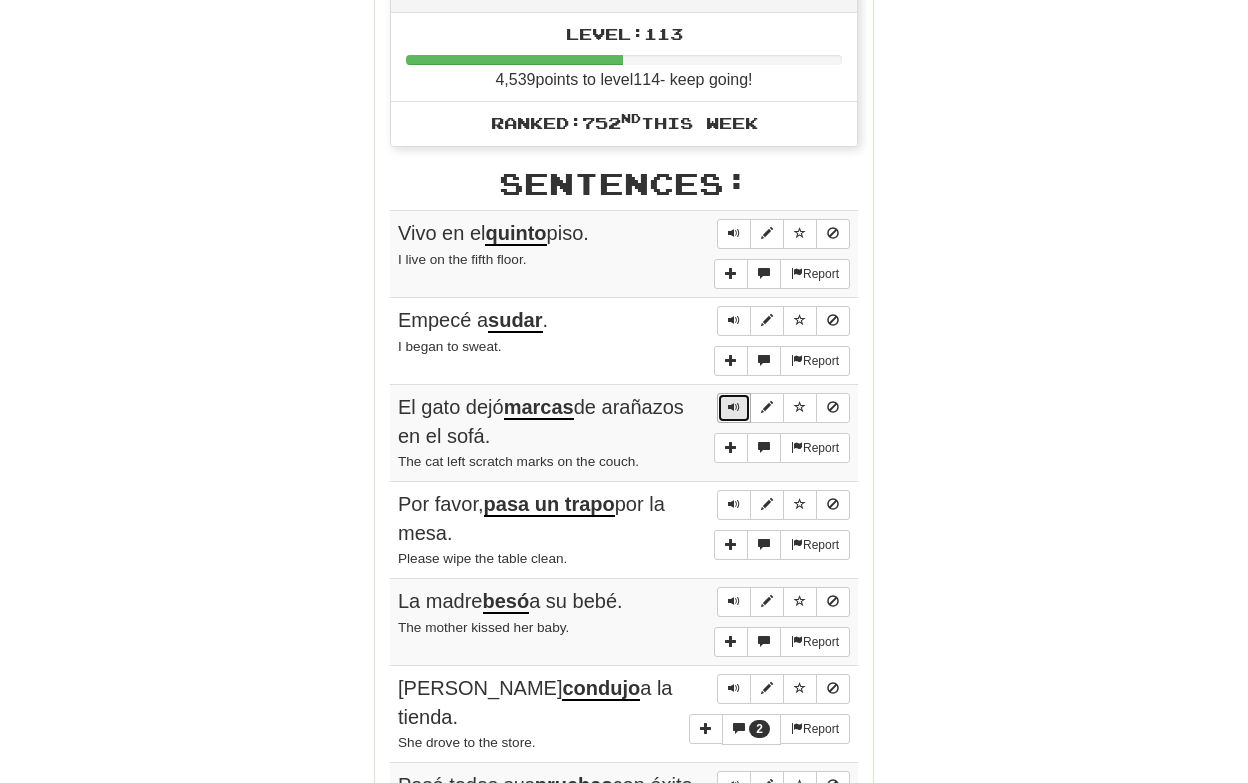 click at bounding box center (734, 407) 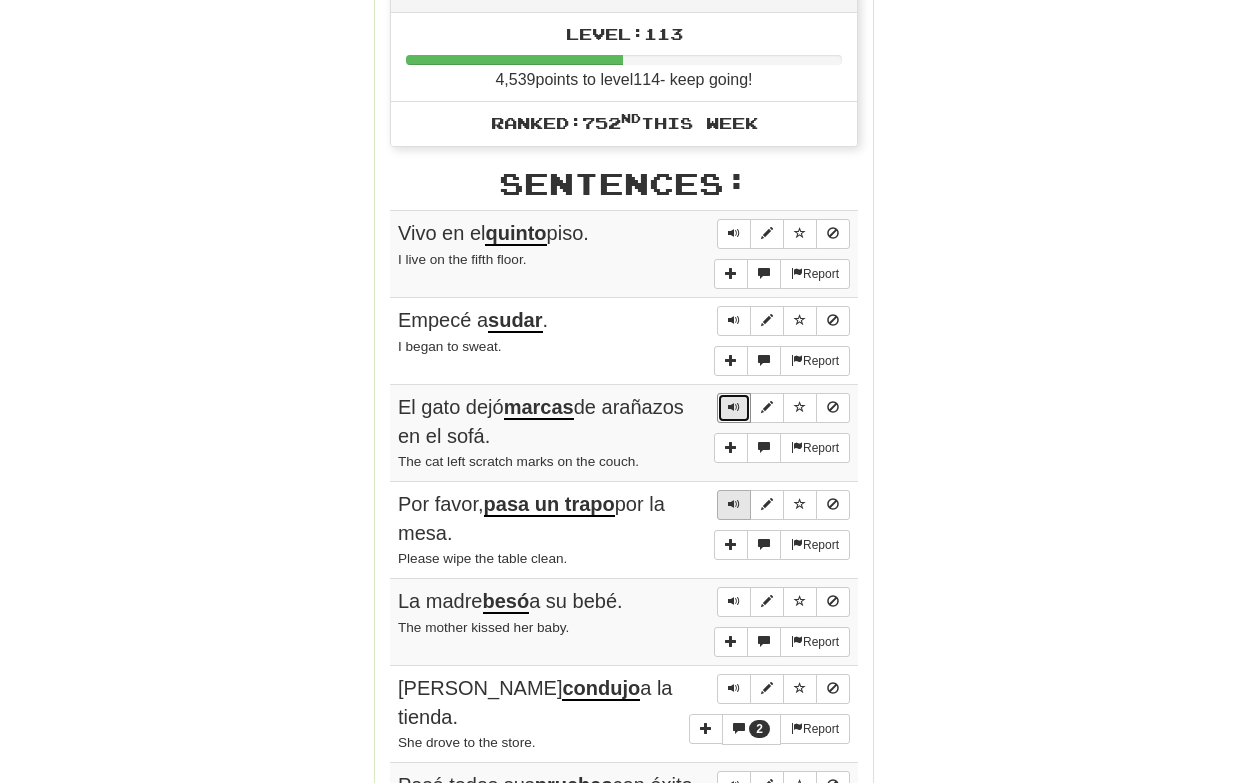 scroll, scrollTop: 846, scrollLeft: 0, axis: vertical 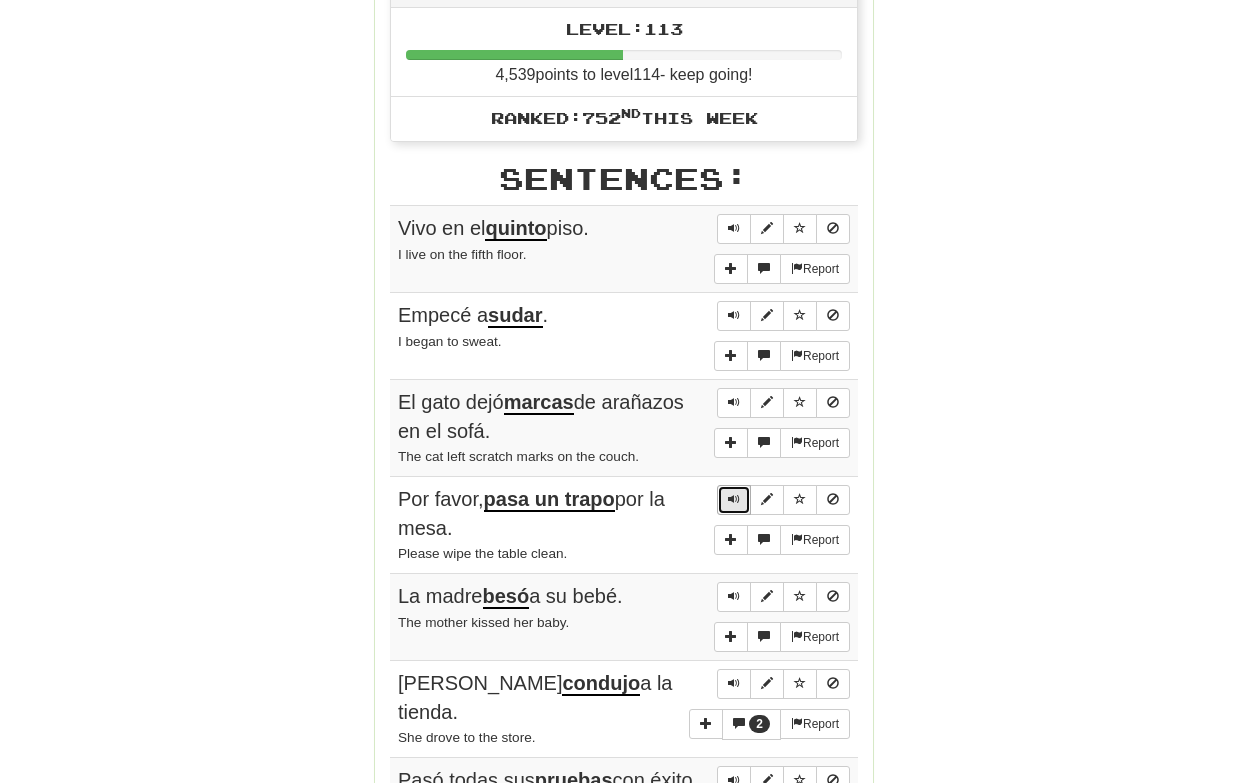 click at bounding box center [734, 500] 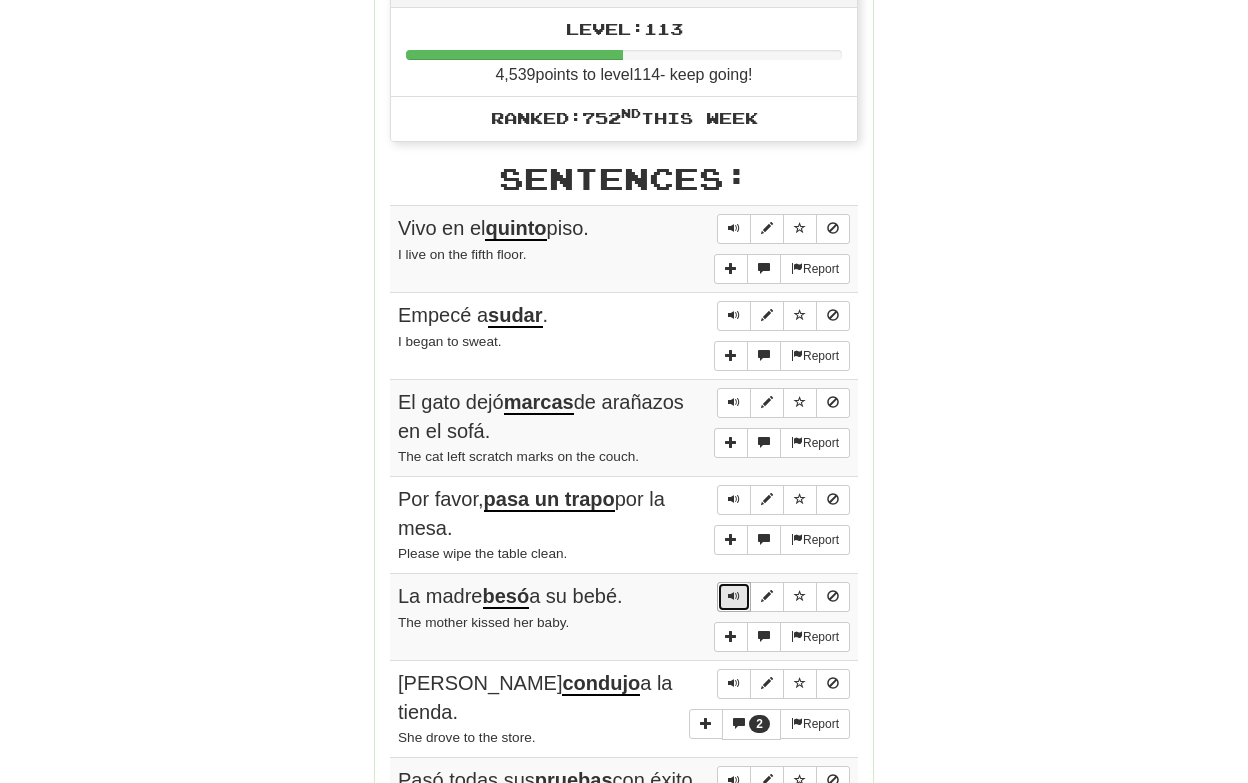 click at bounding box center (734, 596) 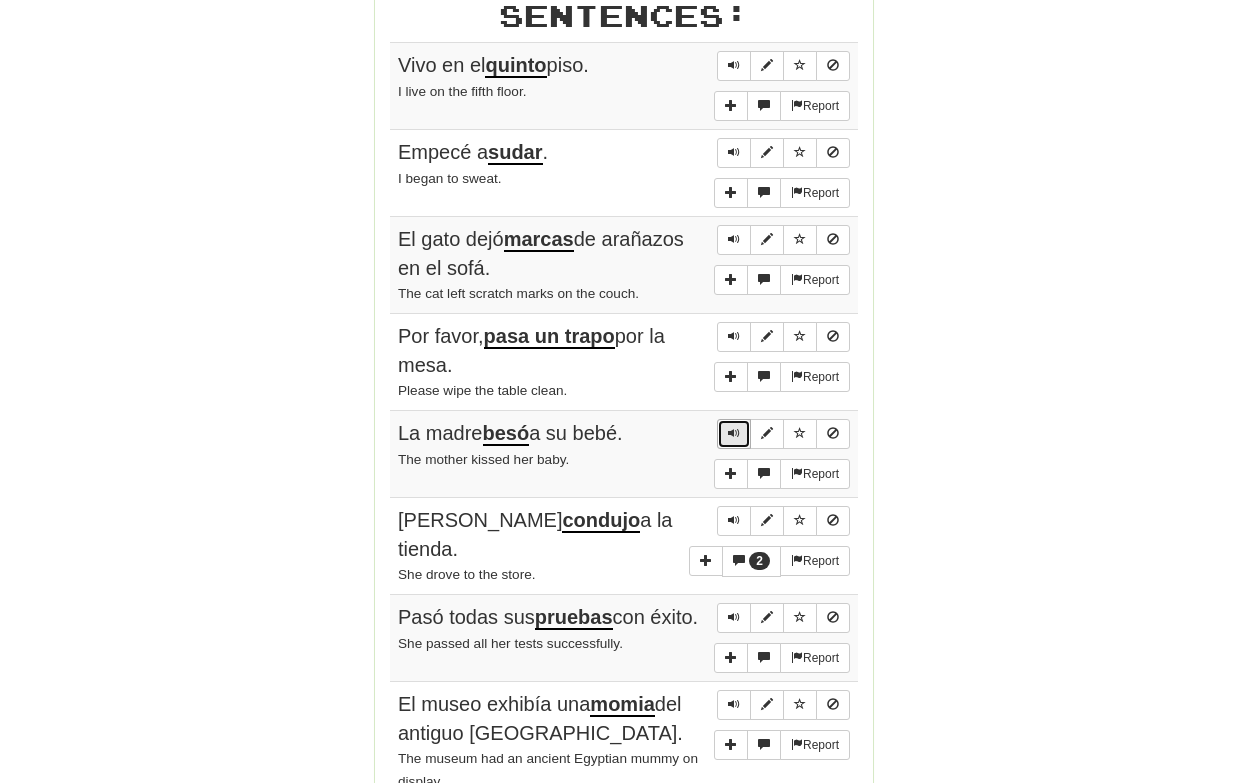 scroll, scrollTop: 1011, scrollLeft: 0, axis: vertical 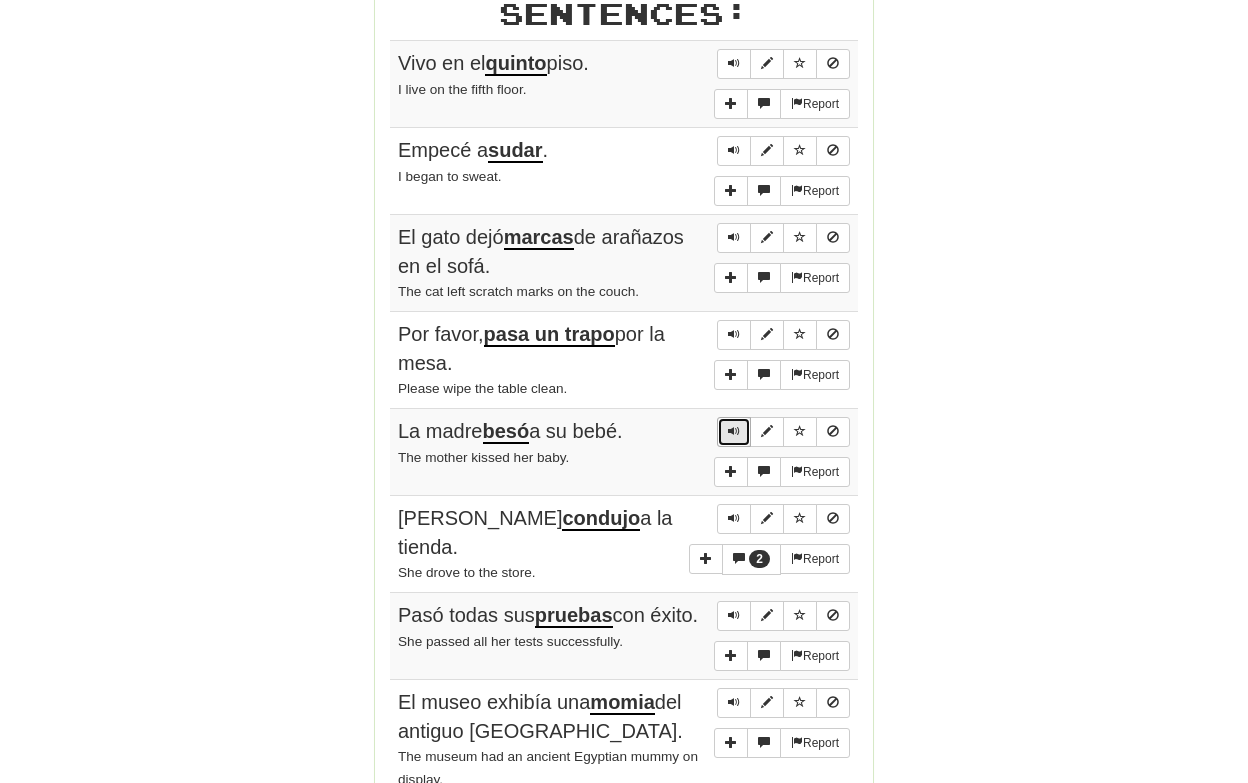 click at bounding box center [734, 431] 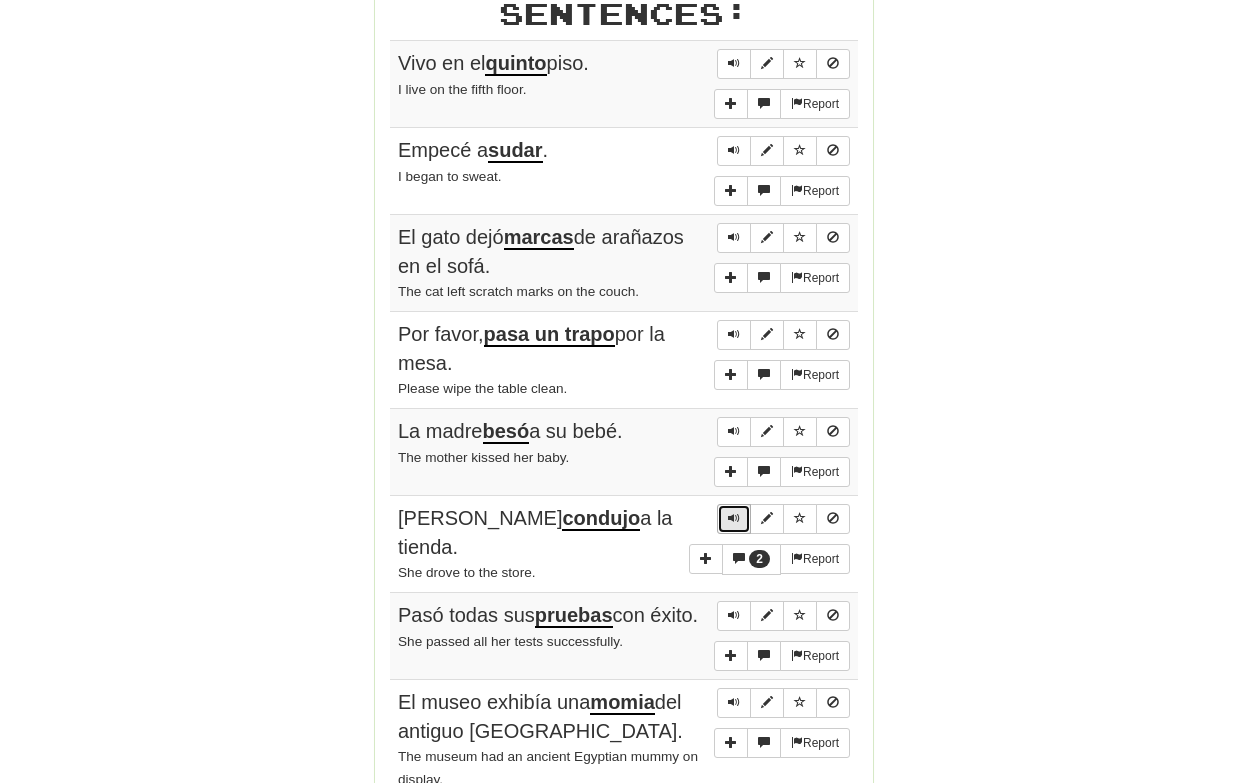 click at bounding box center (734, 519) 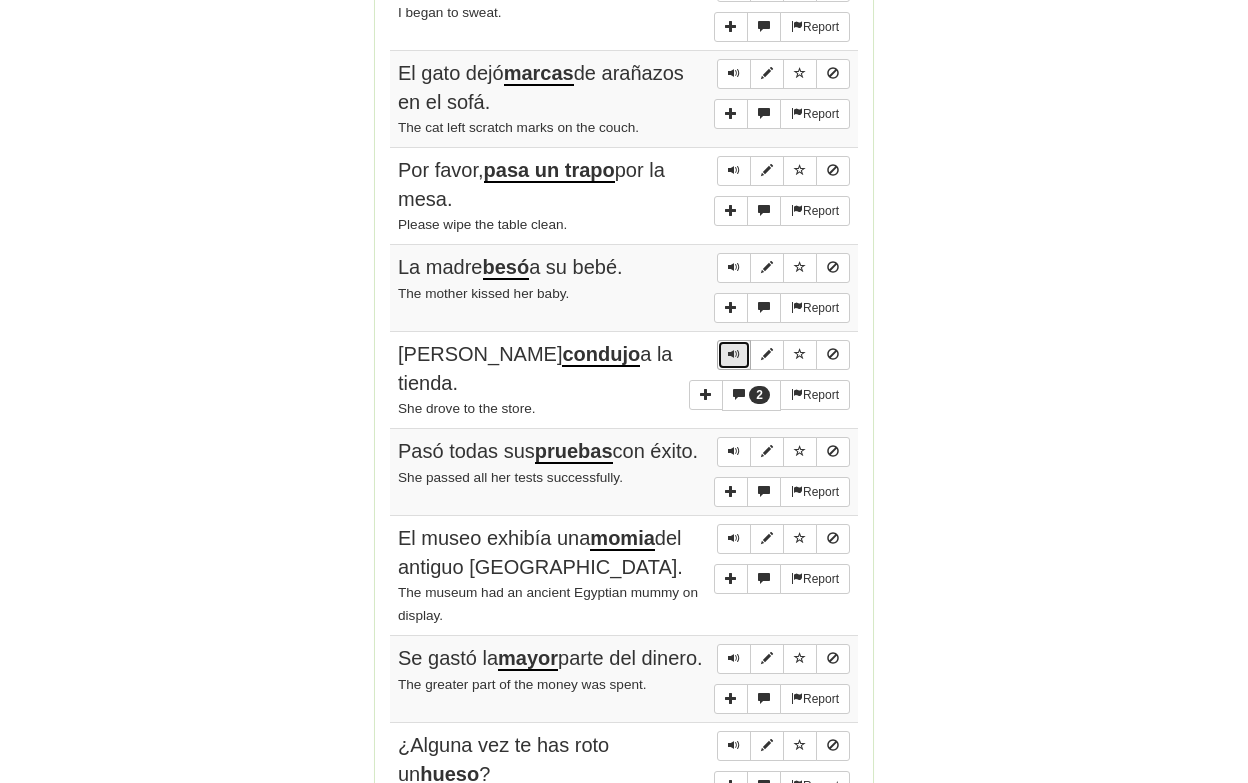 scroll, scrollTop: 1180, scrollLeft: 0, axis: vertical 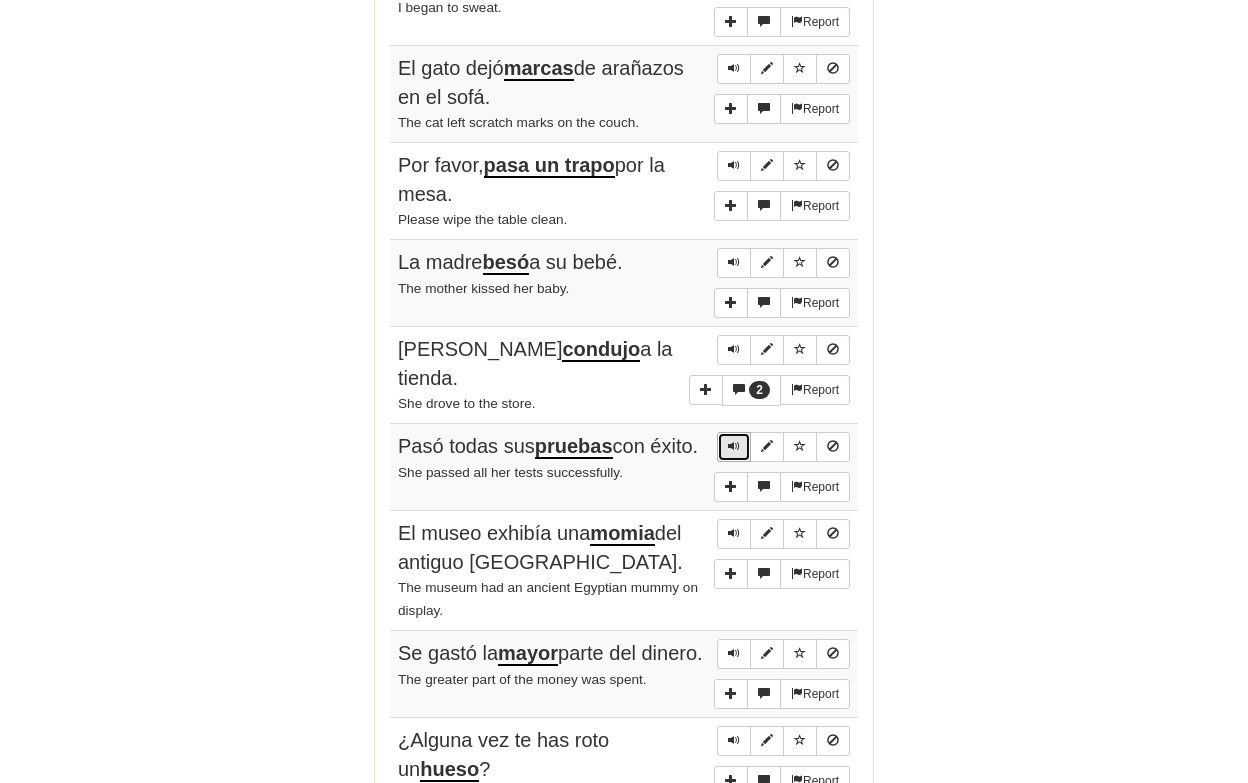 click at bounding box center (734, 446) 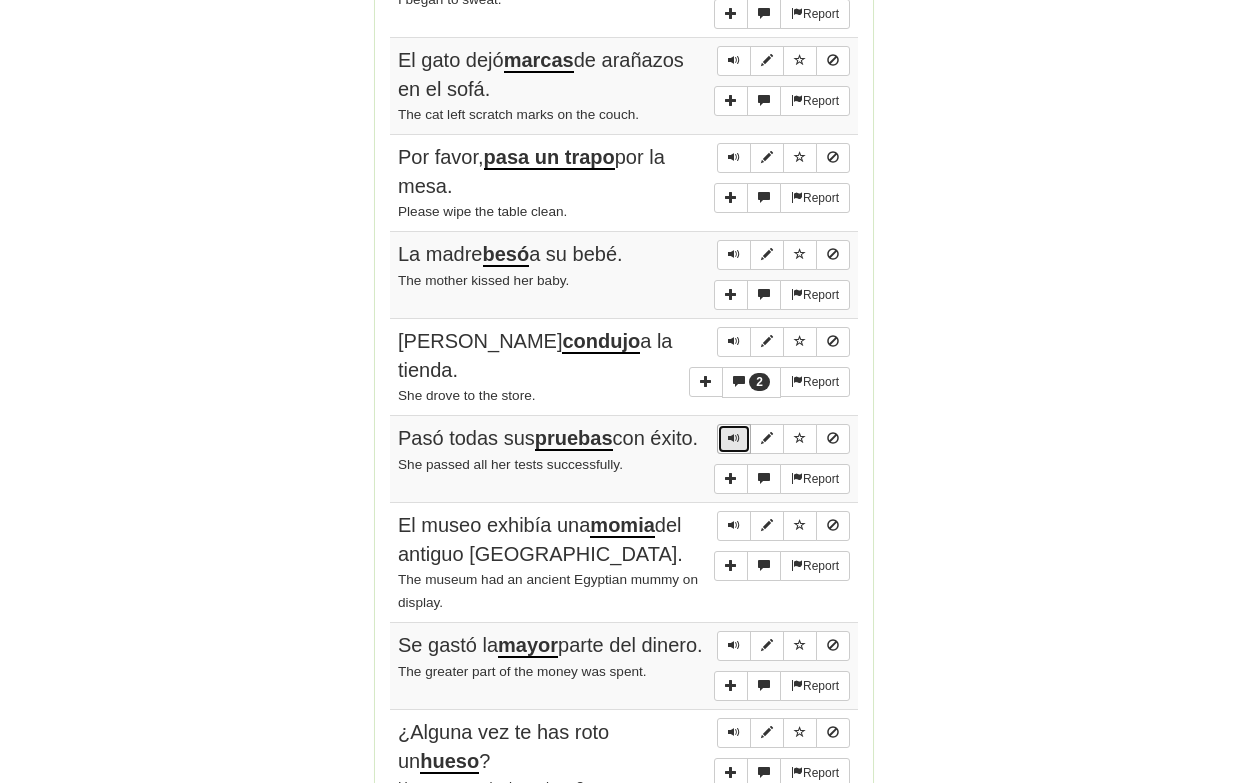 scroll, scrollTop: 1203, scrollLeft: 0, axis: vertical 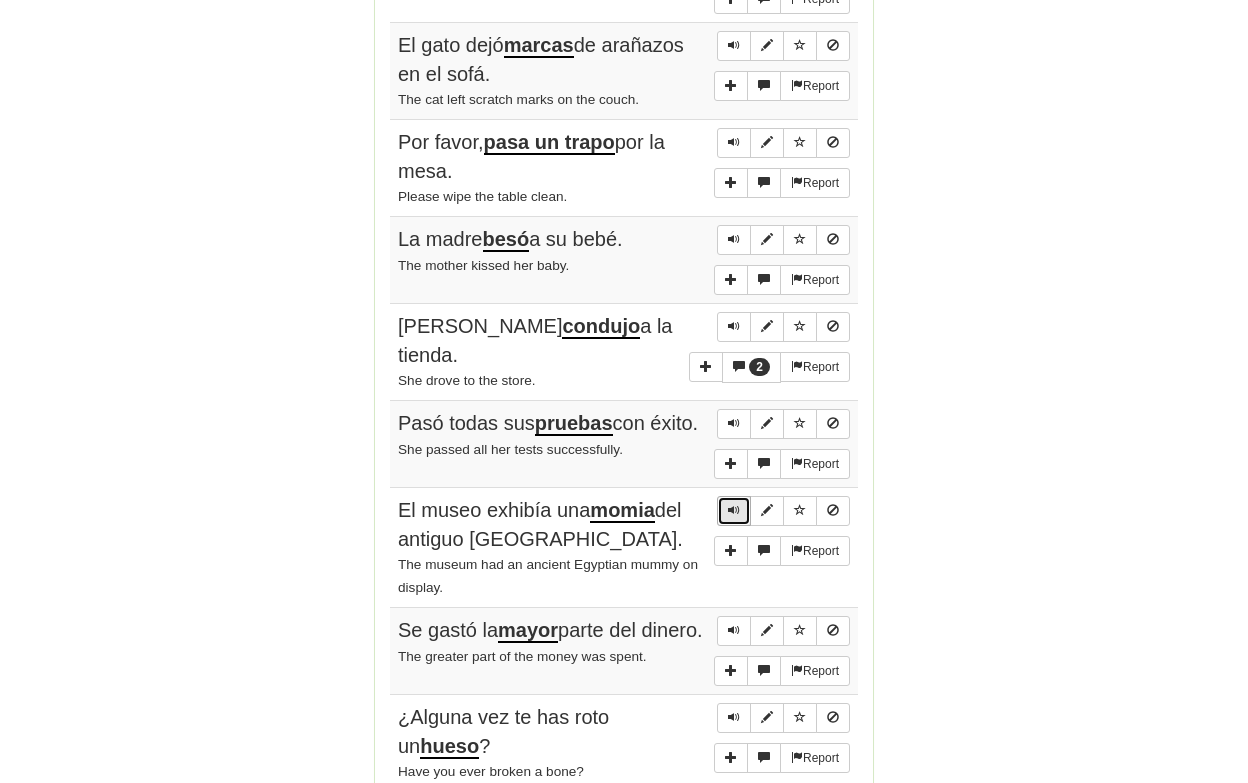 click at bounding box center (734, 510) 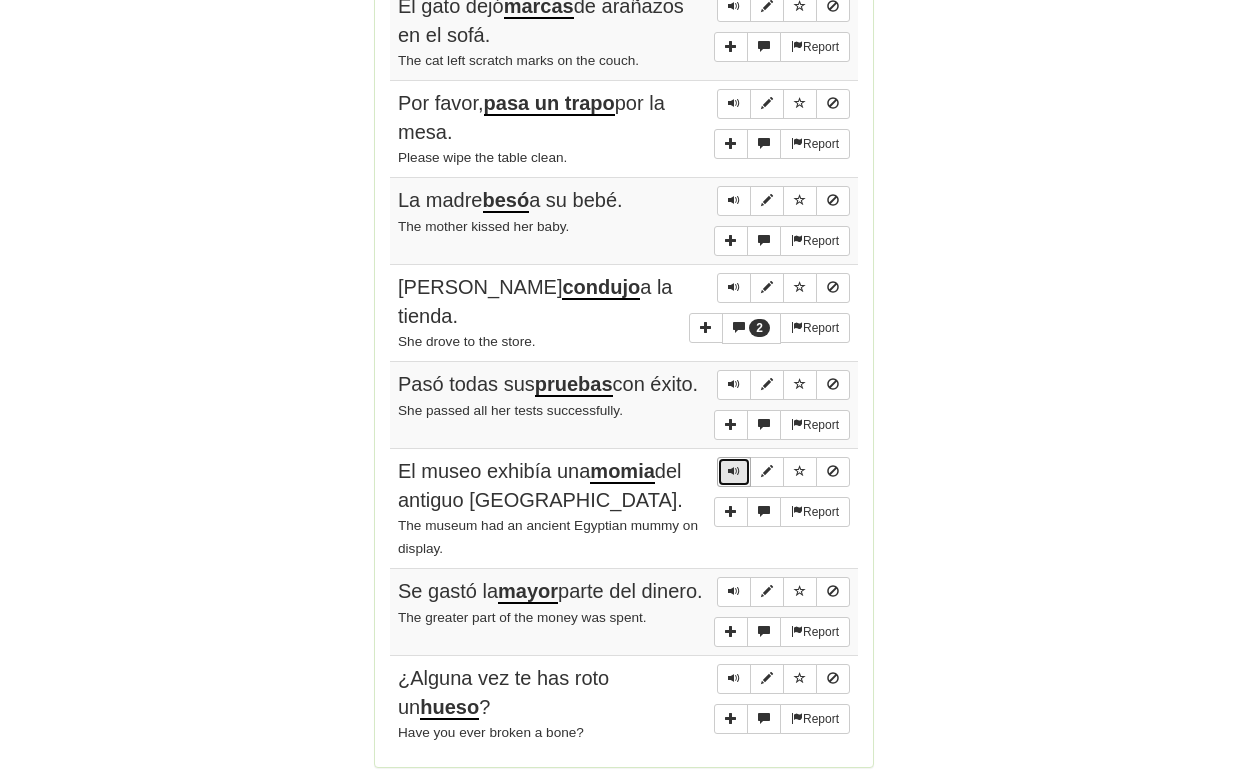 scroll, scrollTop: 1251, scrollLeft: 0, axis: vertical 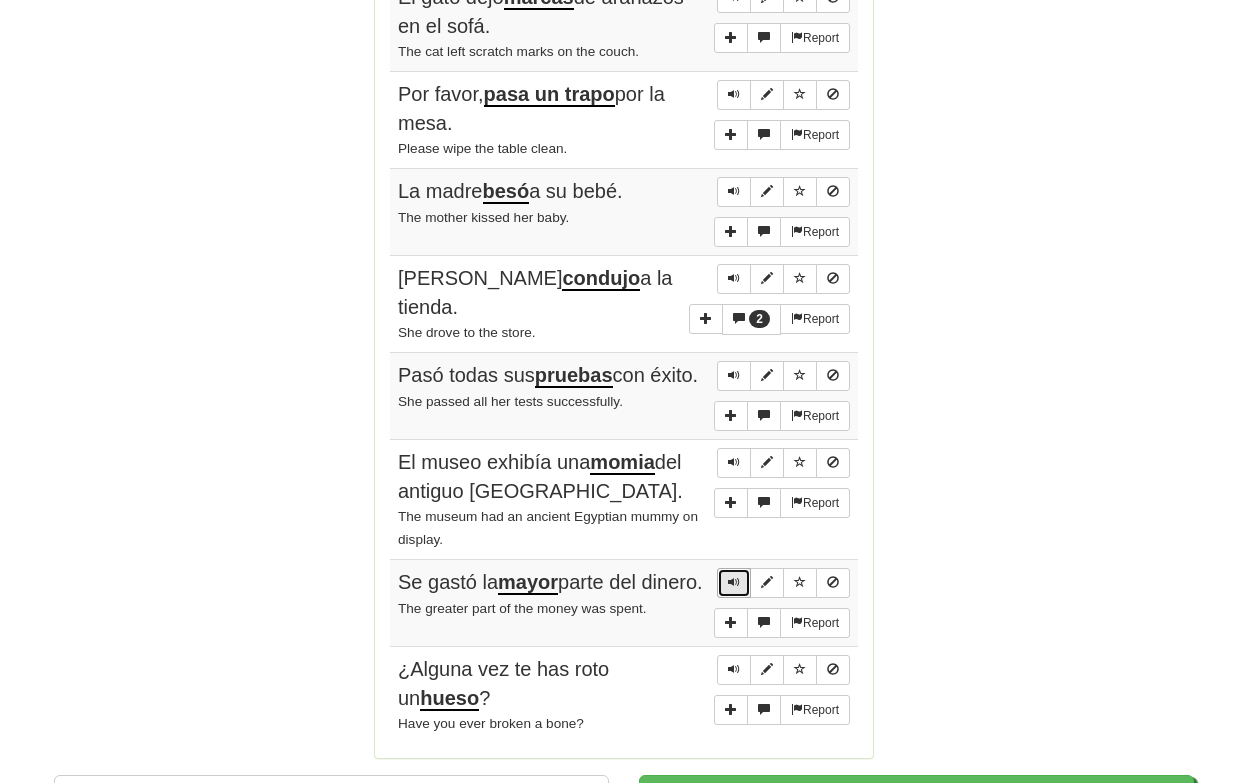 click at bounding box center [734, 582] 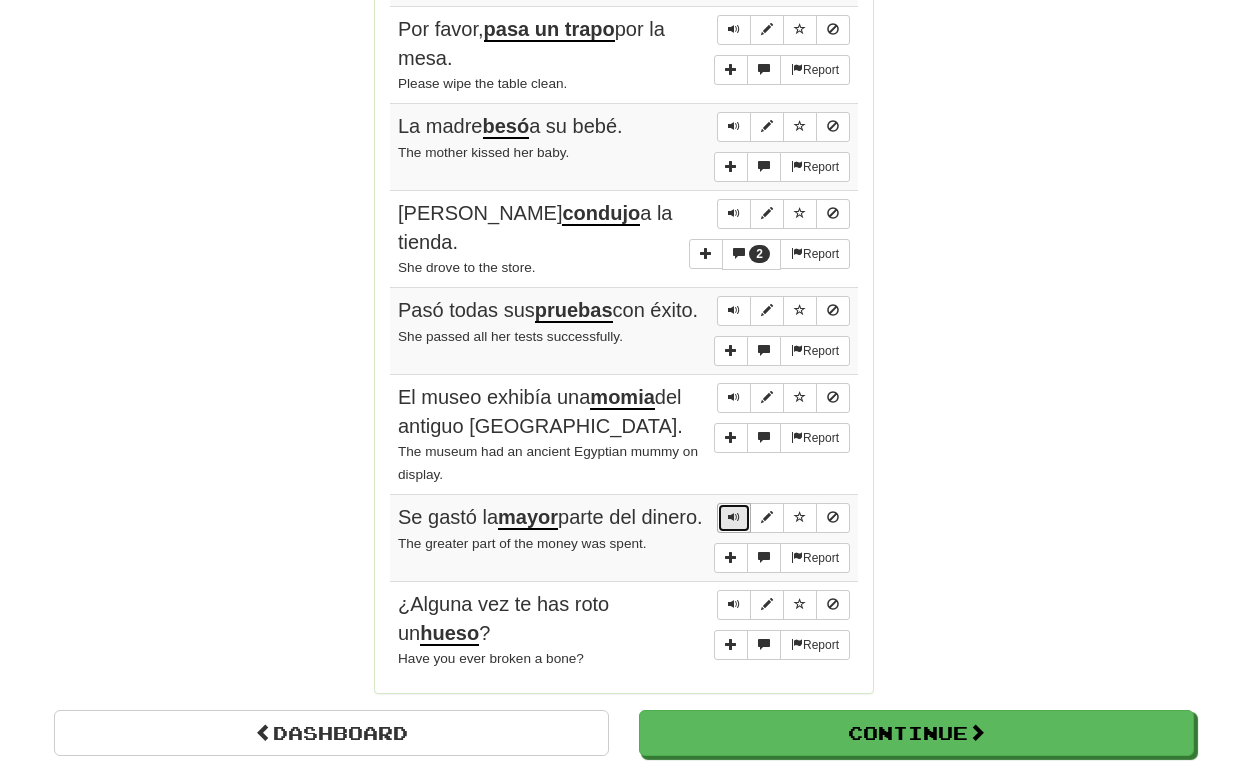 scroll, scrollTop: 1315, scrollLeft: 0, axis: vertical 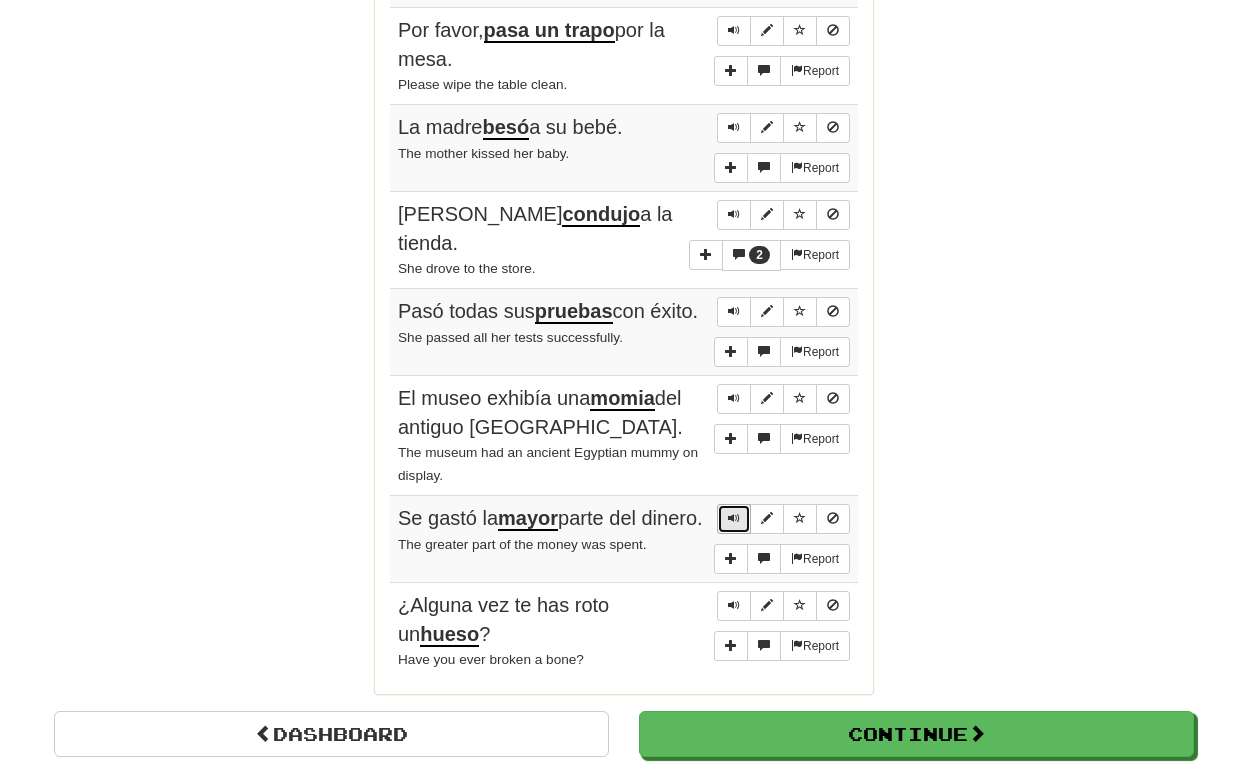 click at bounding box center (734, 519) 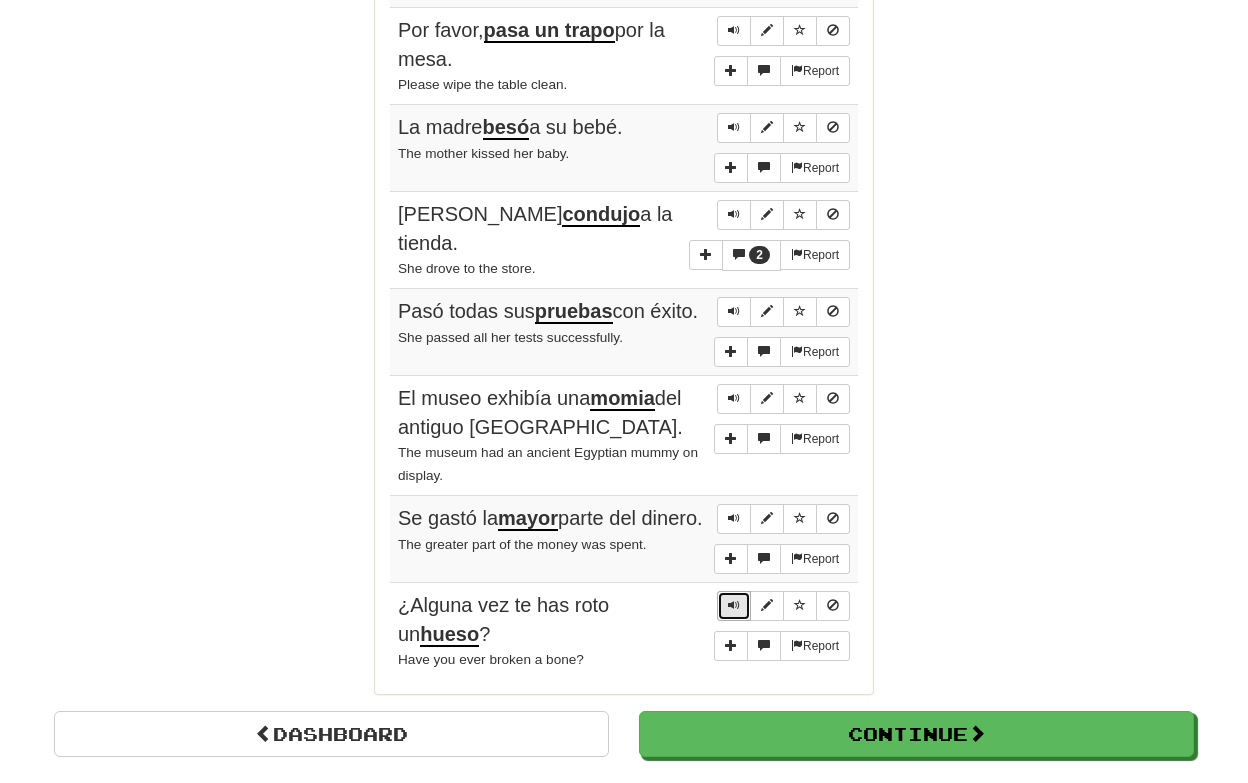 click at bounding box center [734, 605] 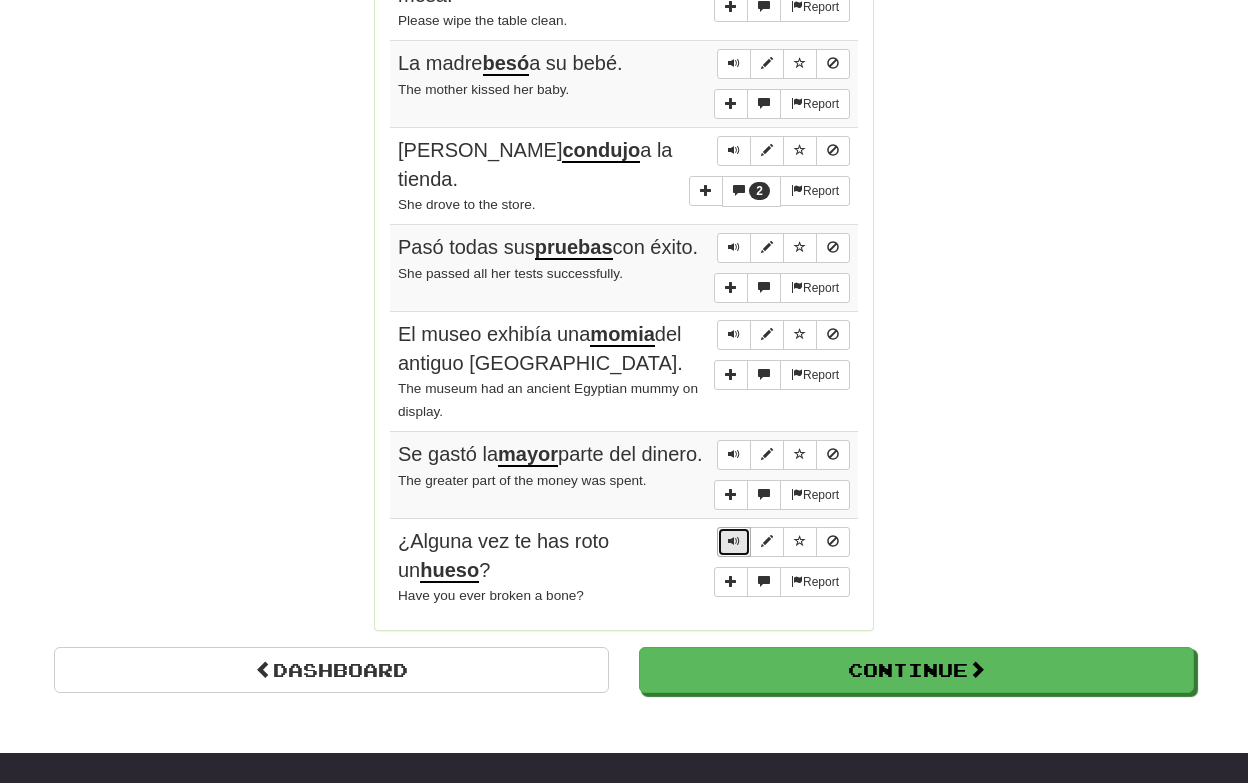 scroll, scrollTop: 1381, scrollLeft: 0, axis: vertical 